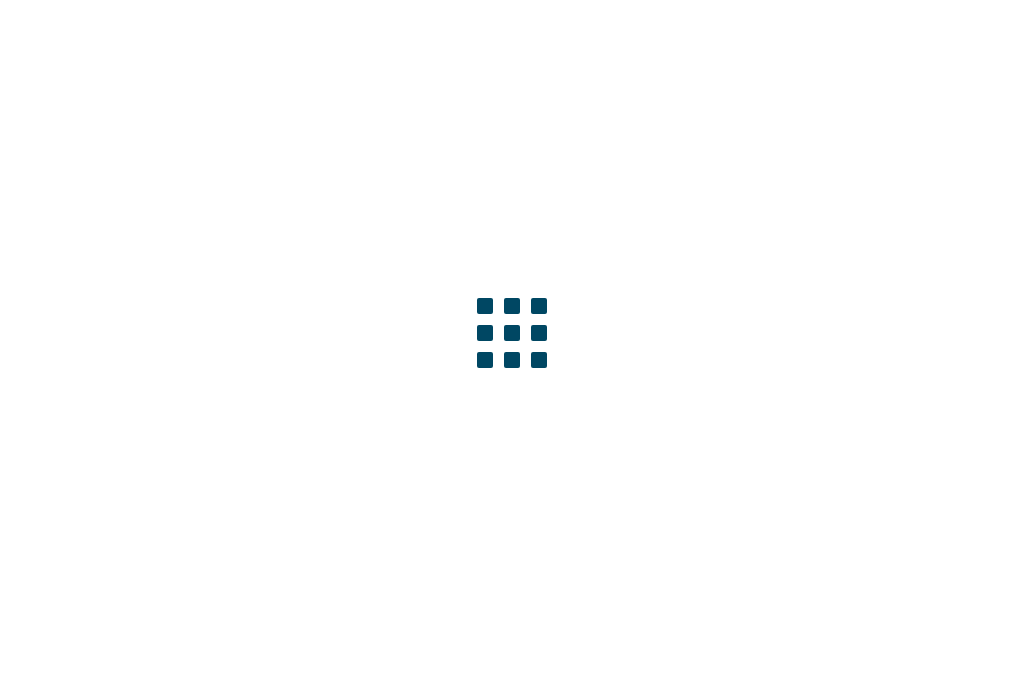 scroll, scrollTop: 0, scrollLeft: 0, axis: both 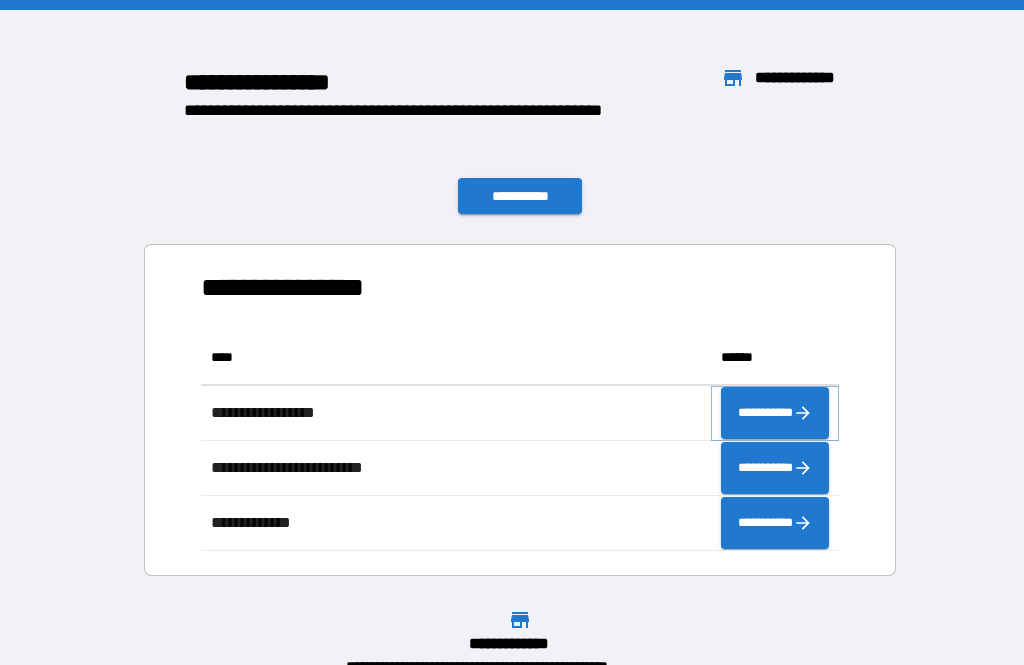 click on "**********" at bounding box center (775, 413) 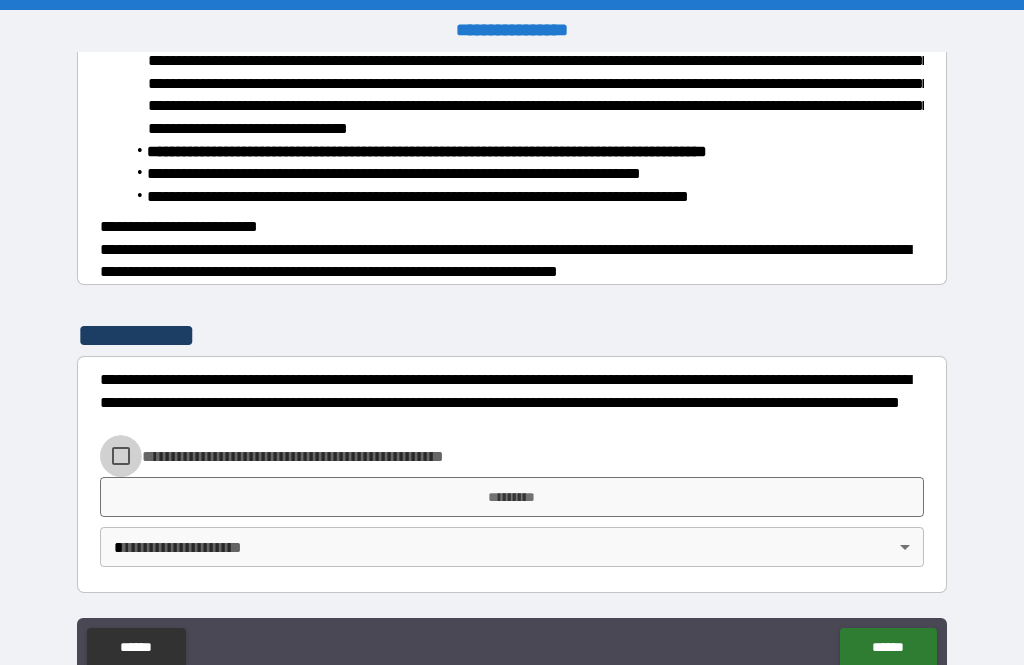 scroll, scrollTop: 808, scrollLeft: 0, axis: vertical 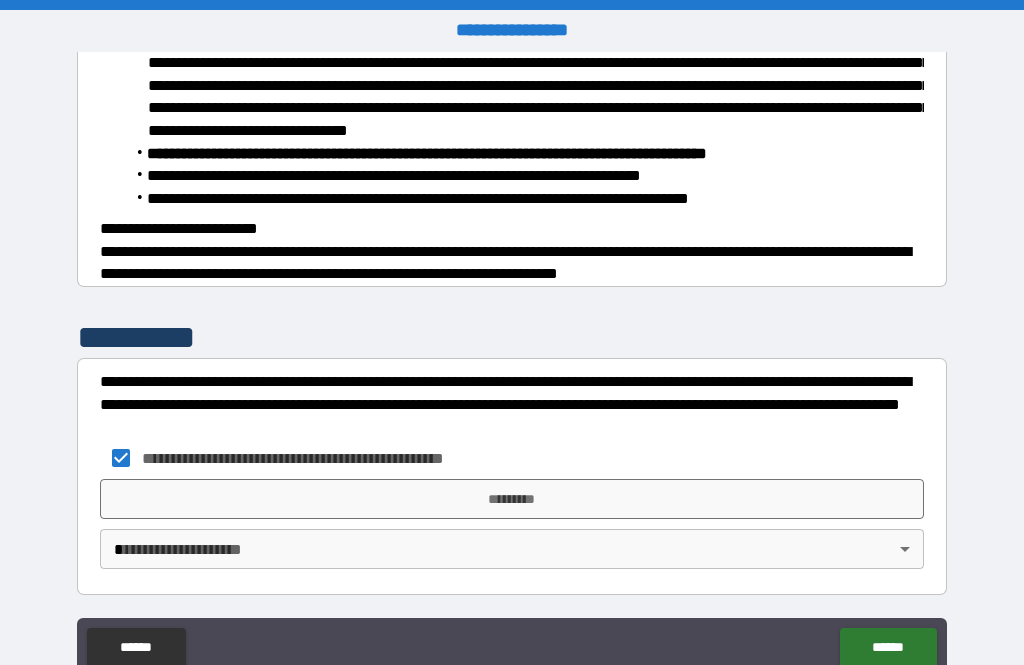 click on "*********" at bounding box center (512, 499) 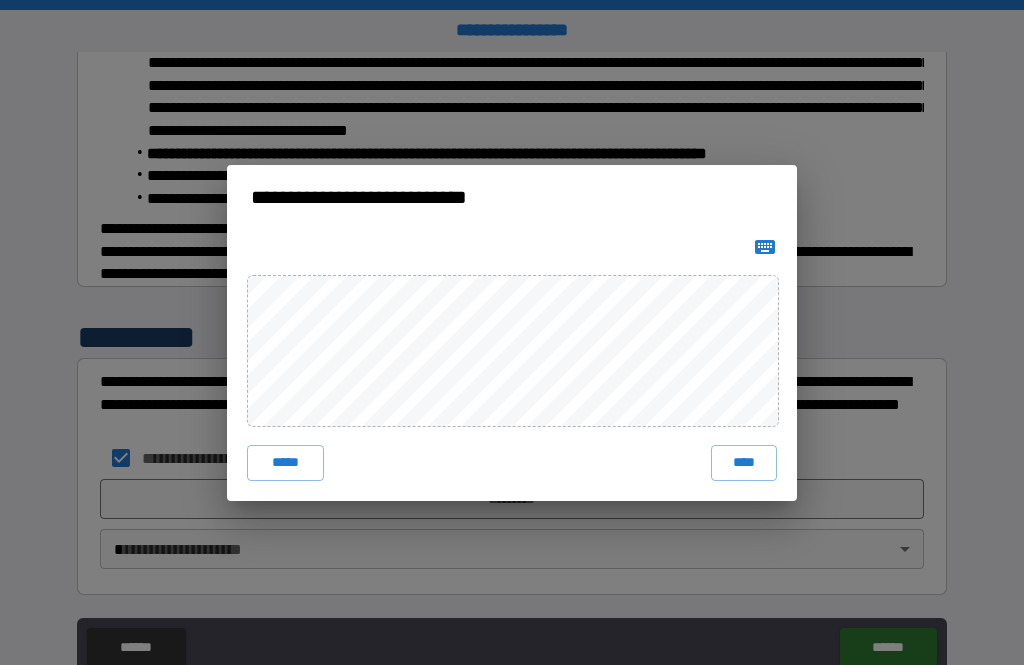 click on "****" at bounding box center [744, 463] 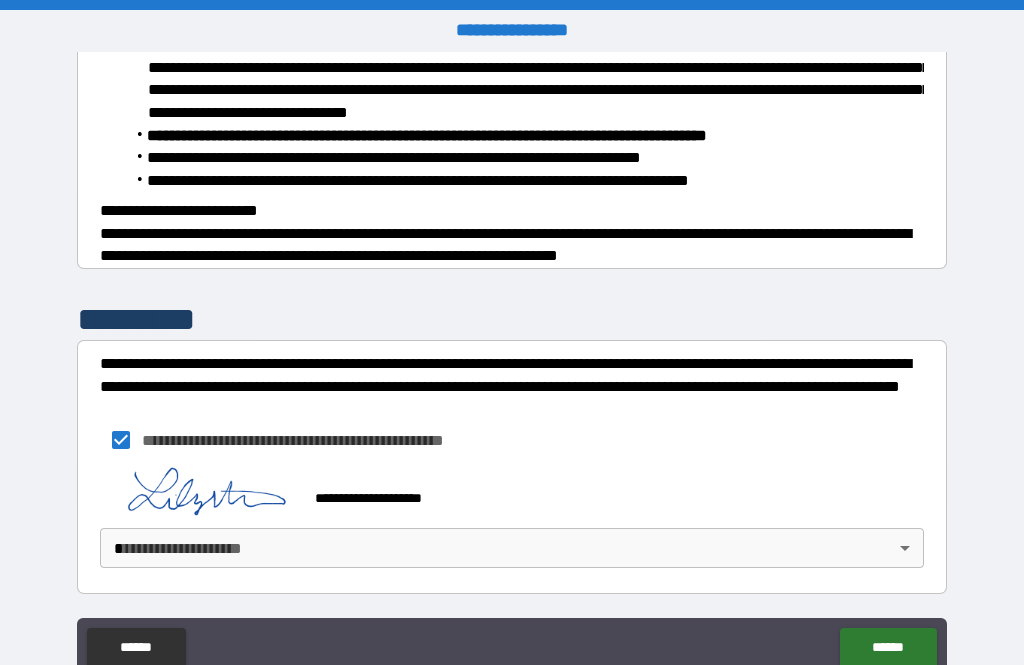 scroll, scrollTop: 825, scrollLeft: 0, axis: vertical 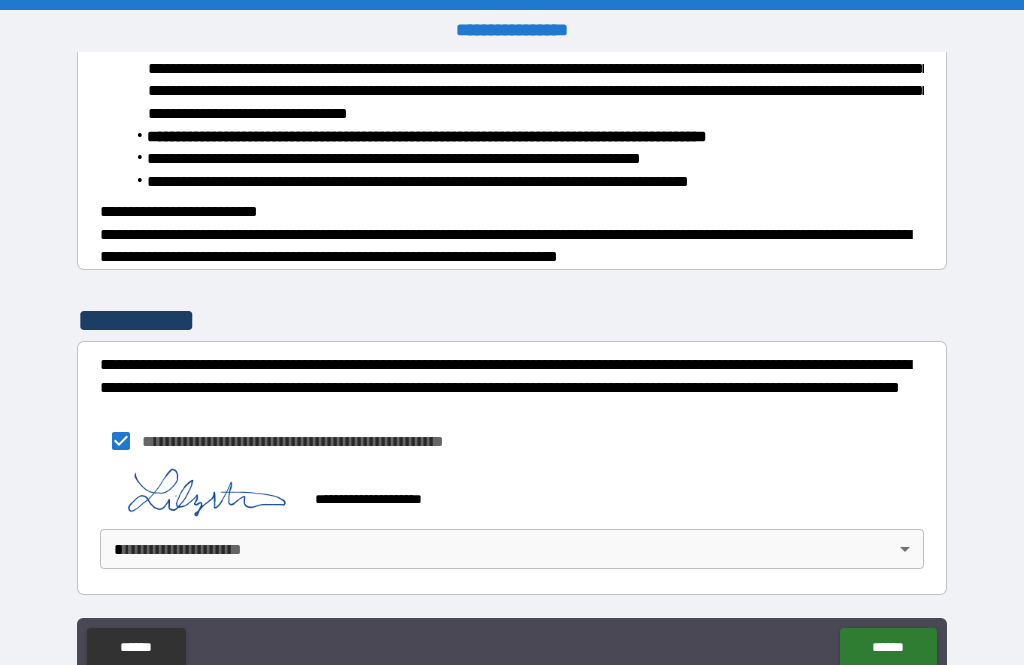 click on "**********" at bounding box center (512, 364) 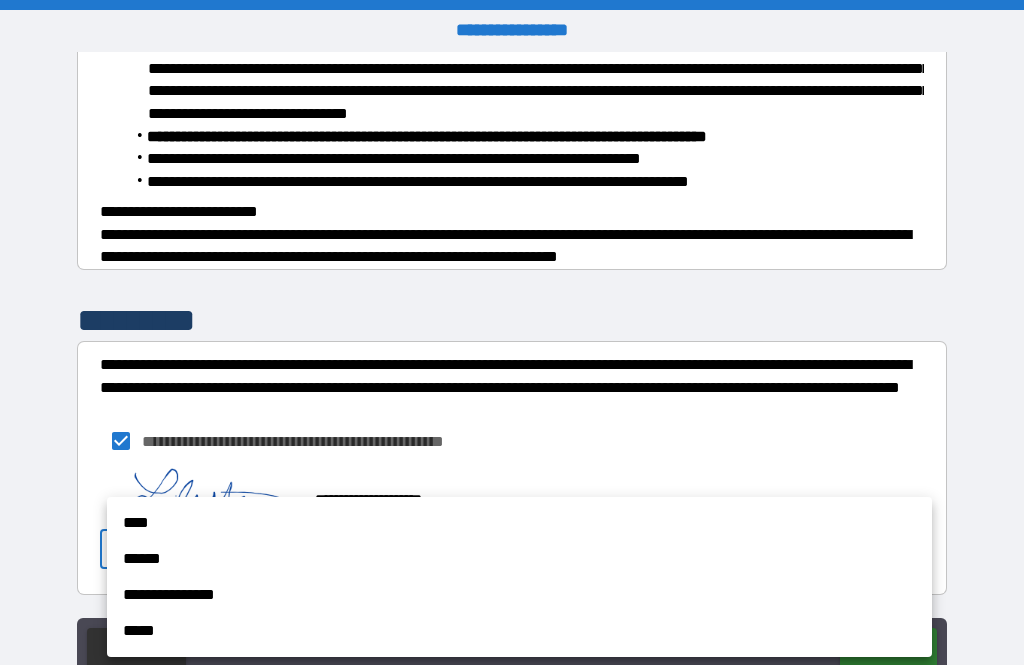 click on "****" at bounding box center (519, 523) 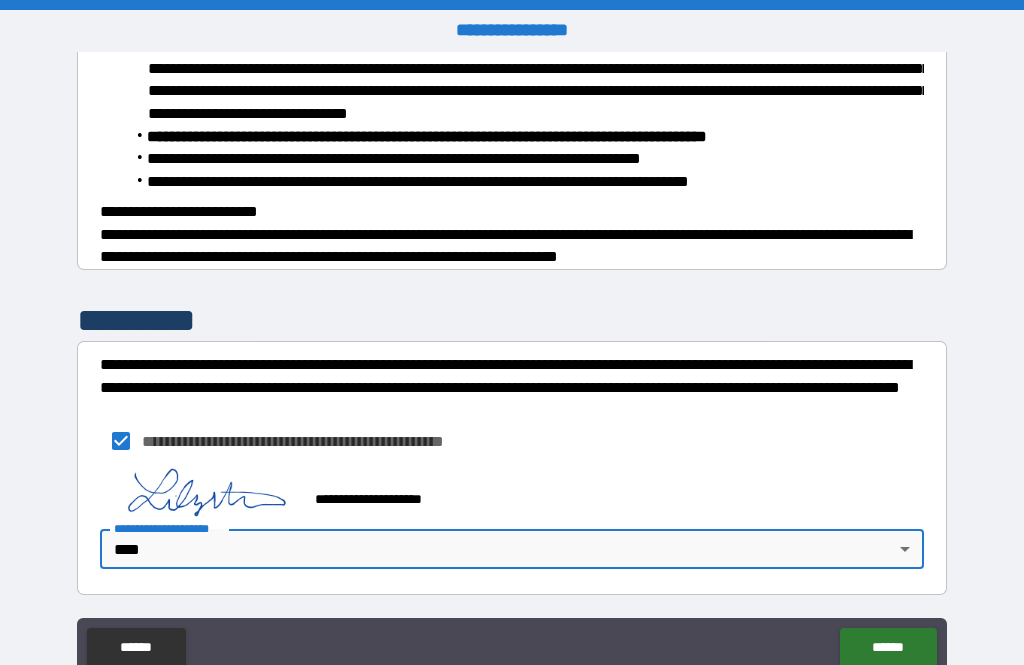 click on "******" at bounding box center [888, 648] 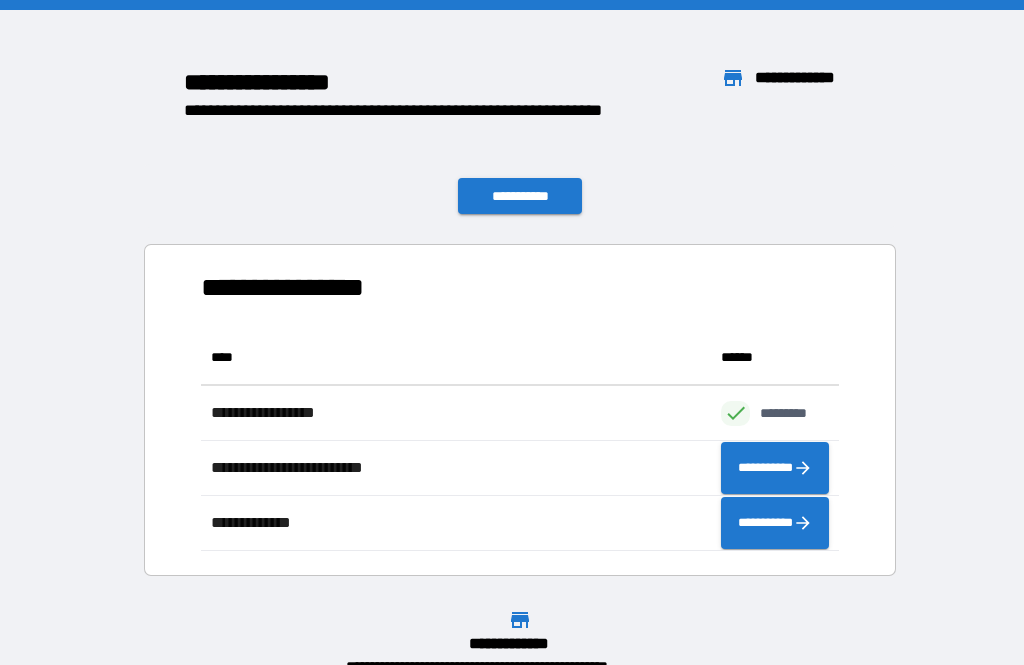 scroll, scrollTop: 221, scrollLeft: 638, axis: both 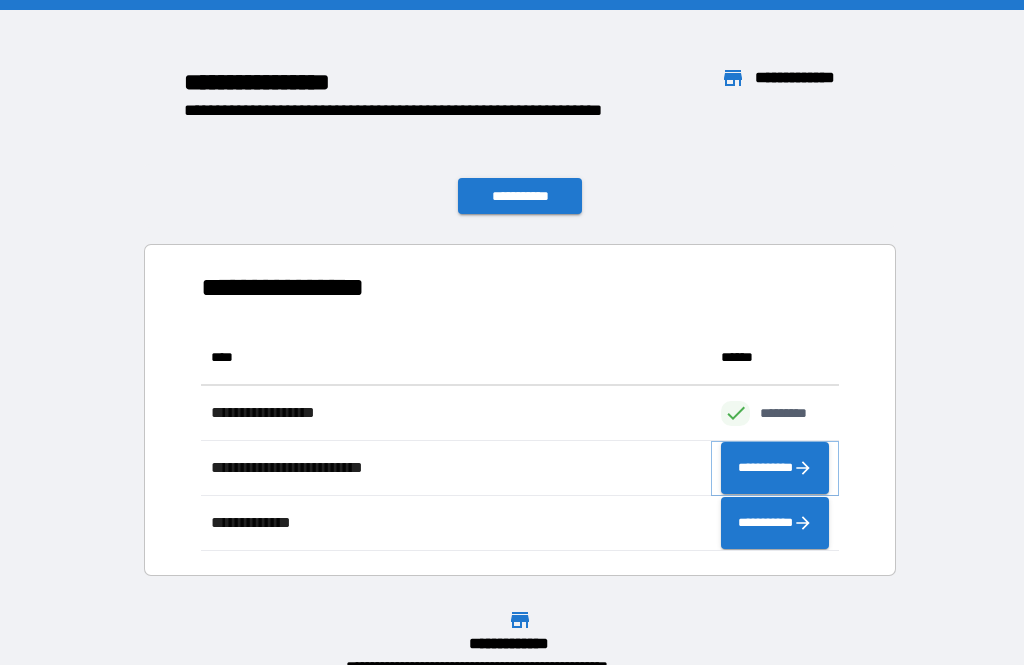 click on "**********" at bounding box center [775, 468] 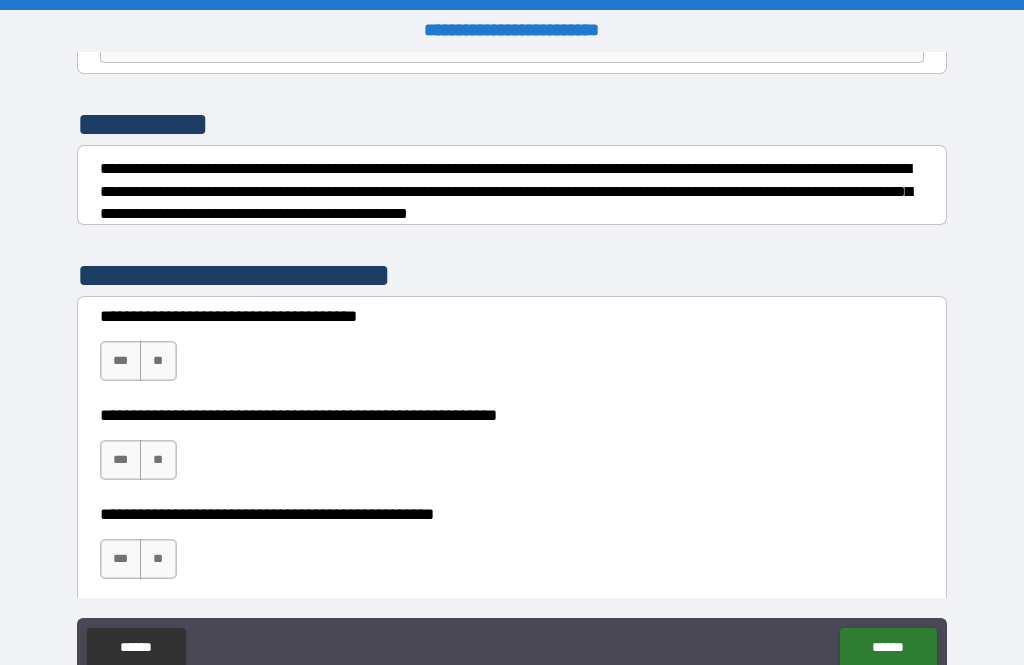 scroll, scrollTop: 225, scrollLeft: 0, axis: vertical 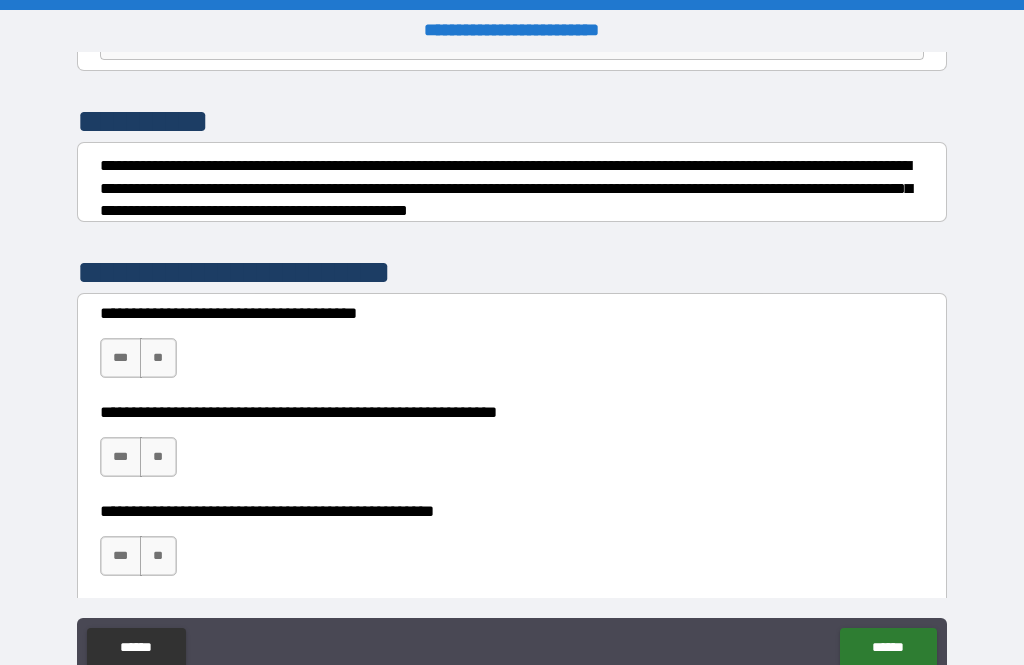 click on "***" at bounding box center (121, 358) 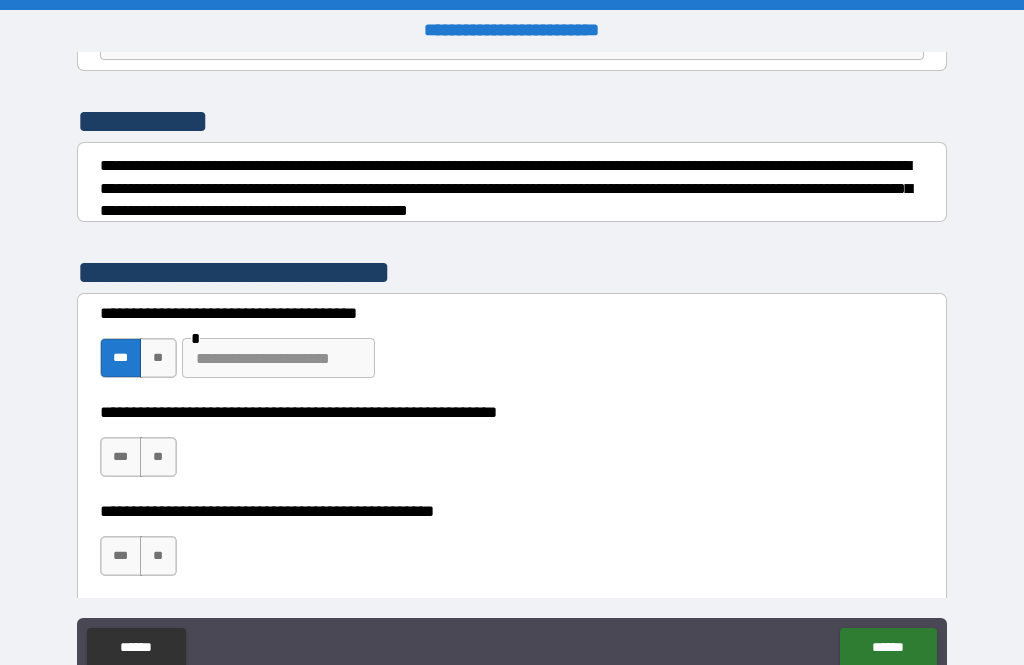 click on "**" at bounding box center [158, 457] 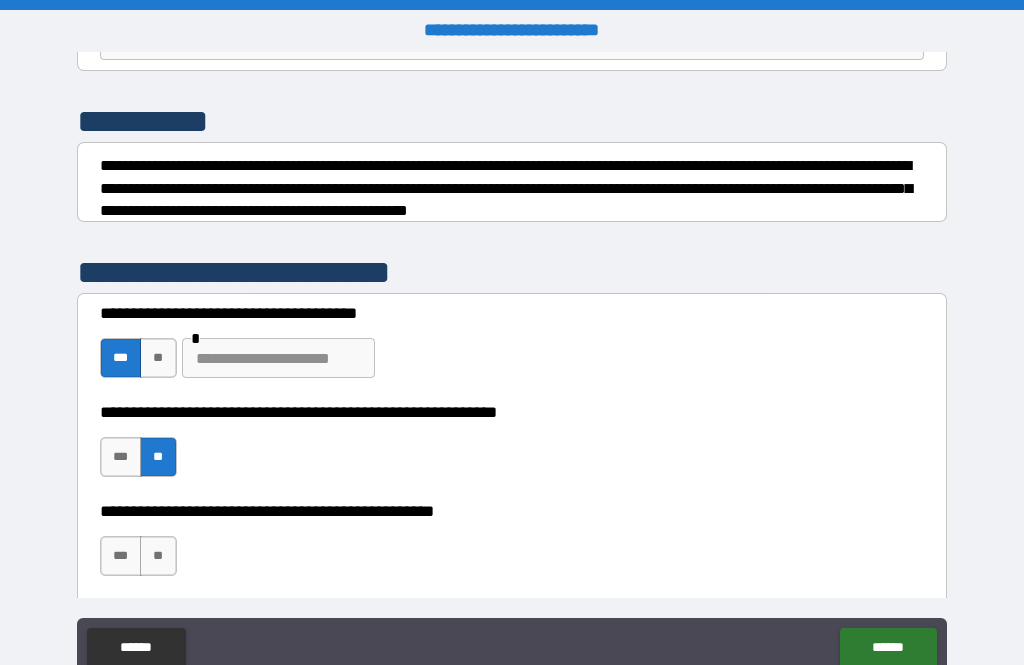scroll, scrollTop: 362, scrollLeft: 0, axis: vertical 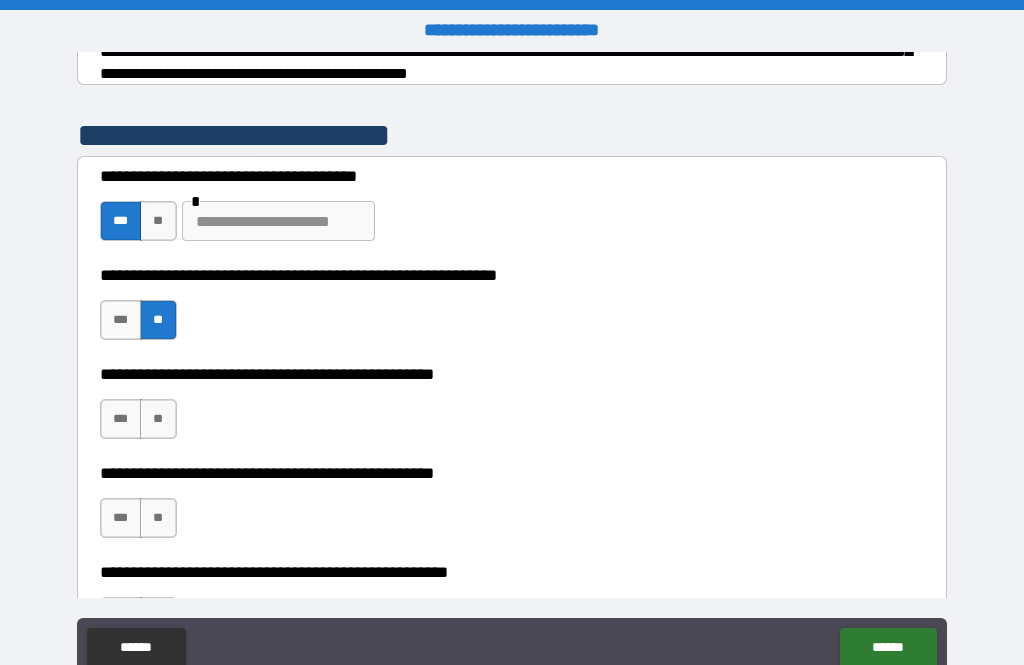click on "**" at bounding box center [158, 419] 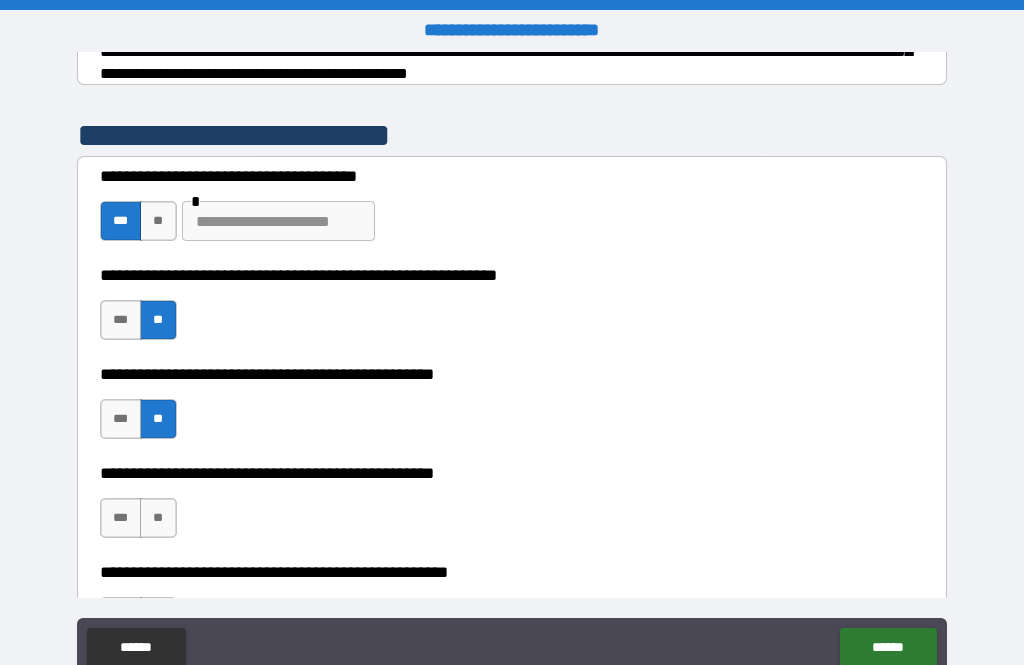 click on "***" at bounding box center [121, 518] 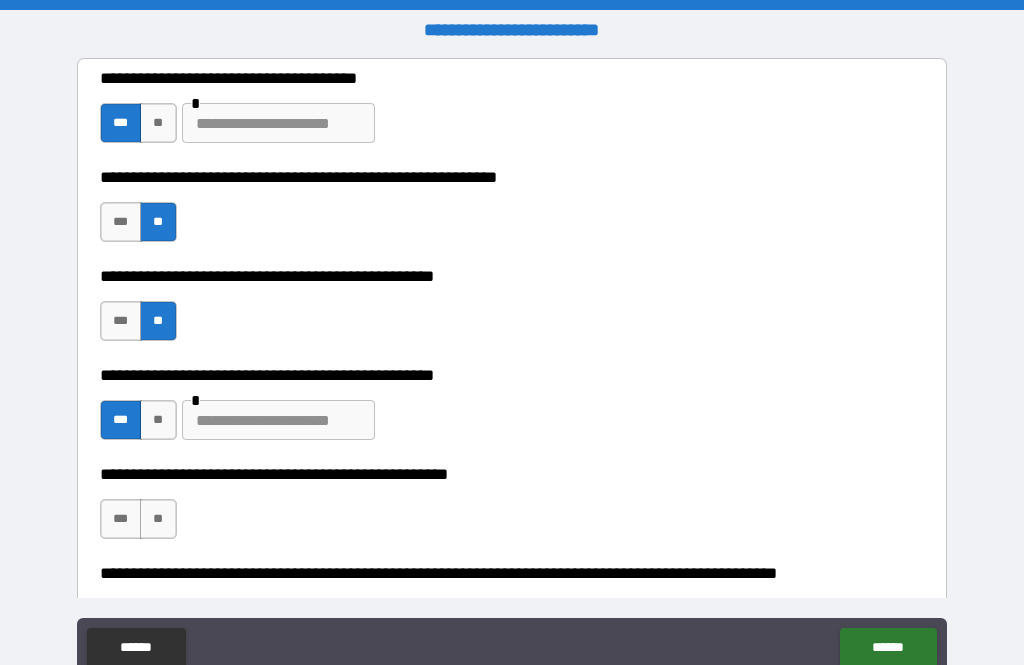 scroll, scrollTop: 515, scrollLeft: 0, axis: vertical 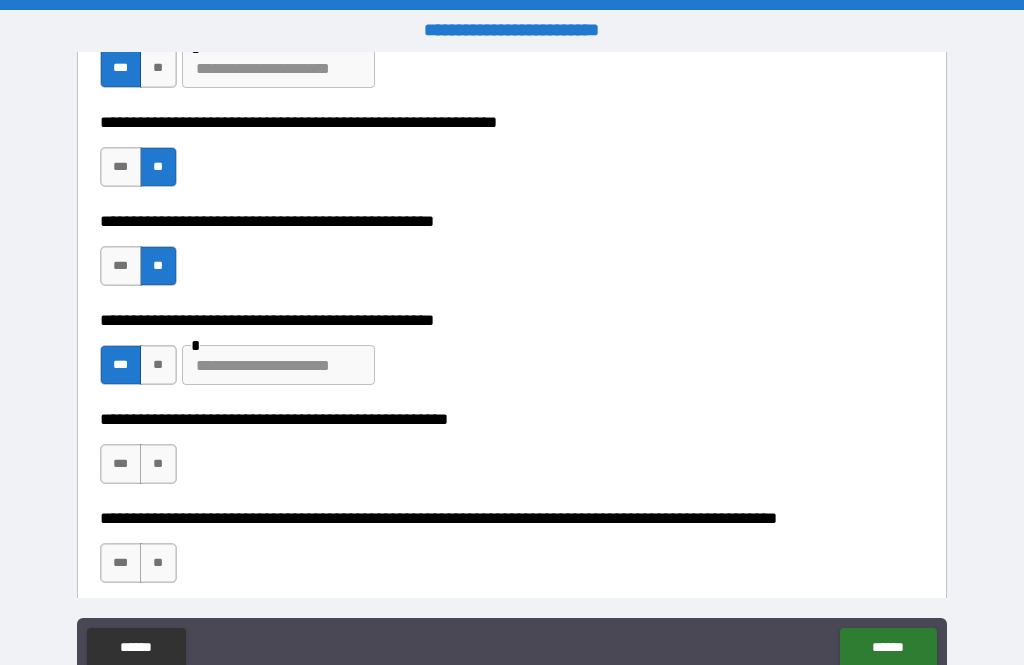 click at bounding box center (278, 365) 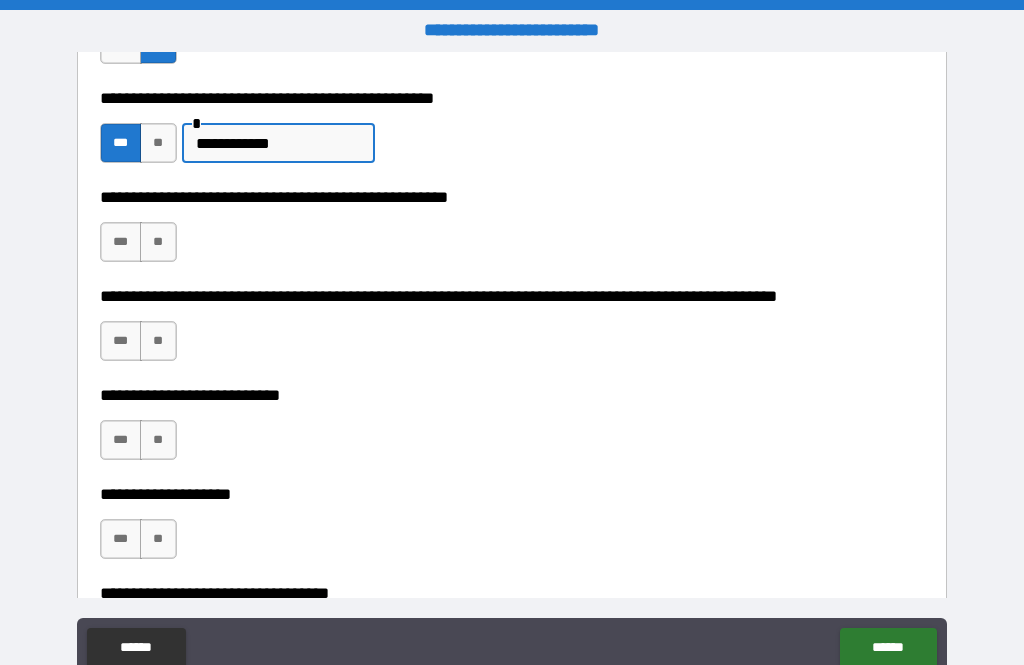 scroll, scrollTop: 737, scrollLeft: 0, axis: vertical 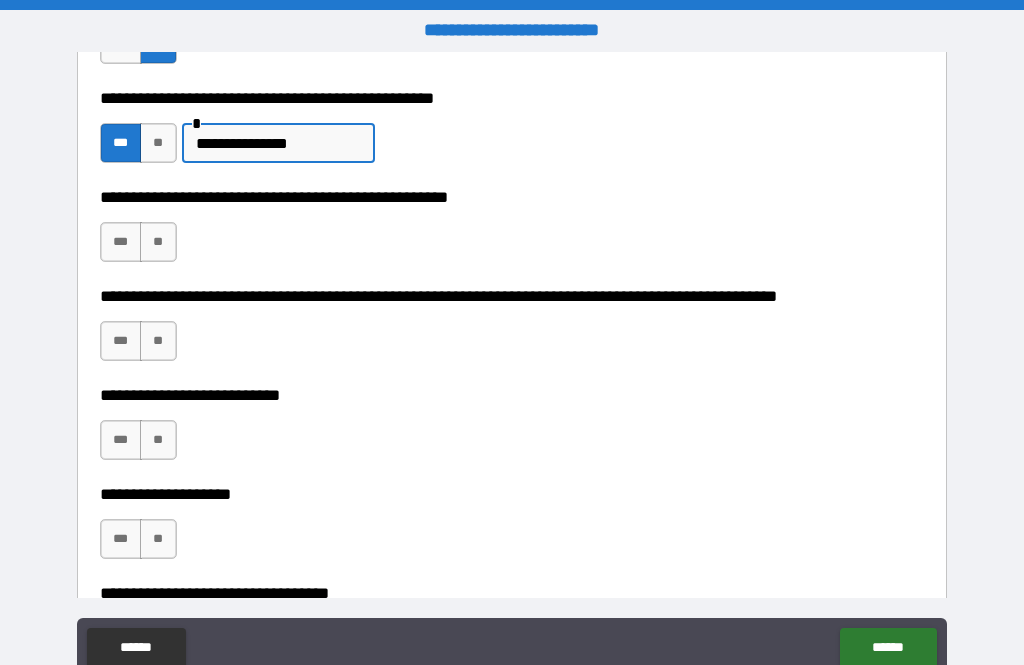 click on "******" 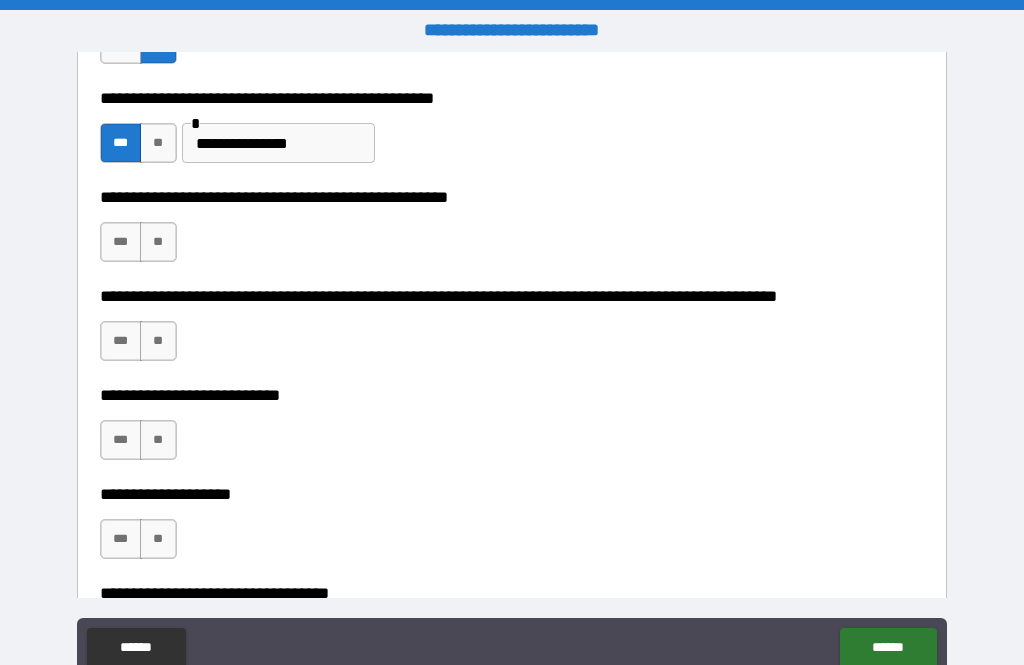 click on "**********" at bounding box center [278, 143] 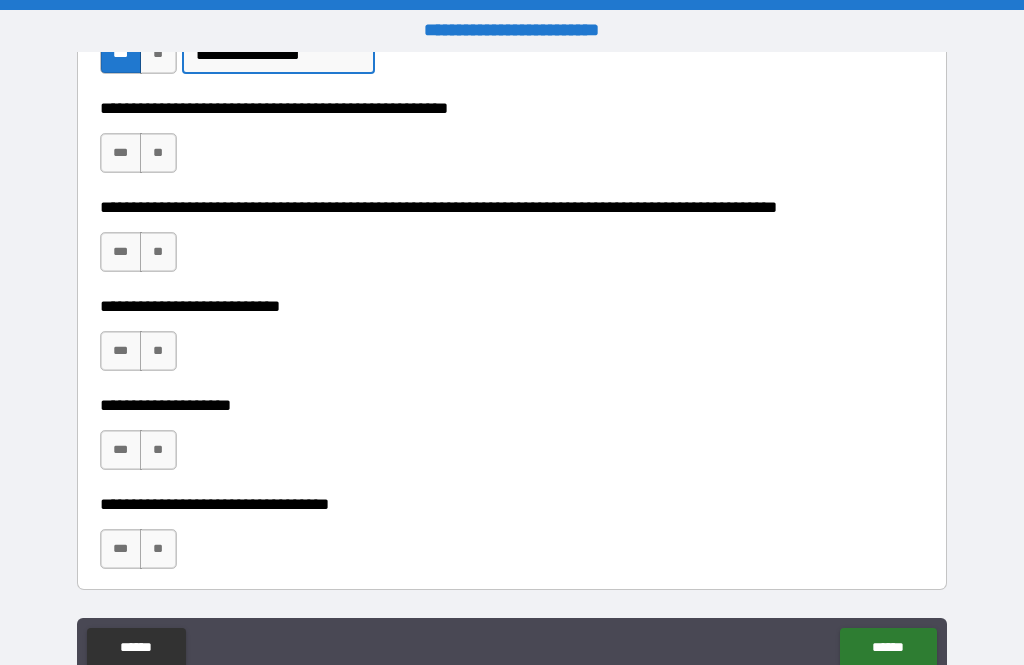 scroll, scrollTop: 827, scrollLeft: 0, axis: vertical 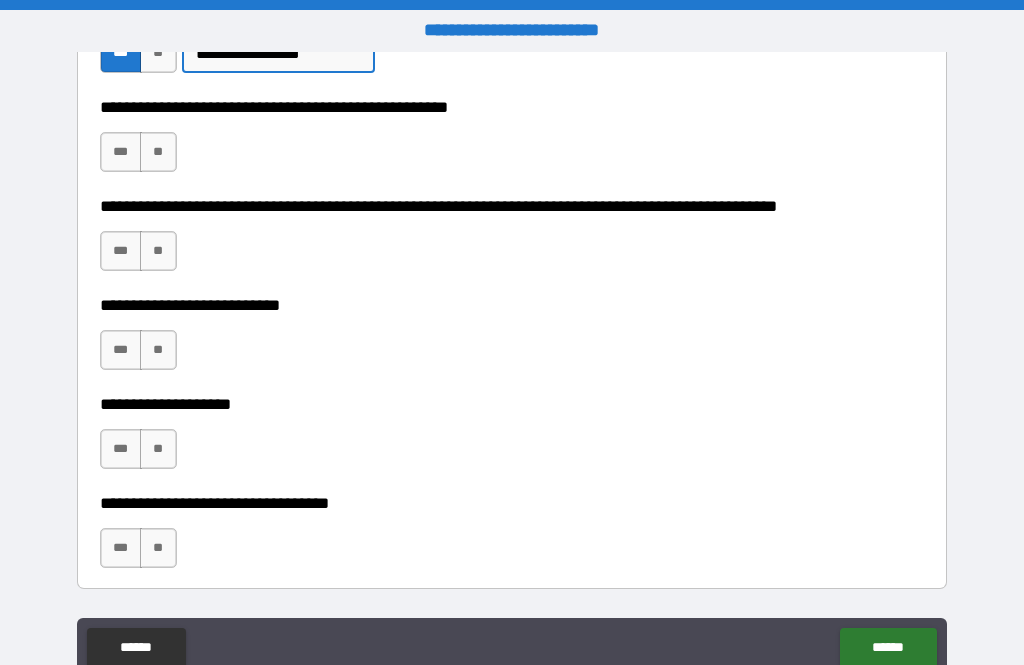 type on "**********" 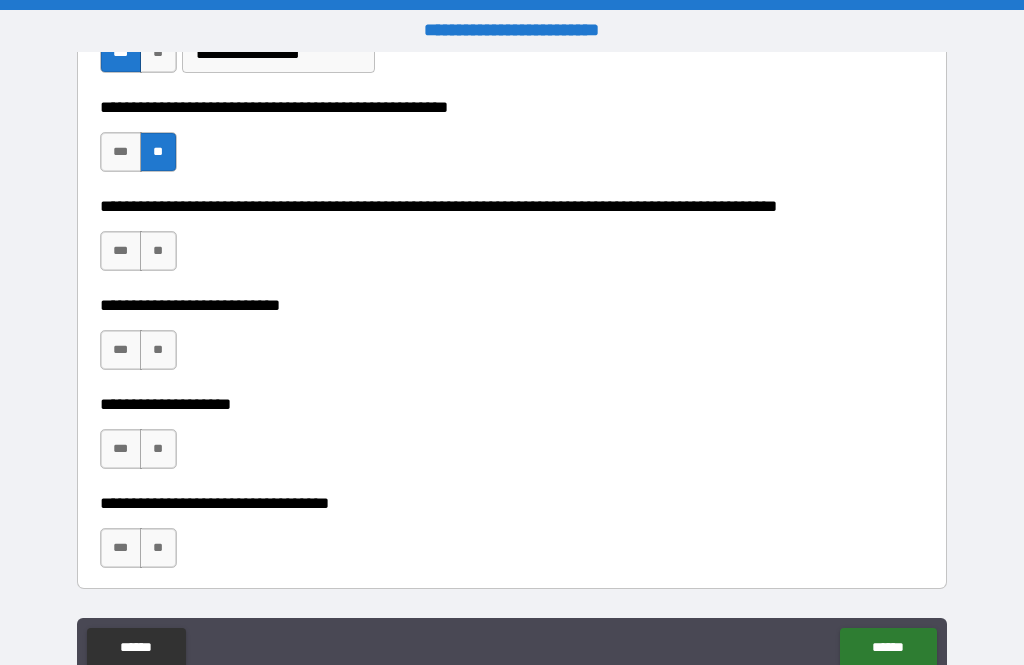 click on "**" at bounding box center [158, 251] 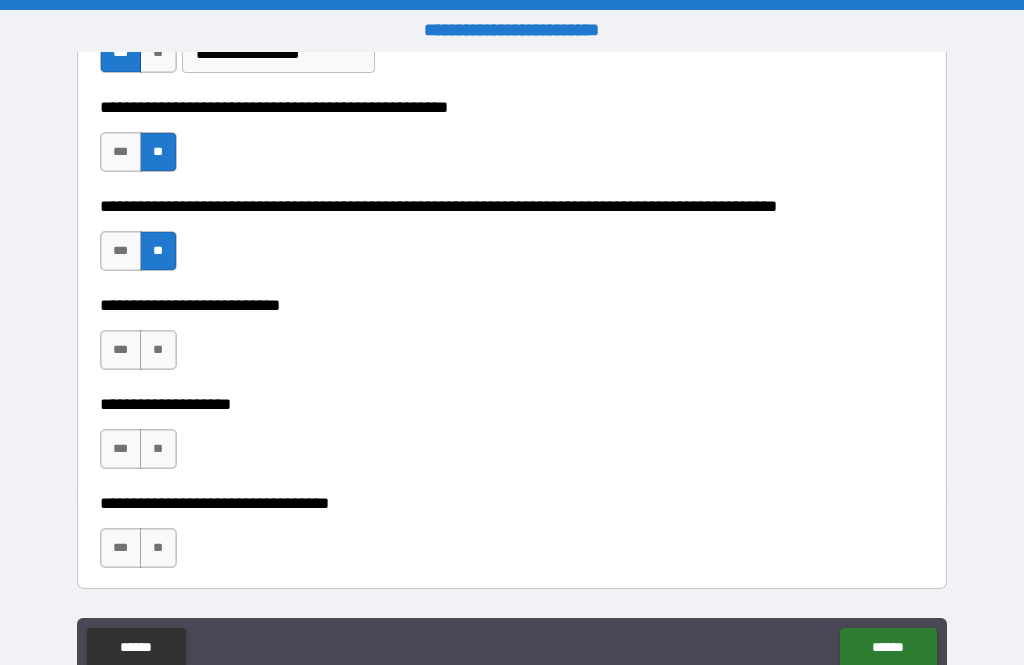 click on "**" at bounding box center (158, 350) 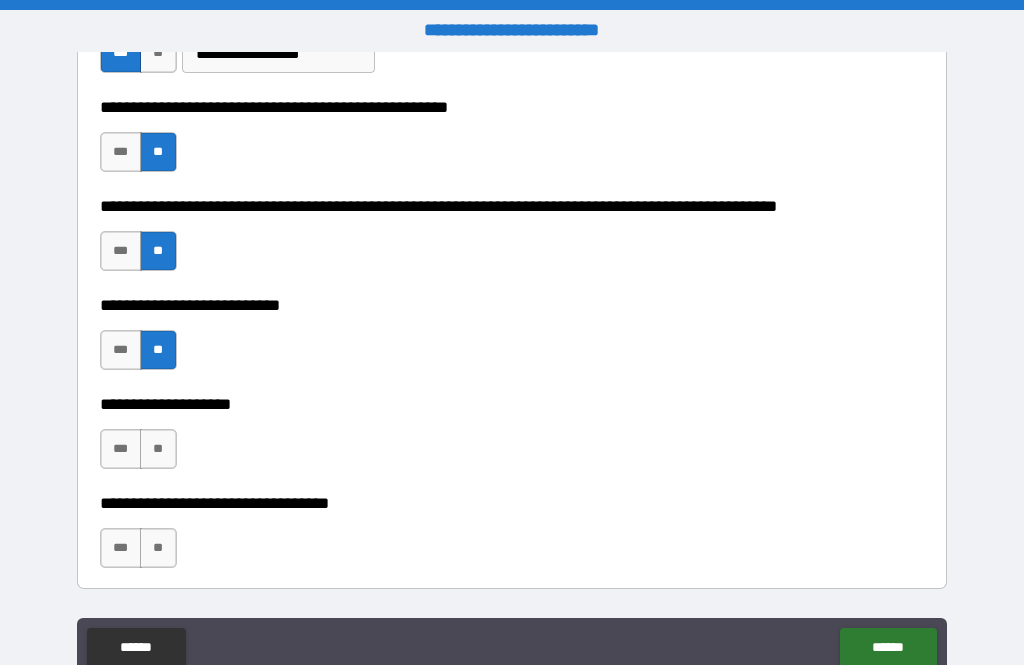 click on "**" at bounding box center [158, 449] 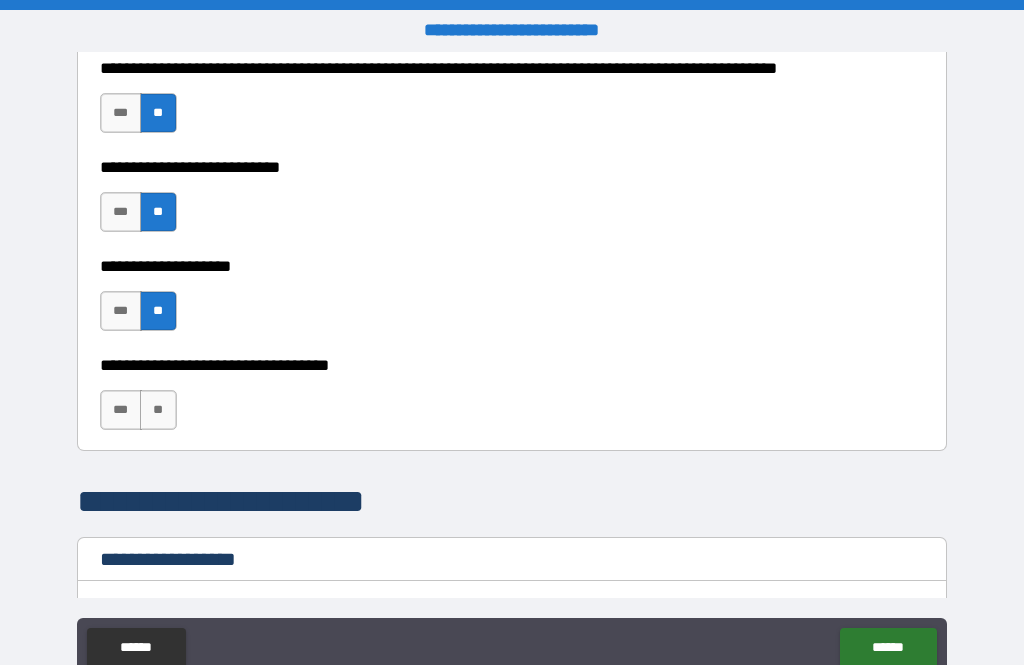scroll, scrollTop: 966, scrollLeft: 0, axis: vertical 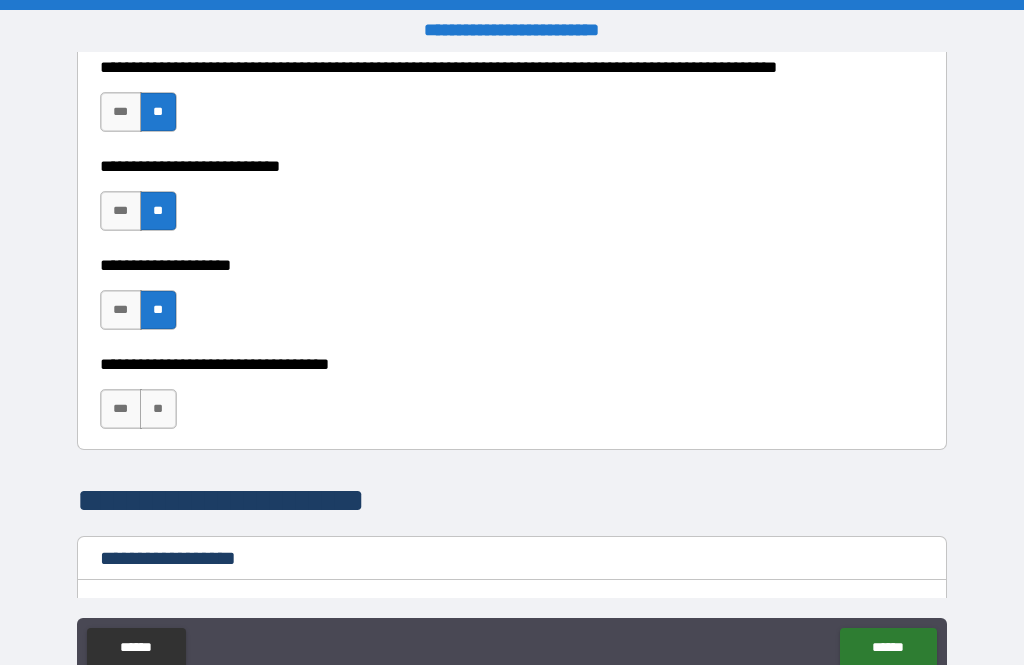 click on "**" at bounding box center (158, 409) 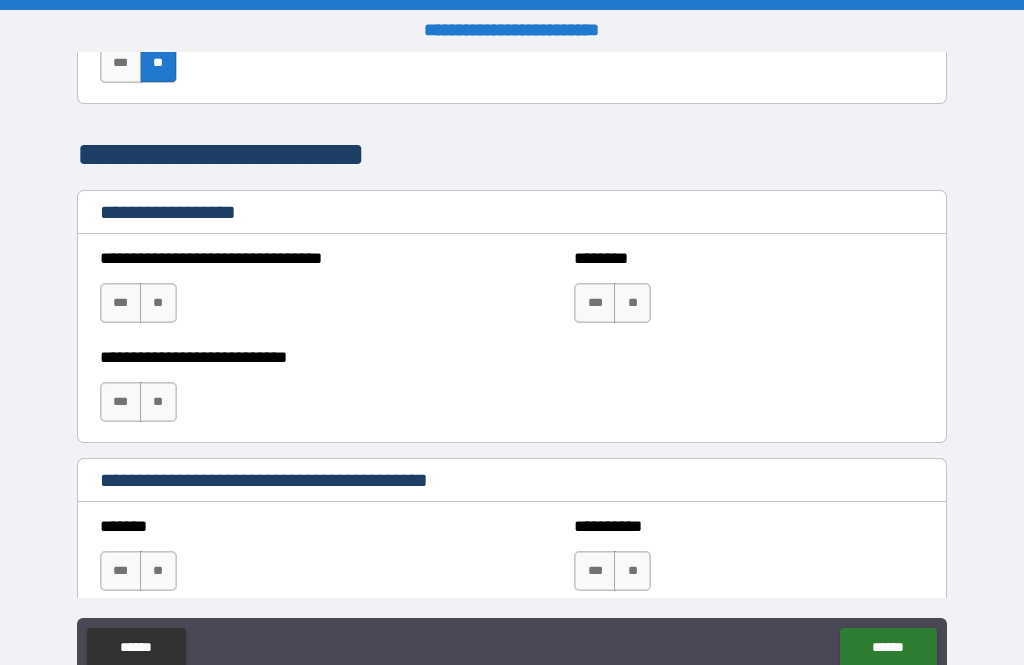 scroll, scrollTop: 1313, scrollLeft: 0, axis: vertical 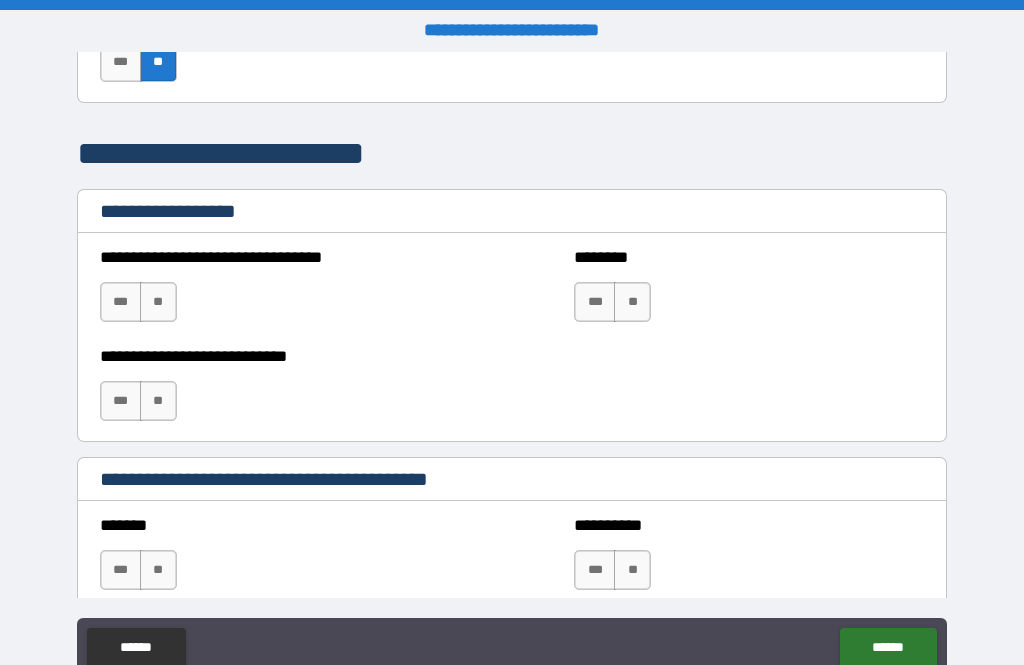 click on "**" at bounding box center (158, 302) 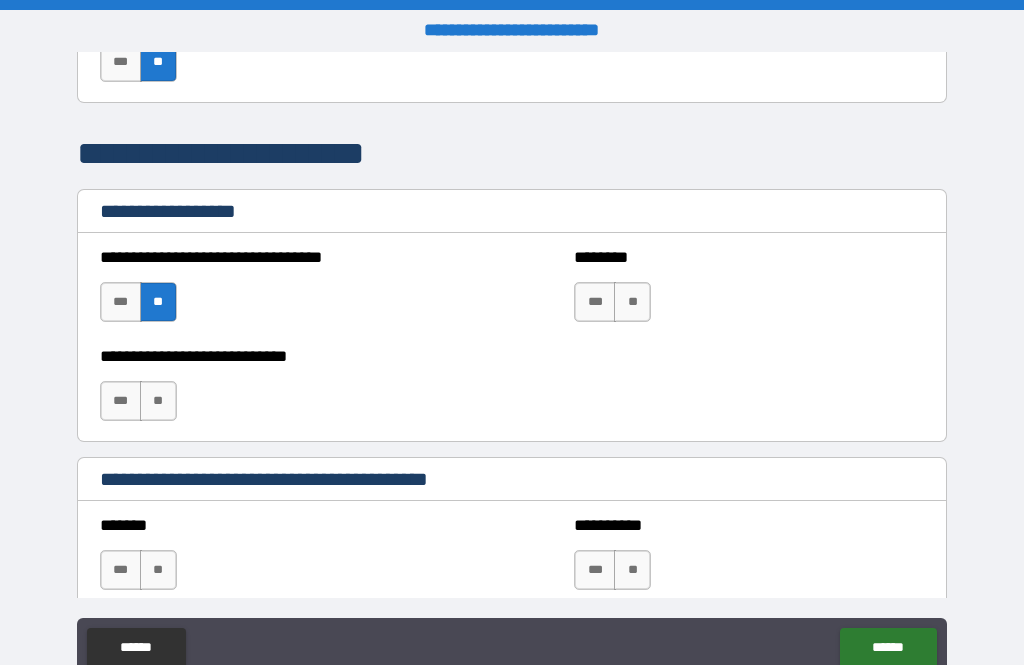 click on "**" at bounding box center [632, 302] 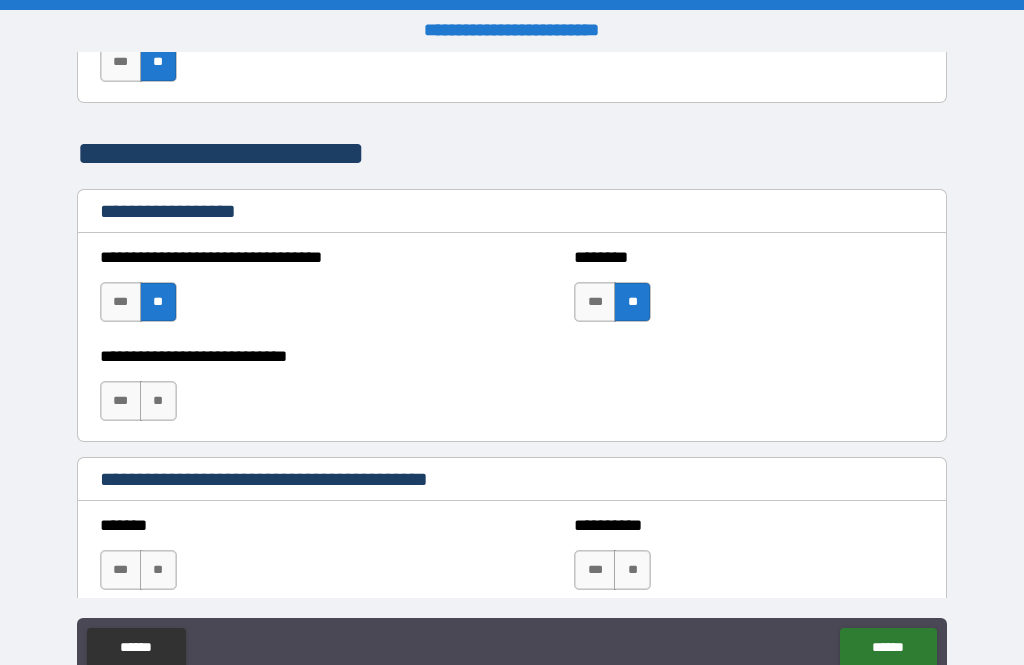 click on "**" at bounding box center (158, 401) 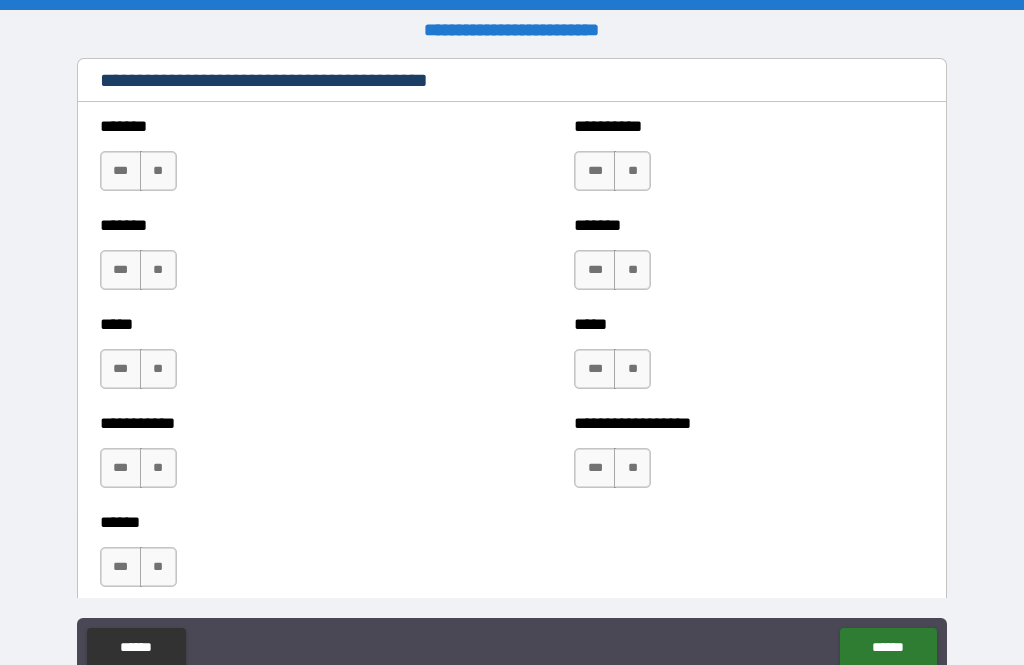 scroll, scrollTop: 1726, scrollLeft: 0, axis: vertical 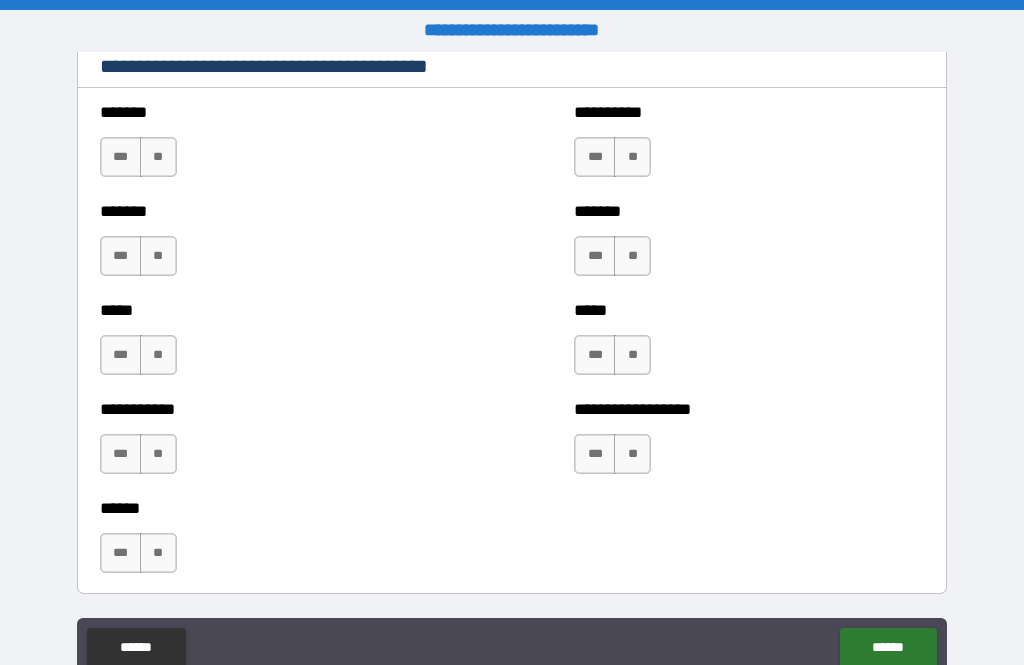 click on "***" at bounding box center (595, 157) 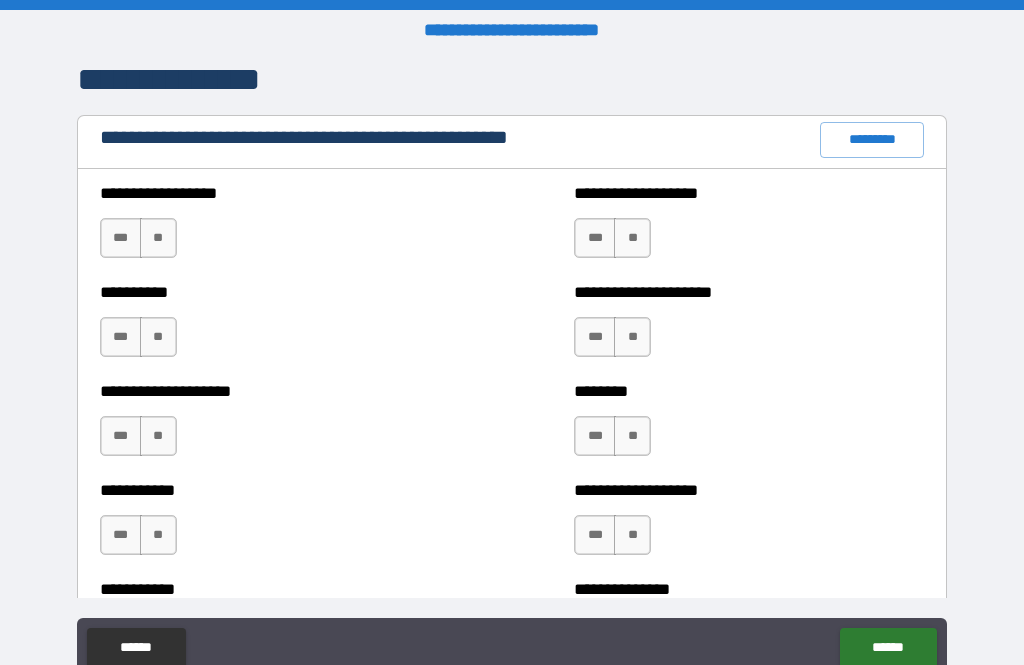 scroll, scrollTop: 2293, scrollLeft: 0, axis: vertical 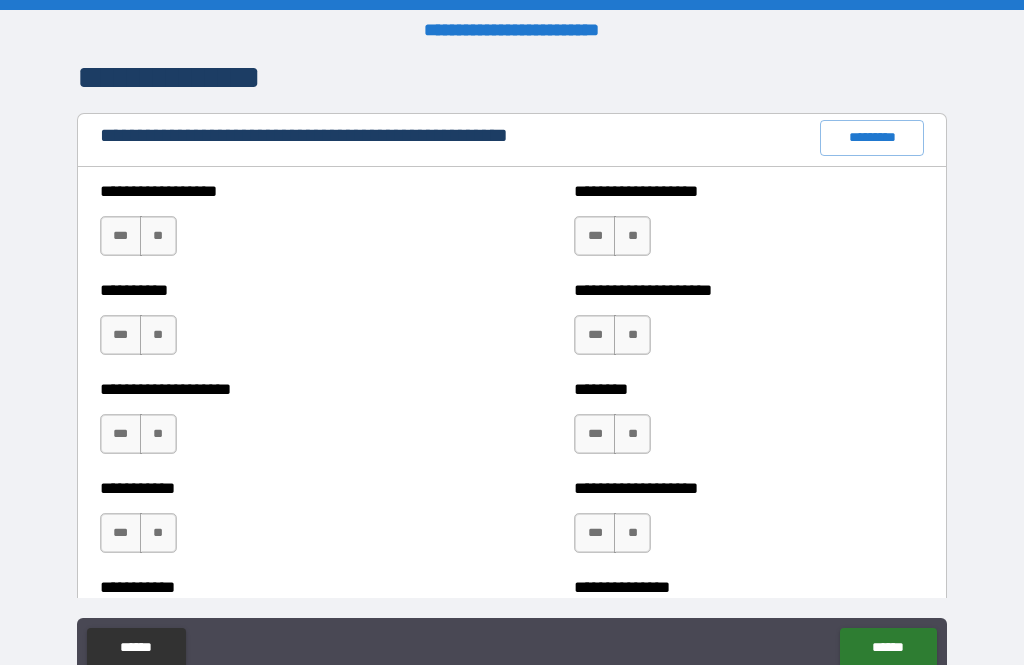 click on "**" at bounding box center [158, 236] 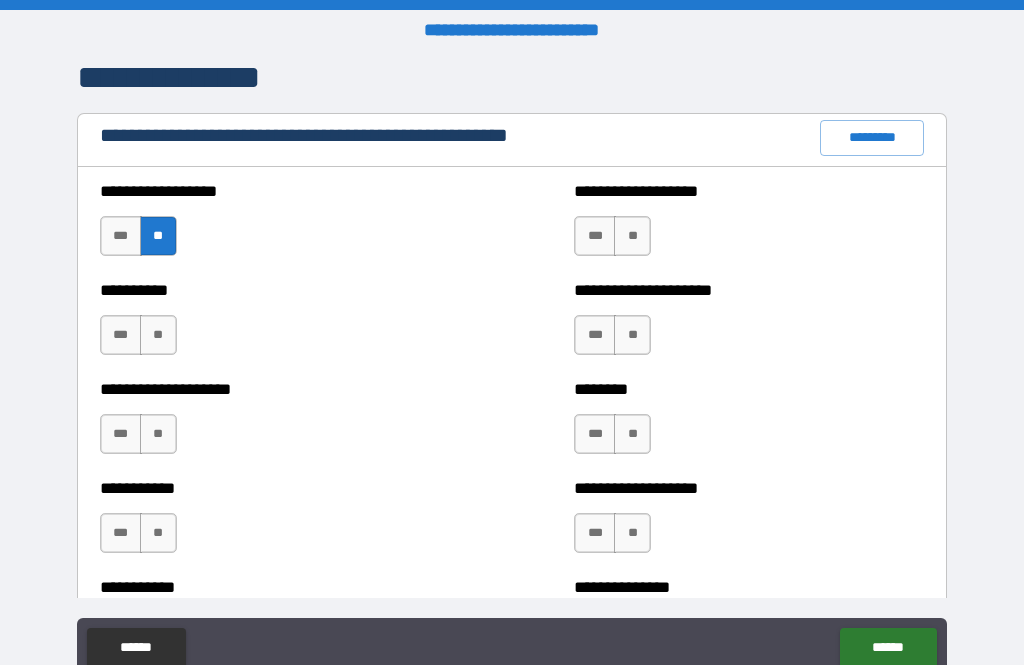 click on "**" at bounding box center (158, 335) 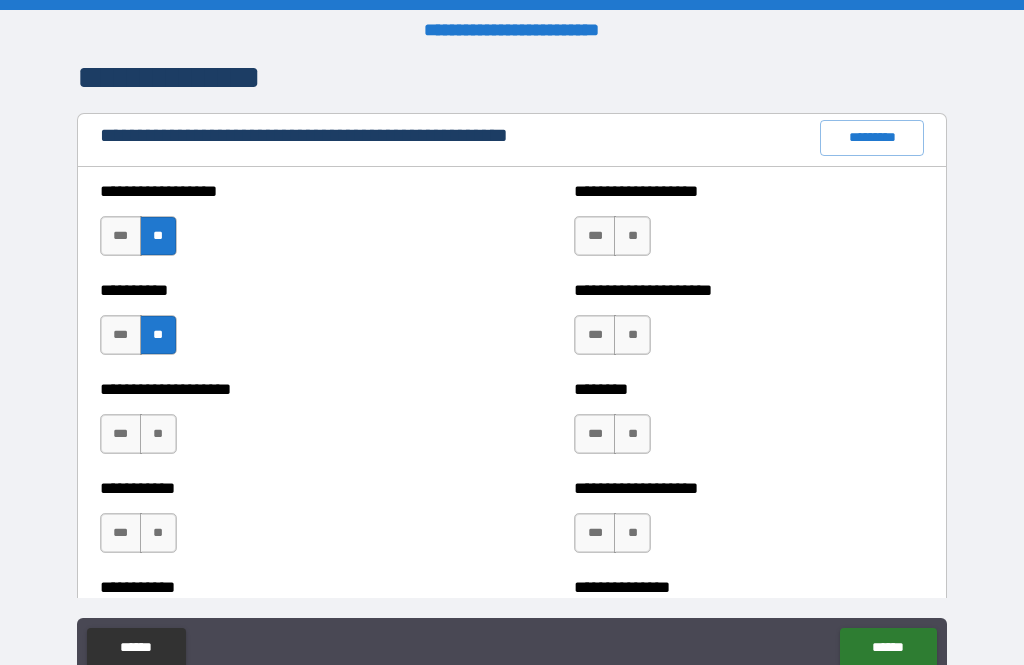 click on "**" at bounding box center (632, 236) 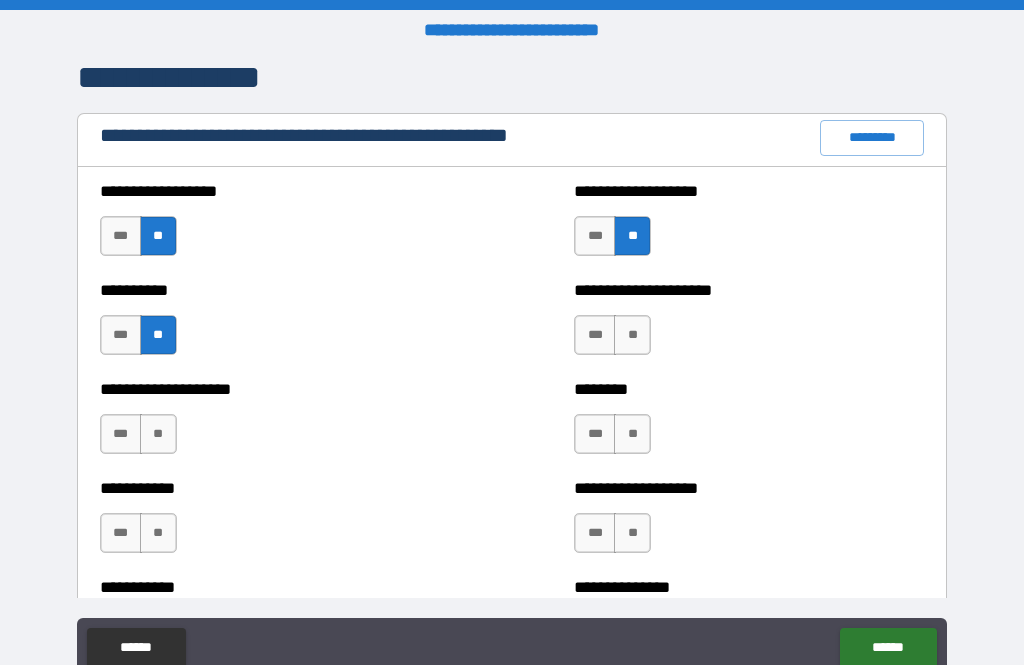 click on "**" at bounding box center [632, 335] 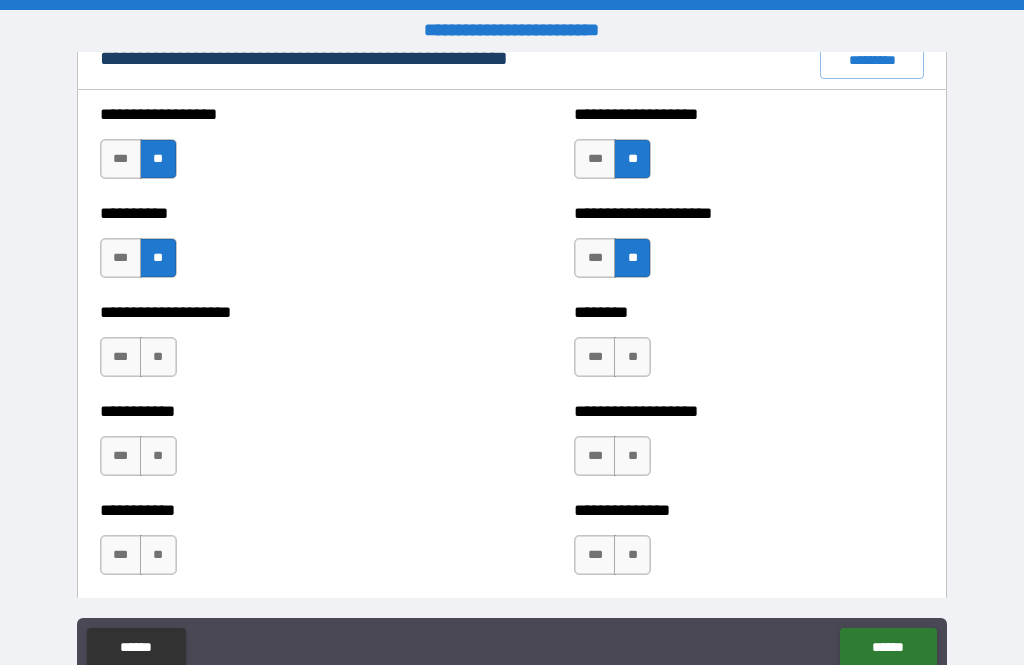 scroll, scrollTop: 2375, scrollLeft: 0, axis: vertical 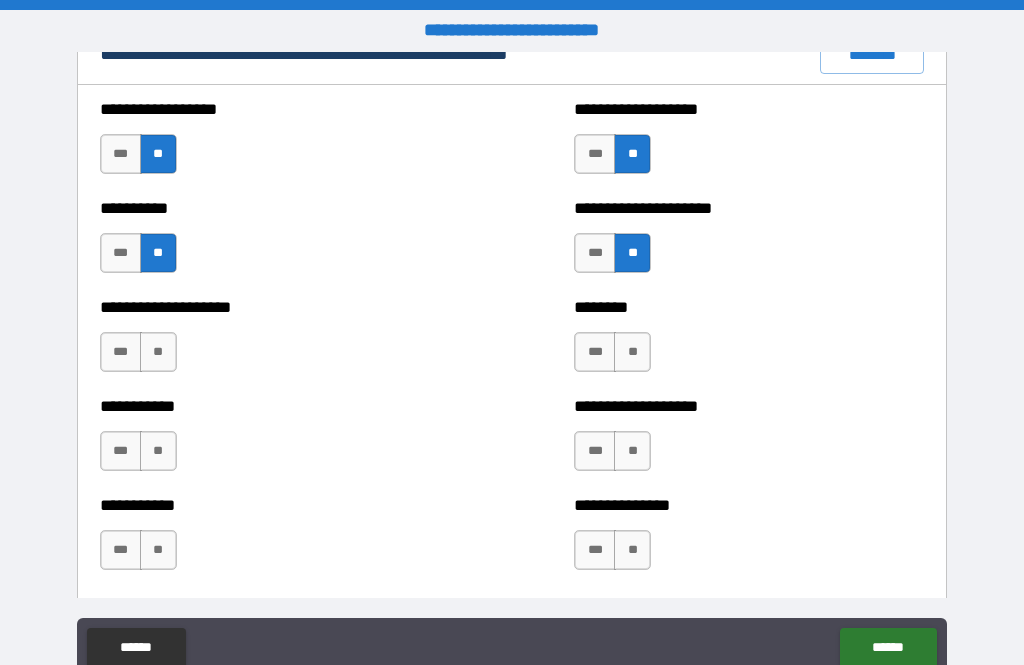 click on "***" at bounding box center [595, 154] 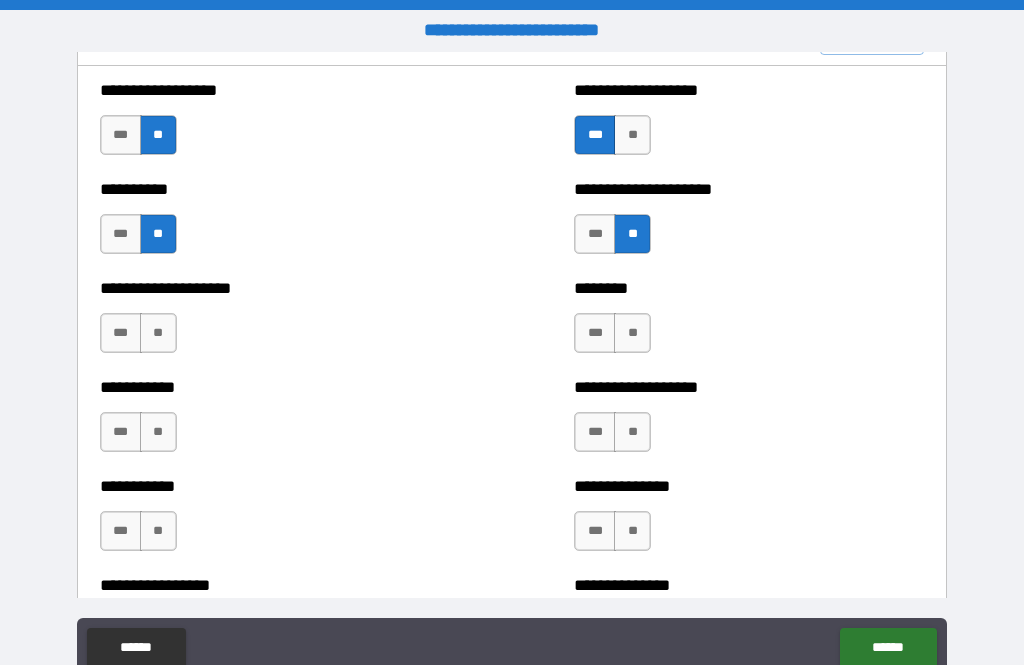 scroll, scrollTop: 2399, scrollLeft: 0, axis: vertical 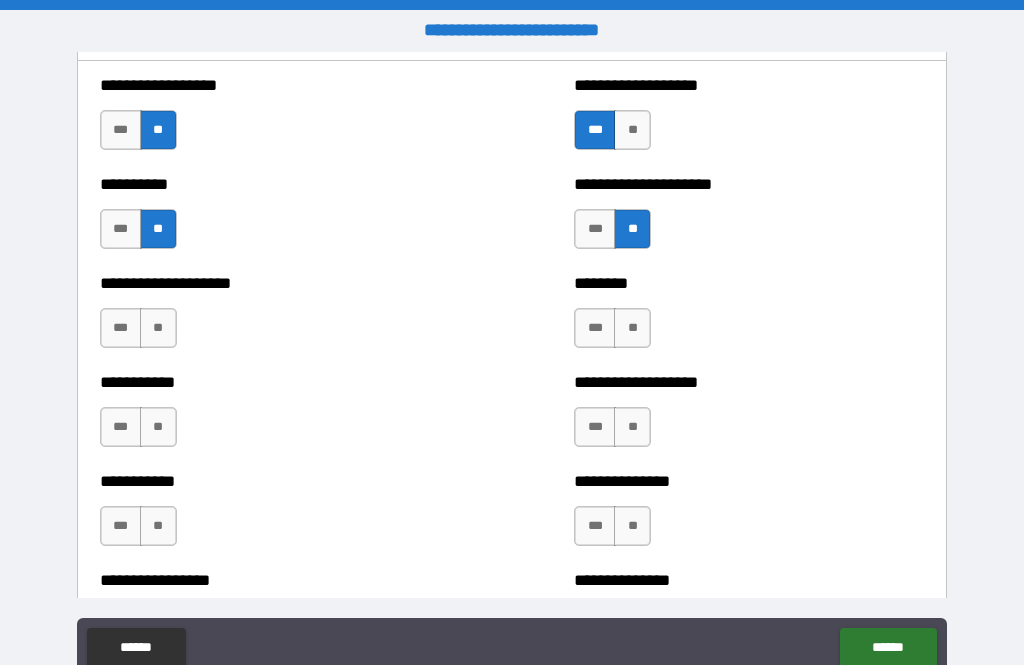 click on "**" at bounding box center [158, 328] 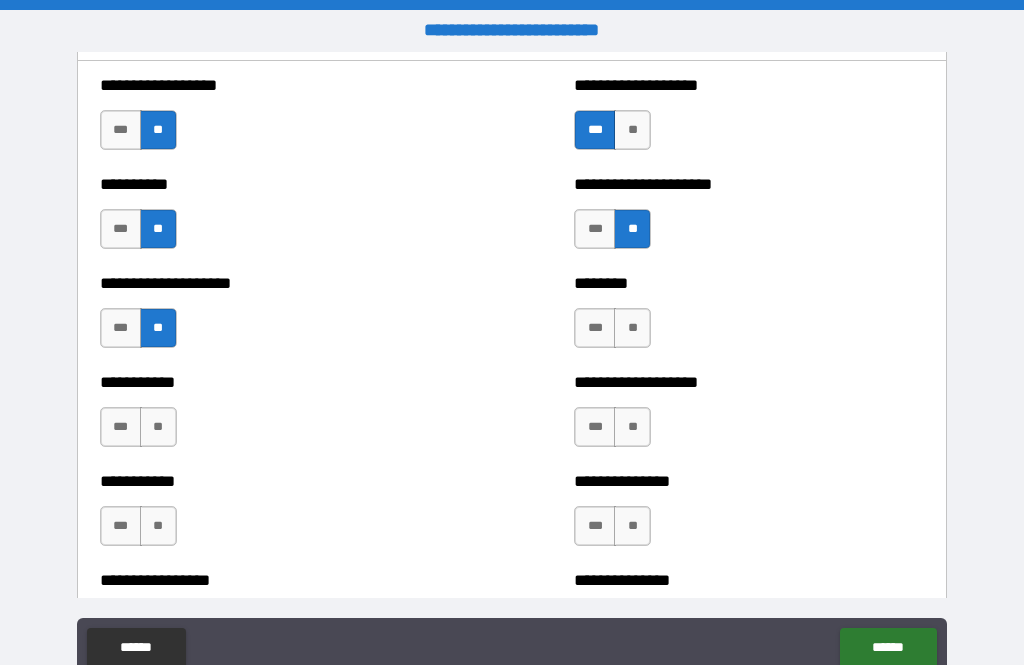 click on "**" at bounding box center [632, 328] 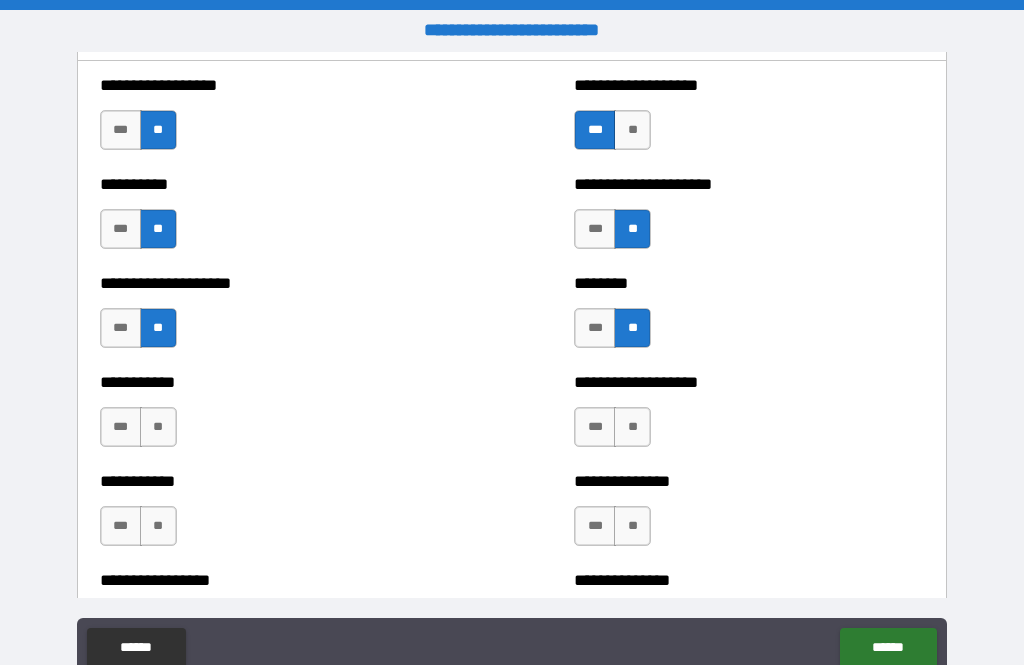 click on "**" at bounding box center [632, 427] 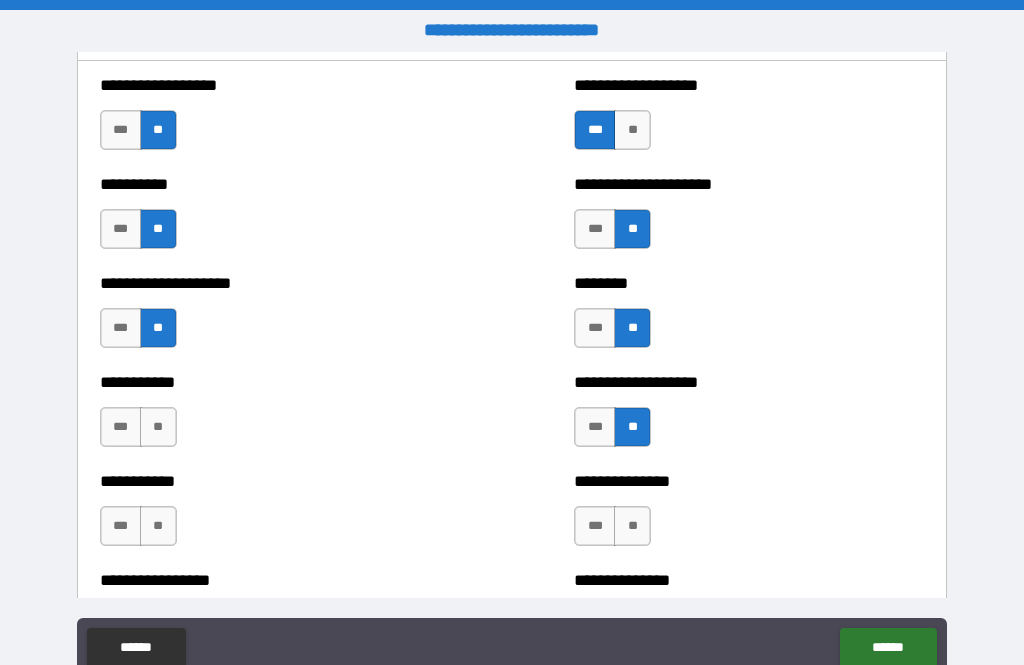 click on "**" at bounding box center (632, 526) 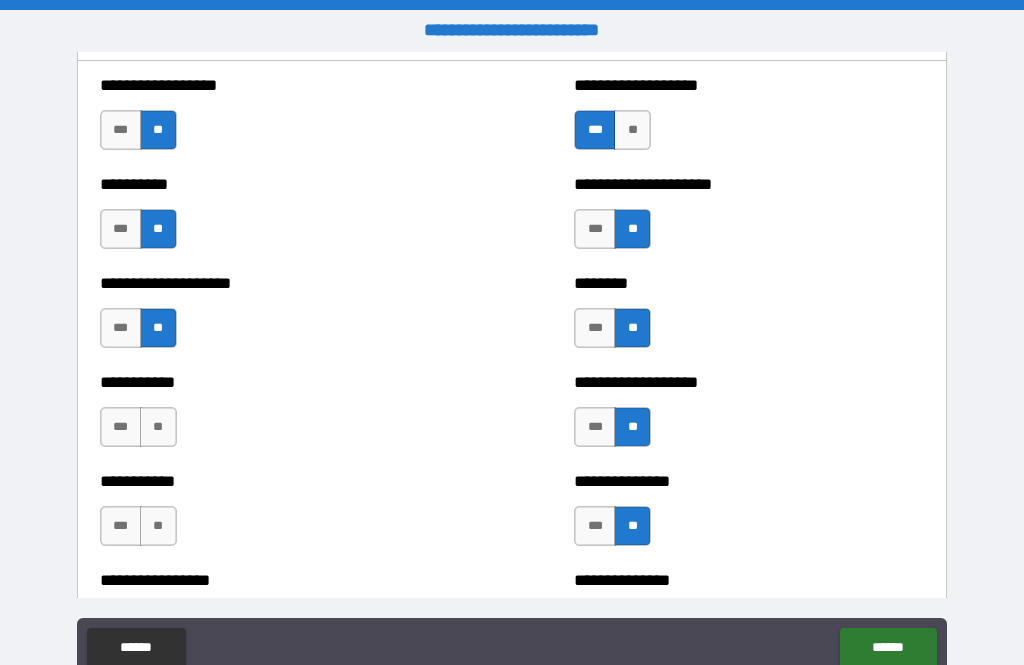 click on "**" at bounding box center [158, 427] 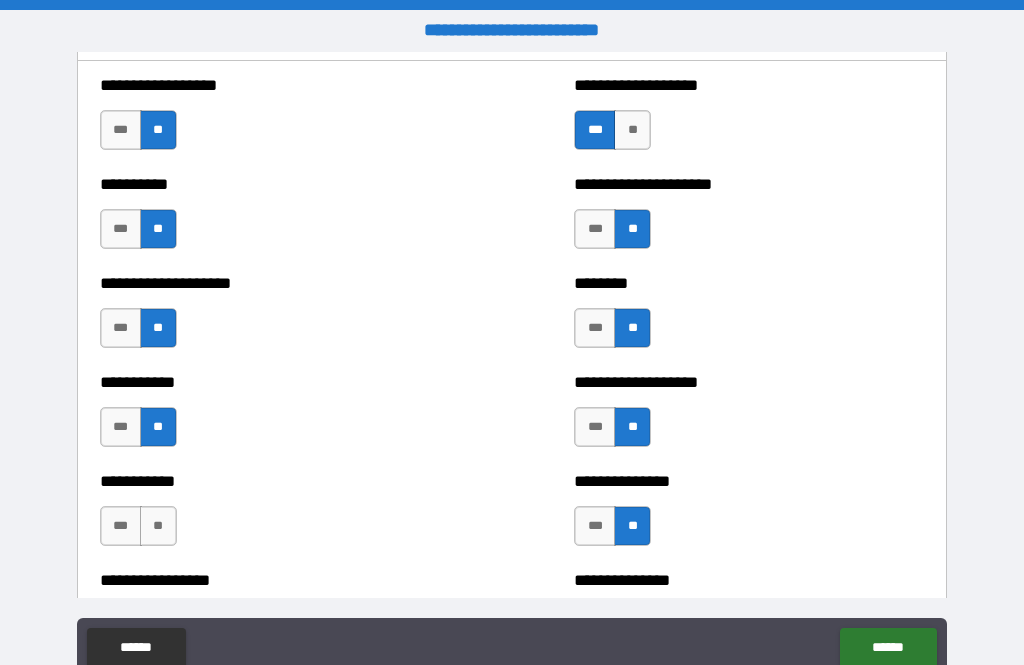 click on "**" at bounding box center [158, 526] 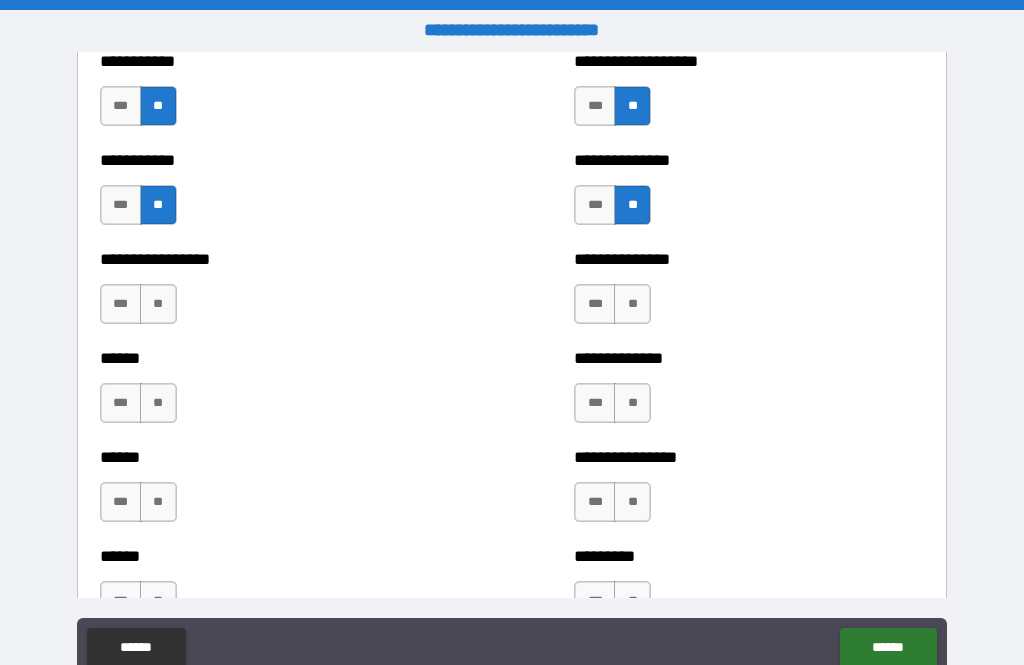 scroll, scrollTop: 2726, scrollLeft: 0, axis: vertical 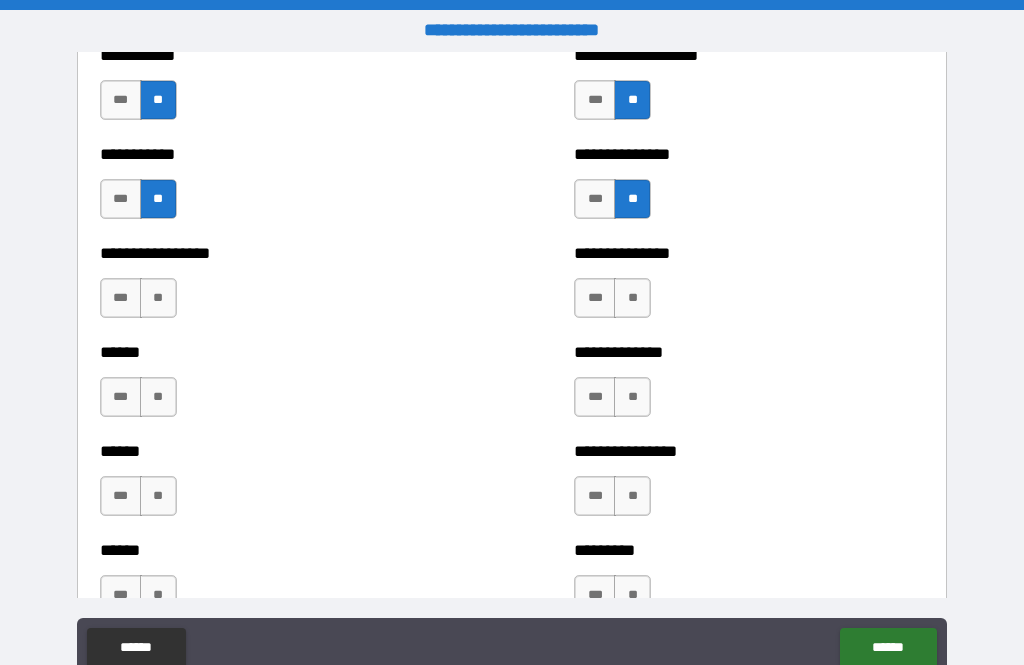 click on "**" at bounding box center (158, 298) 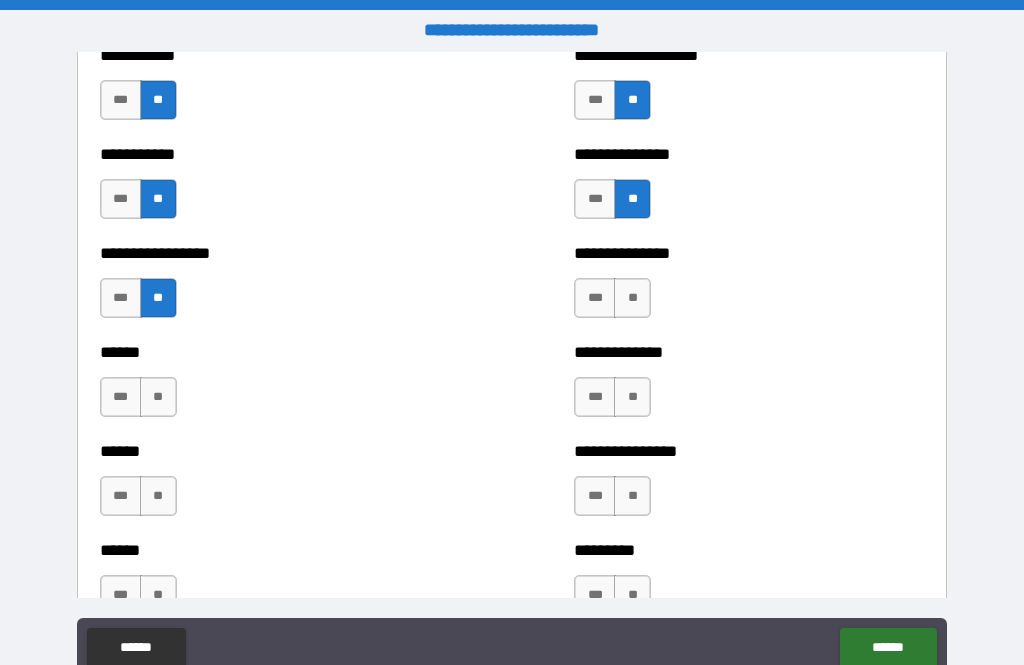 click on "**" at bounding box center [158, 397] 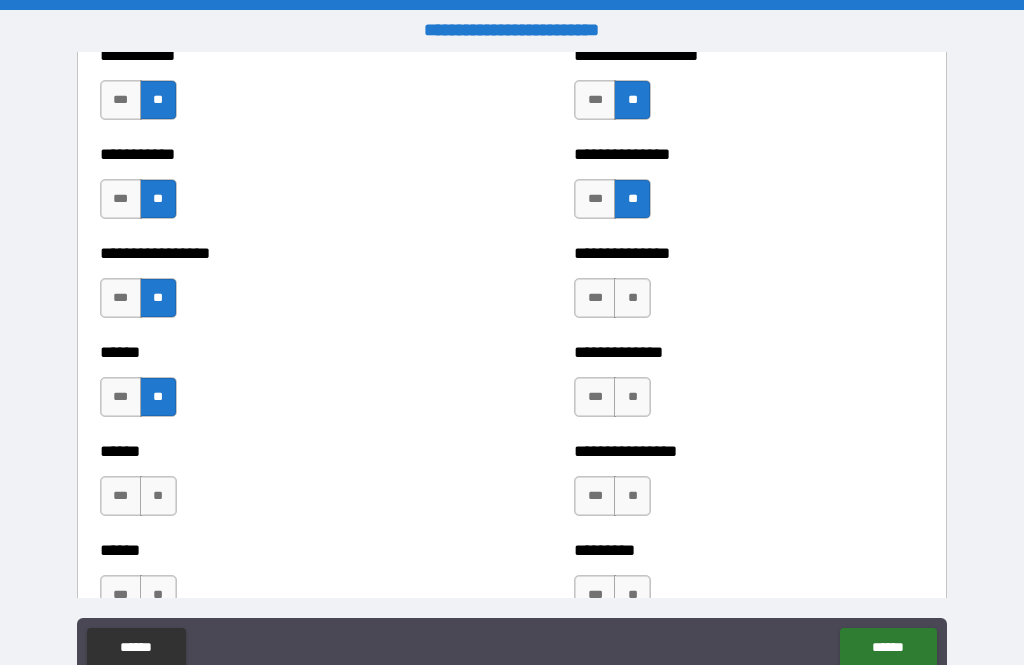 click on "**" at bounding box center [158, 496] 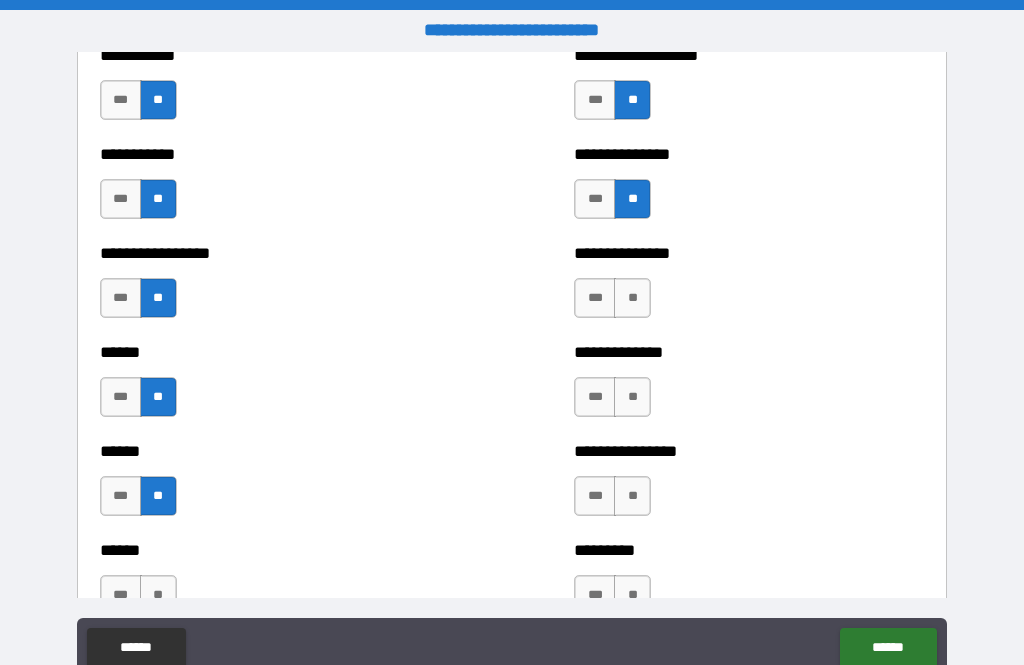 click on "**" at bounding box center (632, 298) 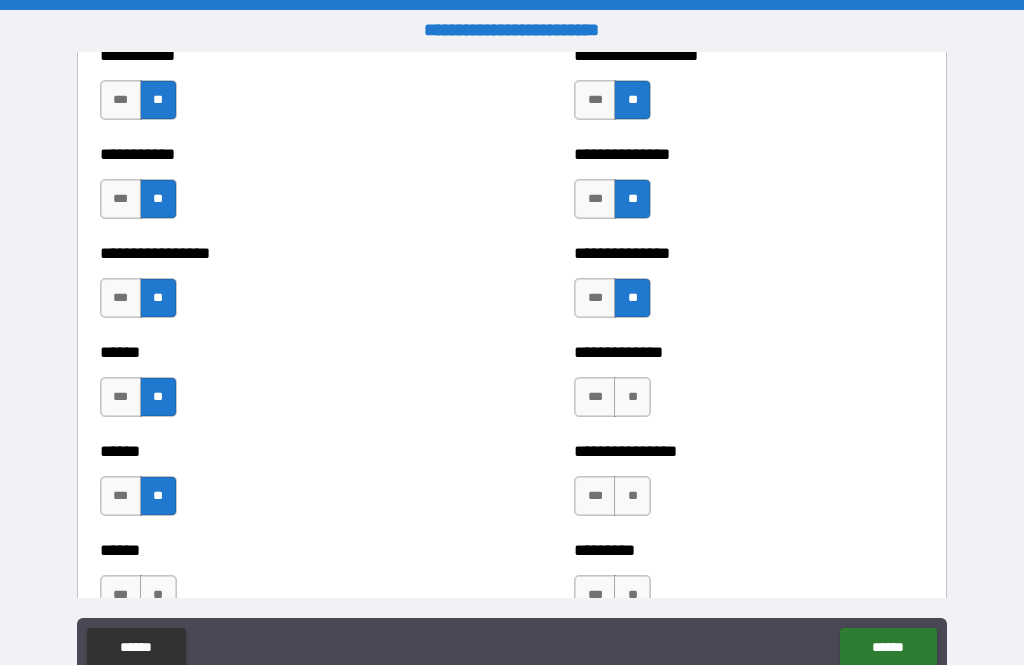 click on "***" at bounding box center [595, 397] 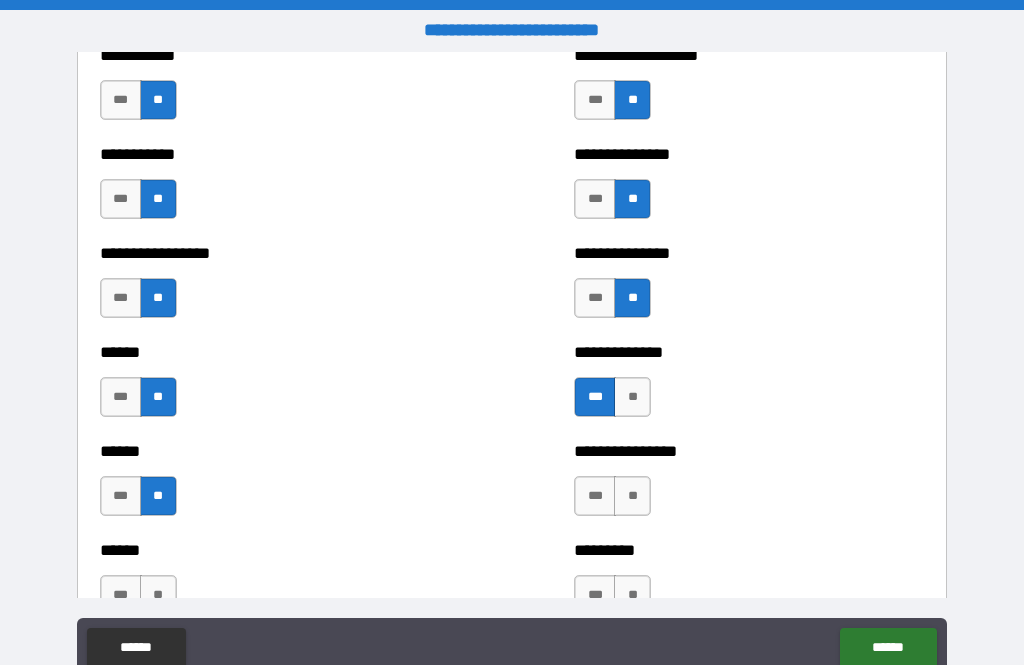 click on "**" at bounding box center (632, 496) 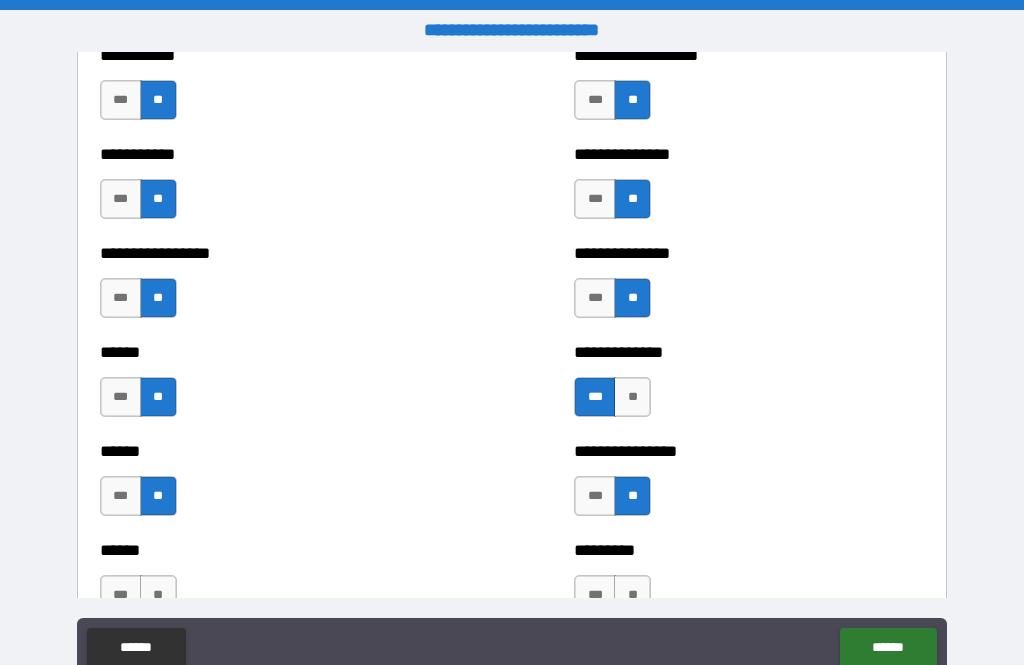 click on "**" at bounding box center [632, 397] 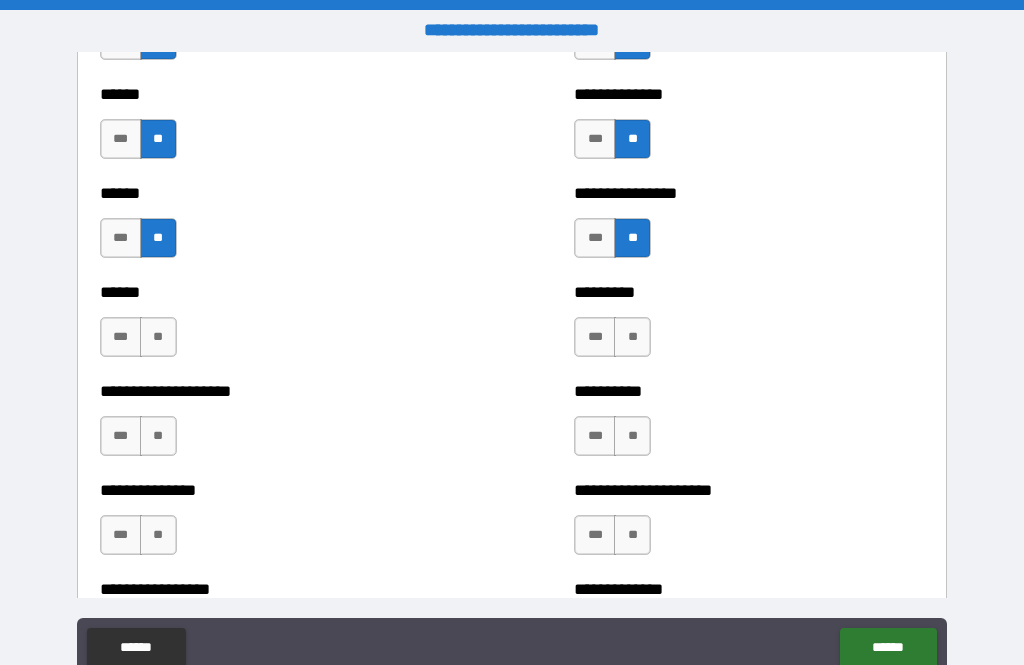 scroll, scrollTop: 2991, scrollLeft: 0, axis: vertical 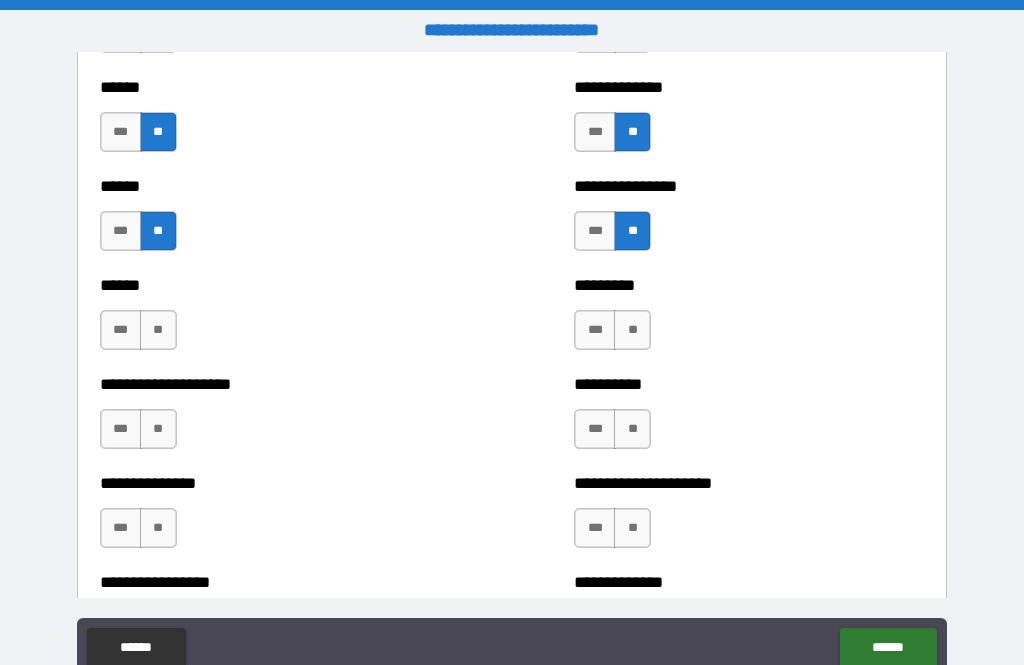 click on "**" at bounding box center (632, 330) 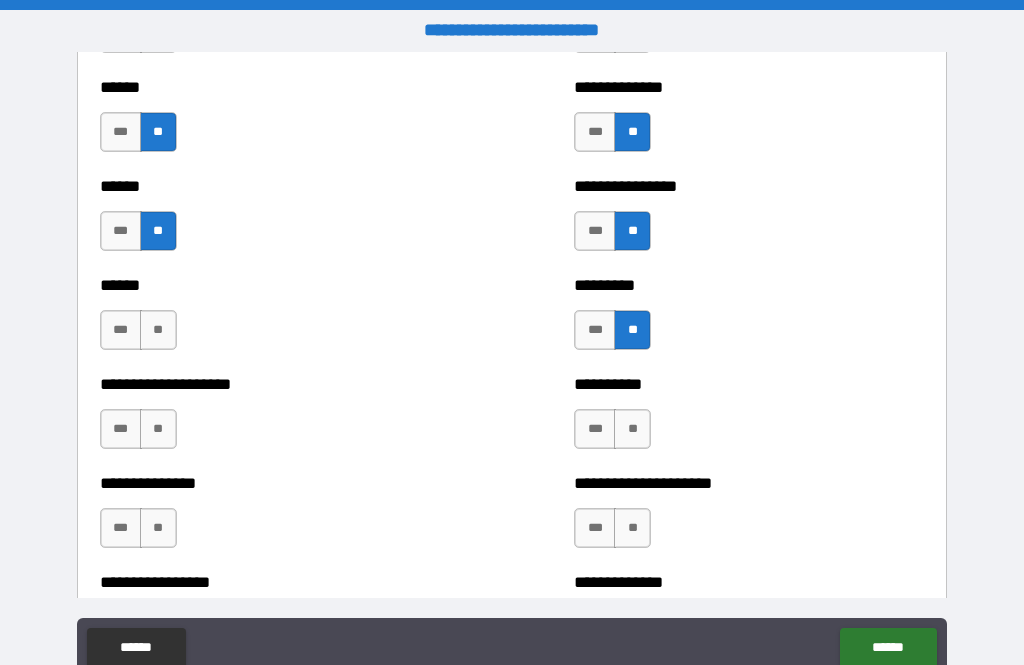 click on "**" at bounding box center [158, 330] 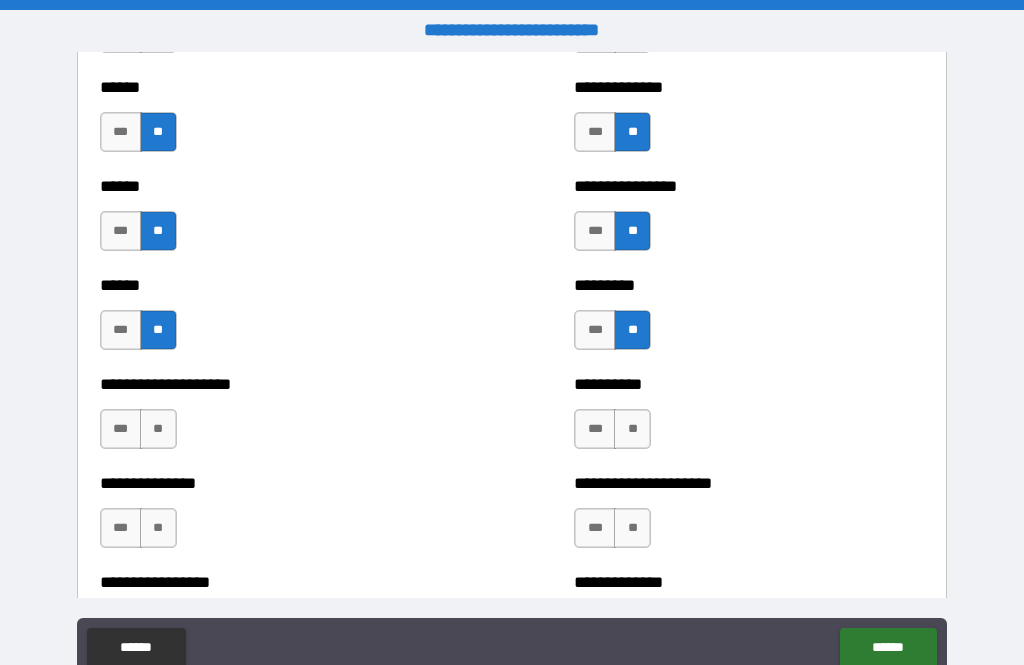 click on "**" at bounding box center [158, 429] 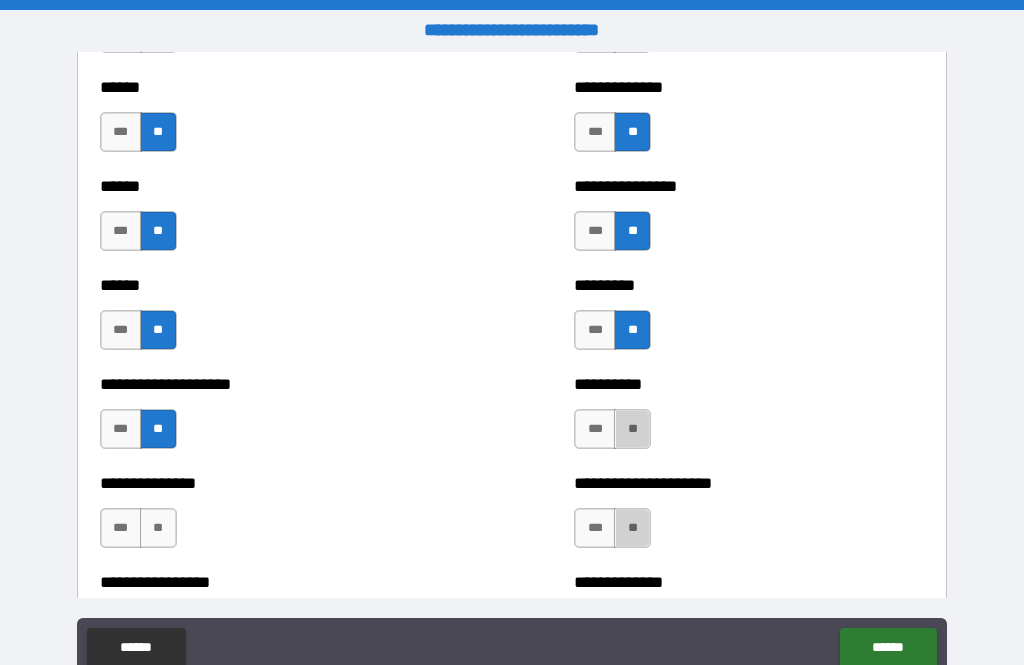 click on "**" at bounding box center (632, 429) 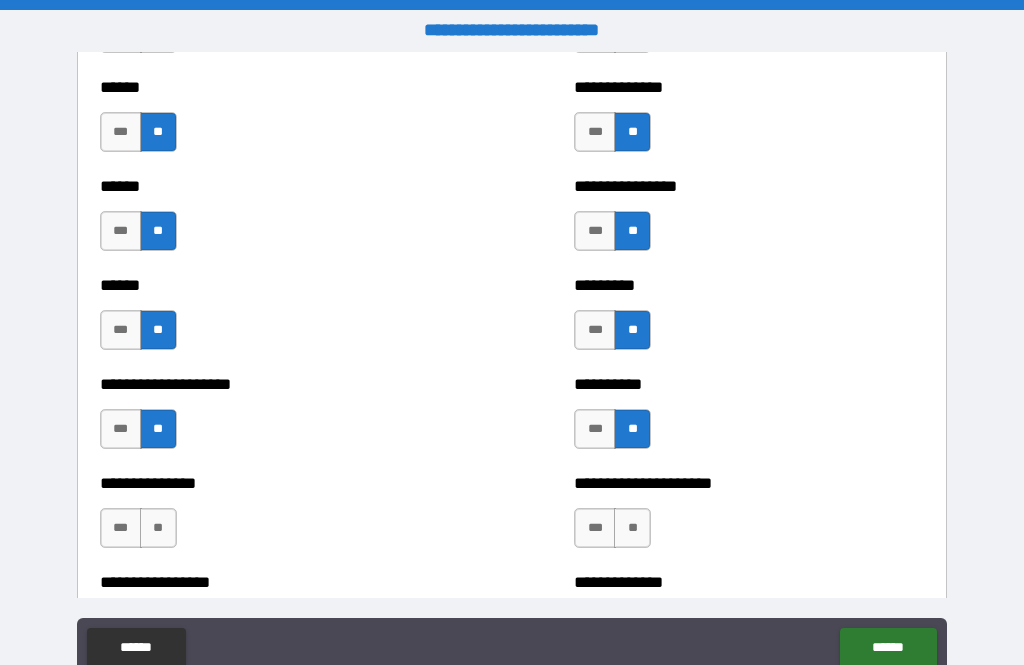 click on "**" at bounding box center [632, 429] 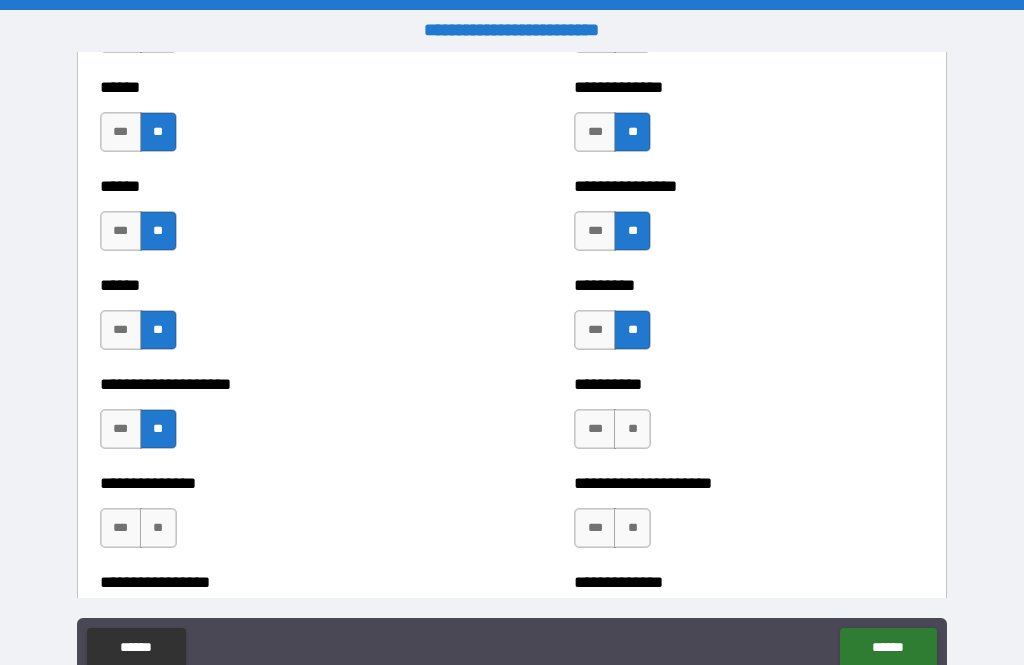 click on "**" at bounding box center (632, 528) 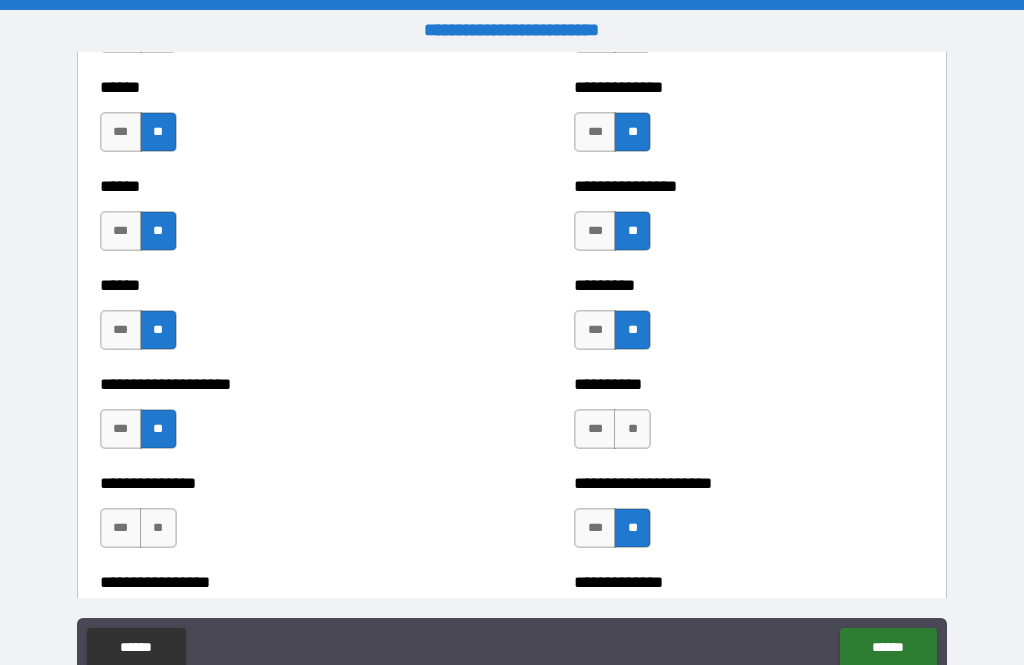 click on "**" at bounding box center [632, 429] 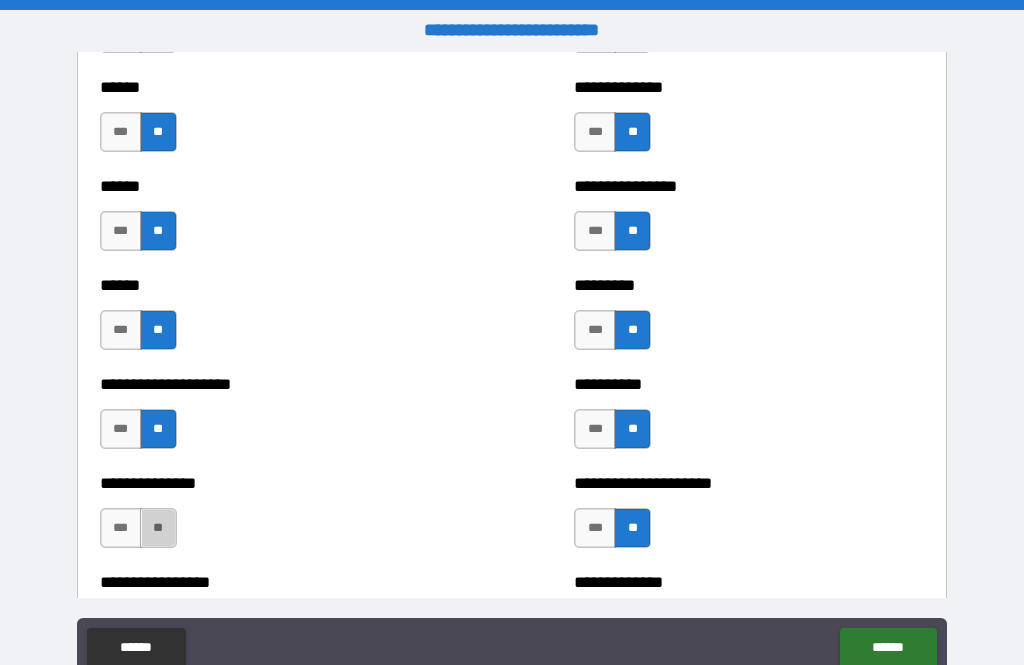 click on "**" at bounding box center [158, 528] 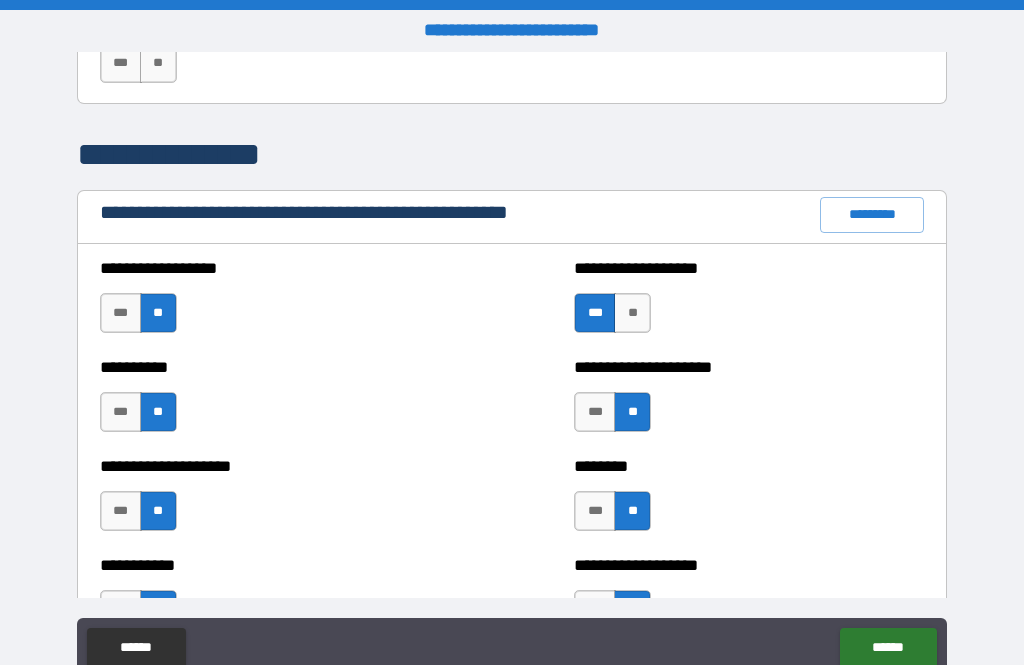 scroll, scrollTop: 2216, scrollLeft: 0, axis: vertical 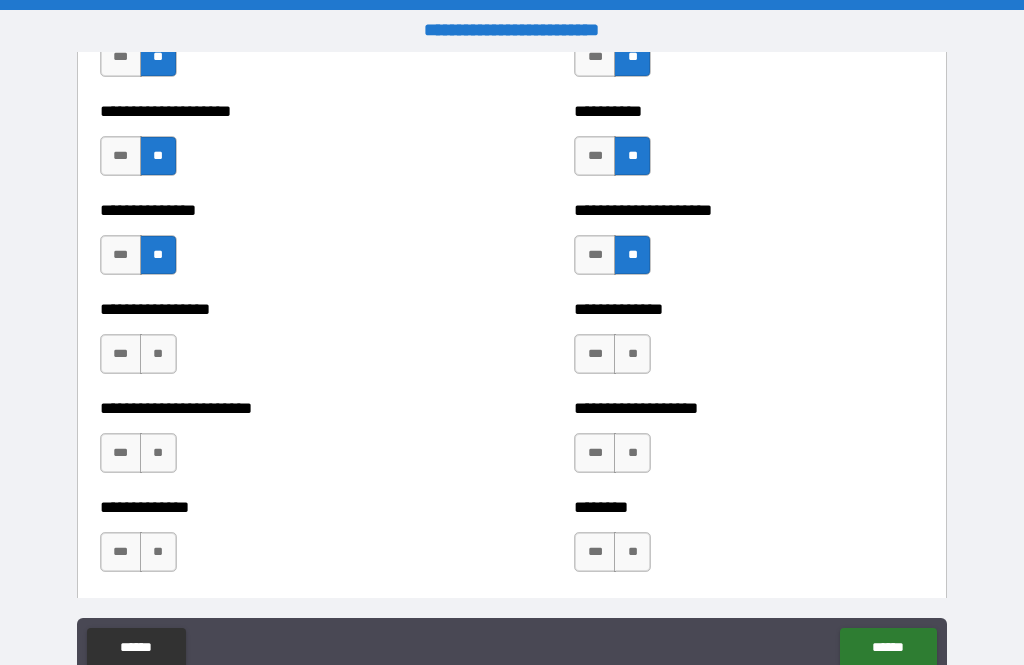 click on "**" at bounding box center (158, 354) 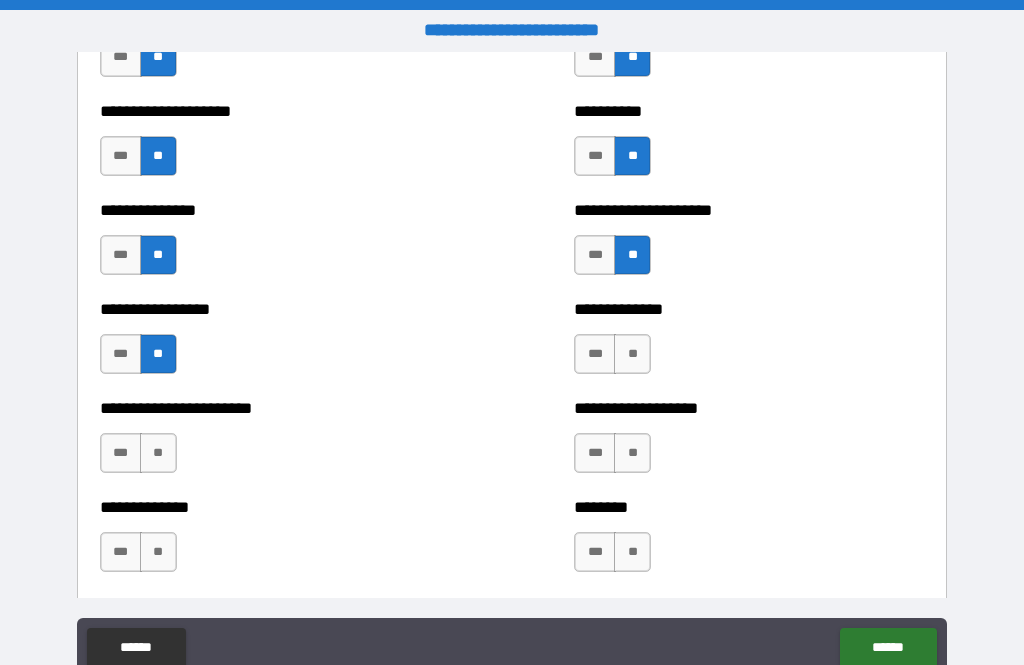 click on "**" at bounding box center [158, 453] 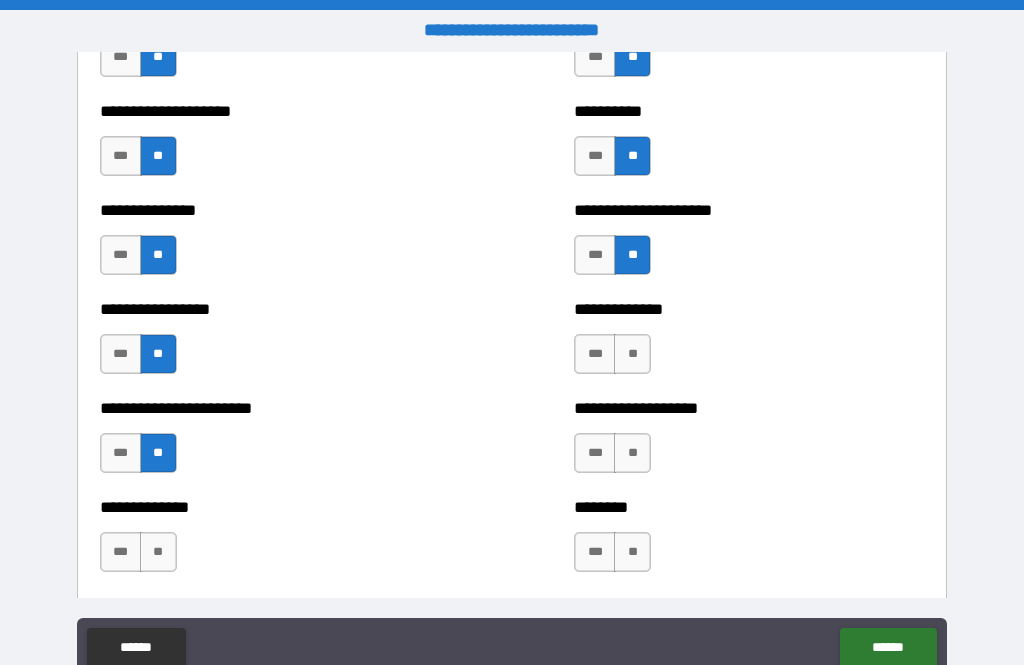 click on "**" at bounding box center [158, 552] 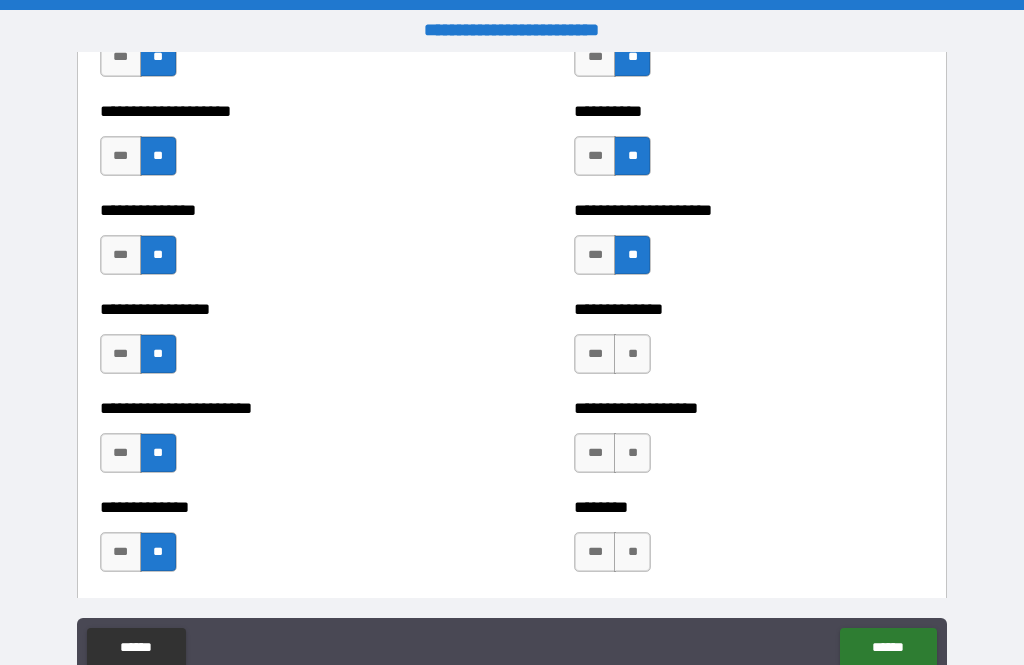 click on "**" at bounding box center (632, 354) 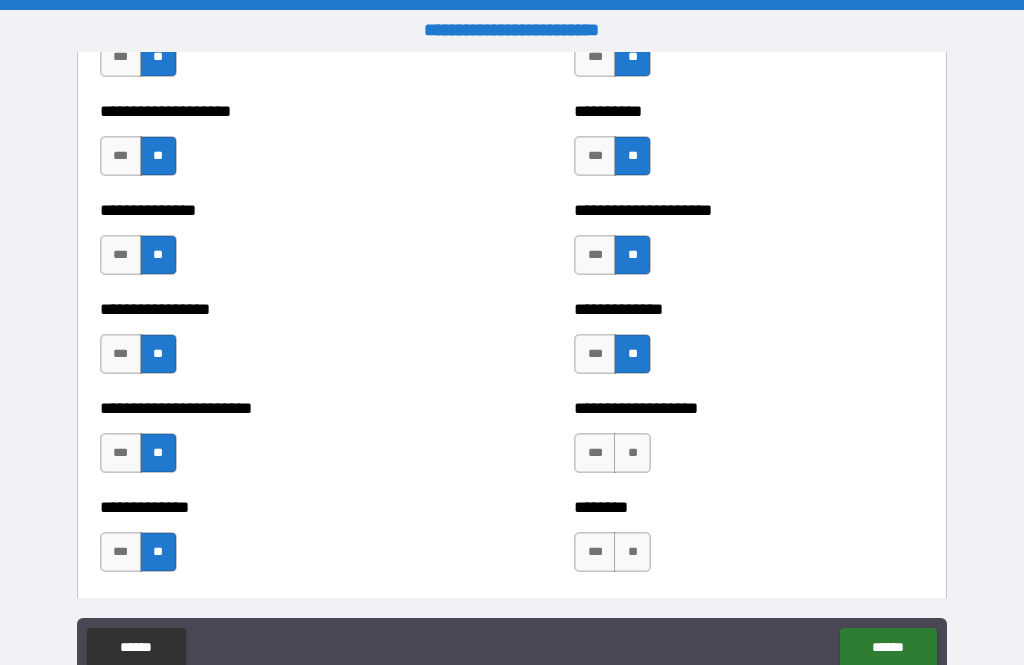 click on "**" at bounding box center [632, 453] 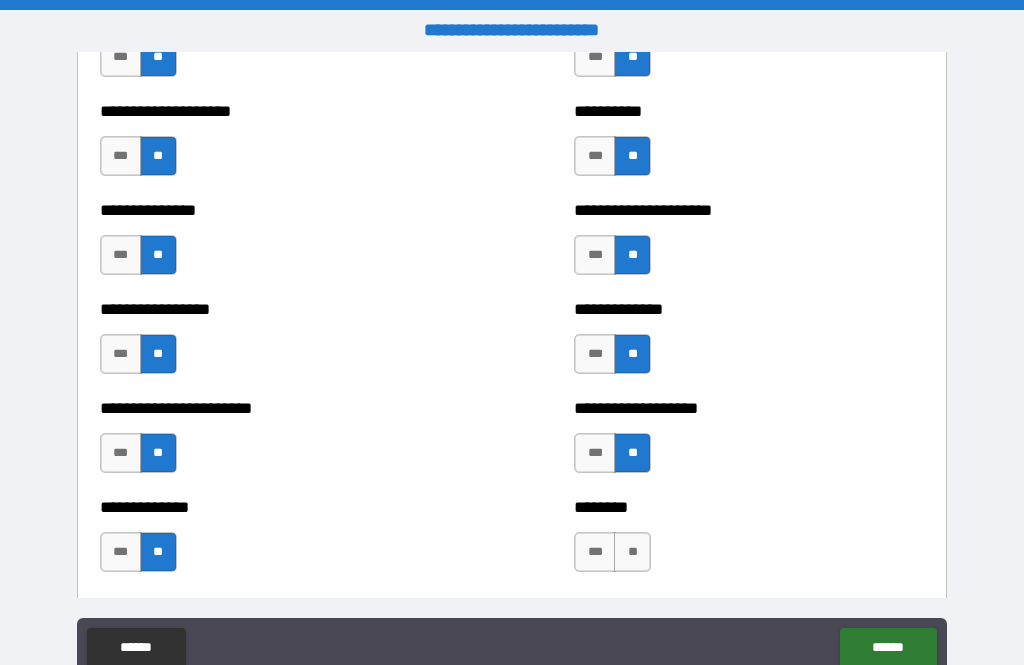 click on "******** *** **" at bounding box center [749, 542] 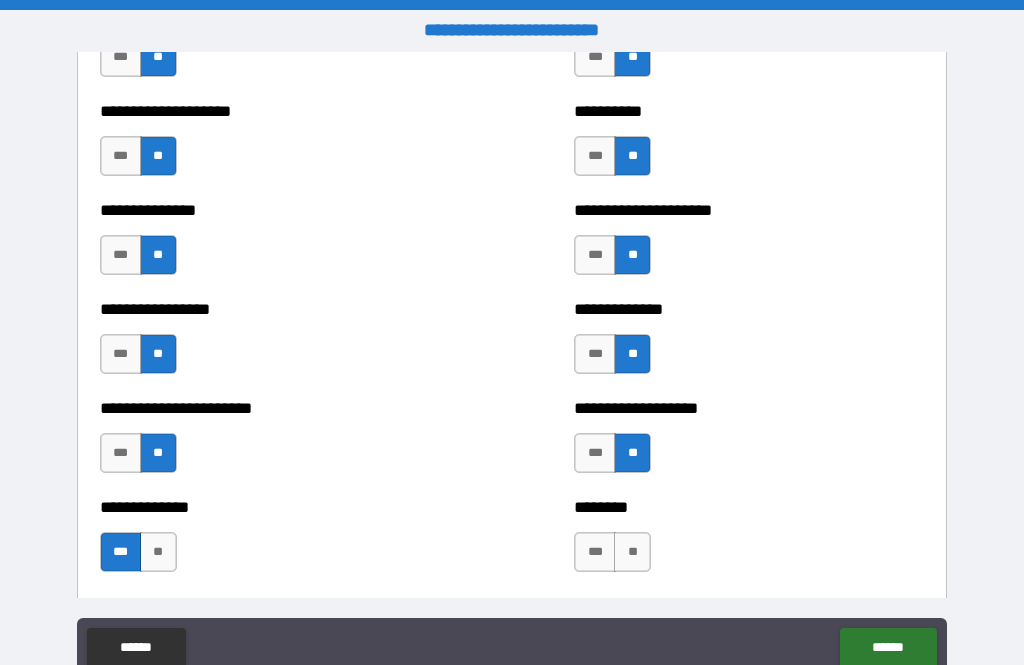 scroll, scrollTop: 3502, scrollLeft: 0, axis: vertical 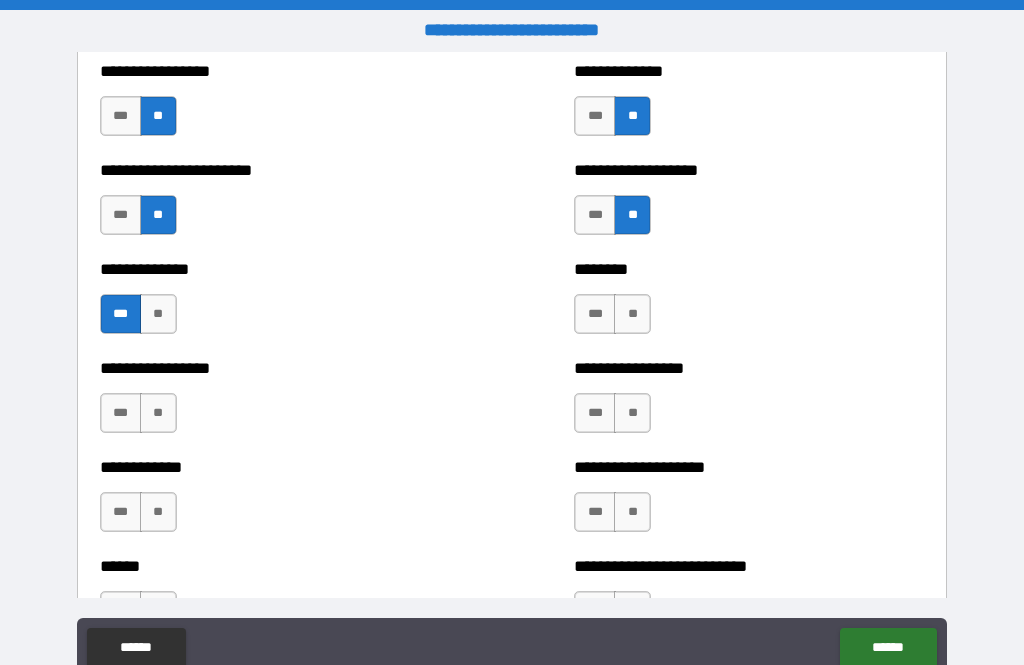 click on "**" at bounding box center [632, 314] 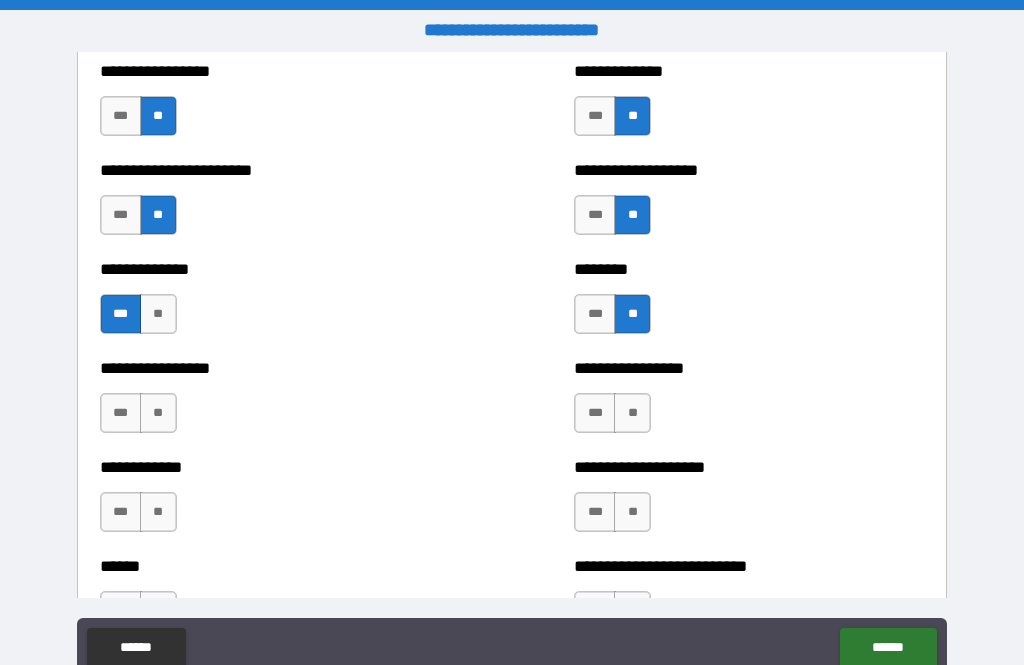 click on "**" at bounding box center (632, 413) 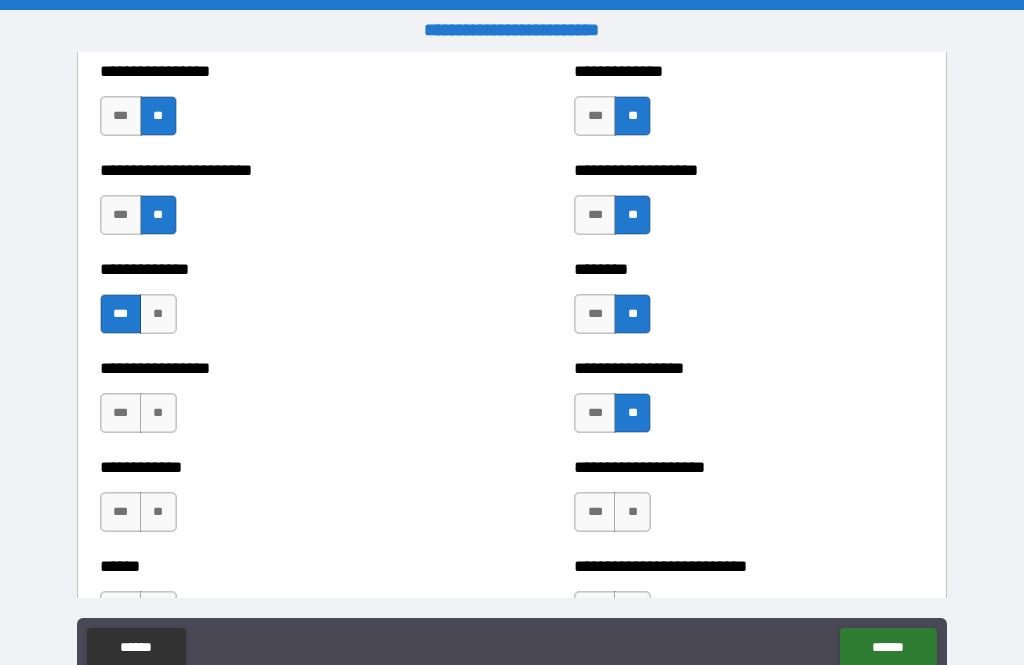 click on "**" at bounding box center [158, 413] 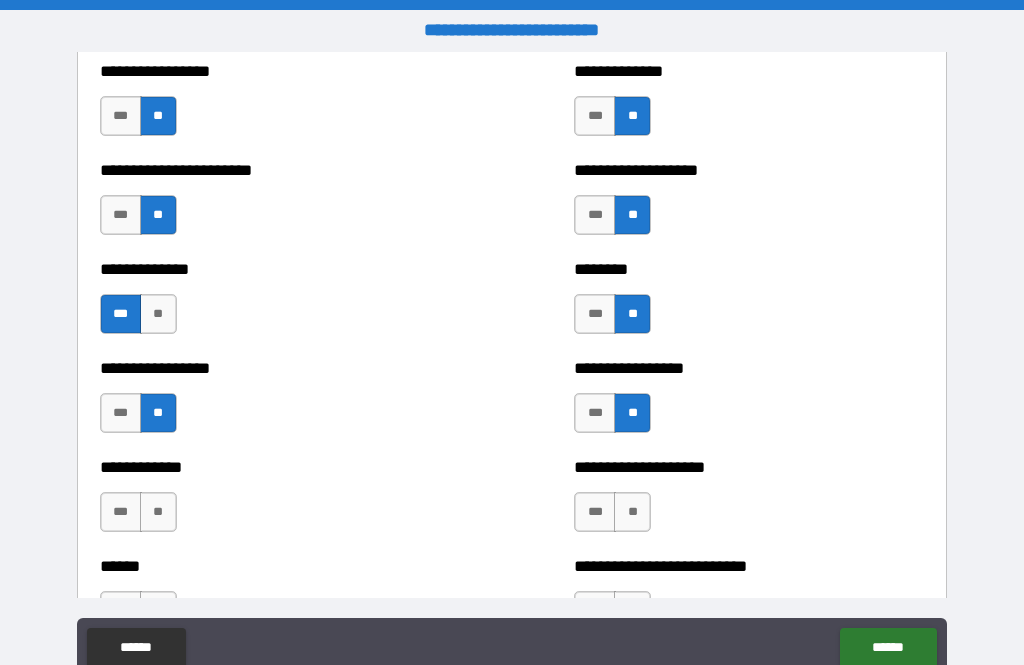click on "**" at bounding box center [158, 512] 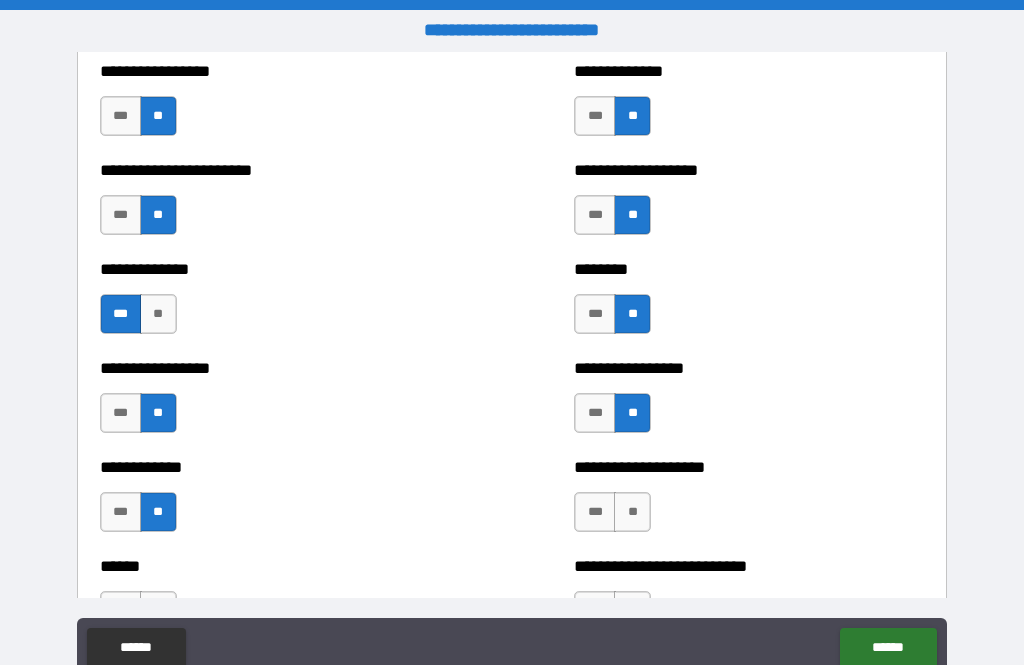 click on "**" at bounding box center (632, 512) 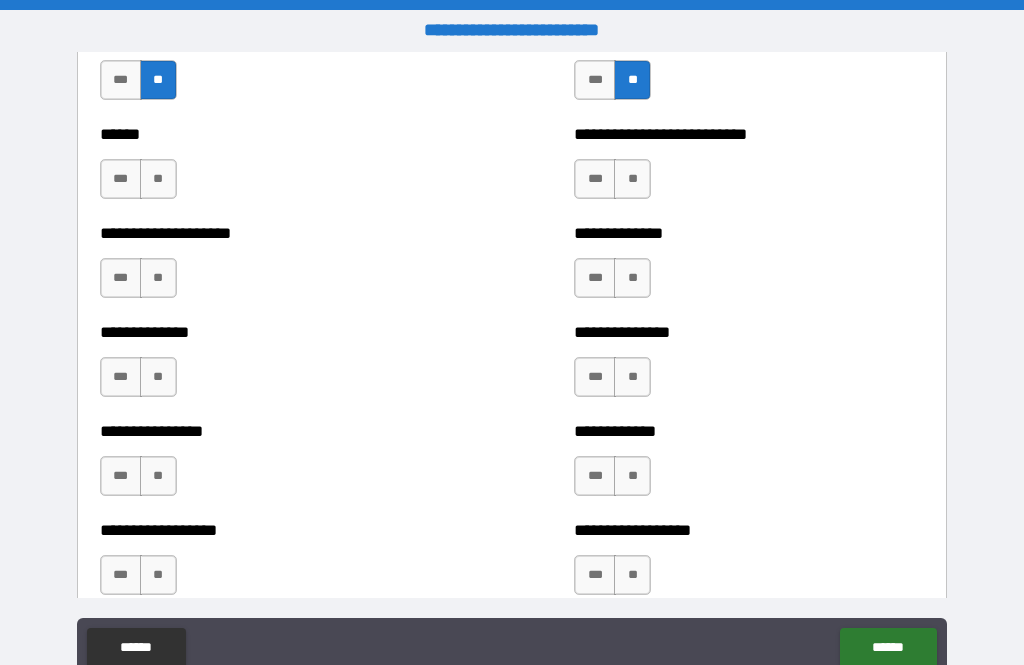 scroll, scrollTop: 3929, scrollLeft: 0, axis: vertical 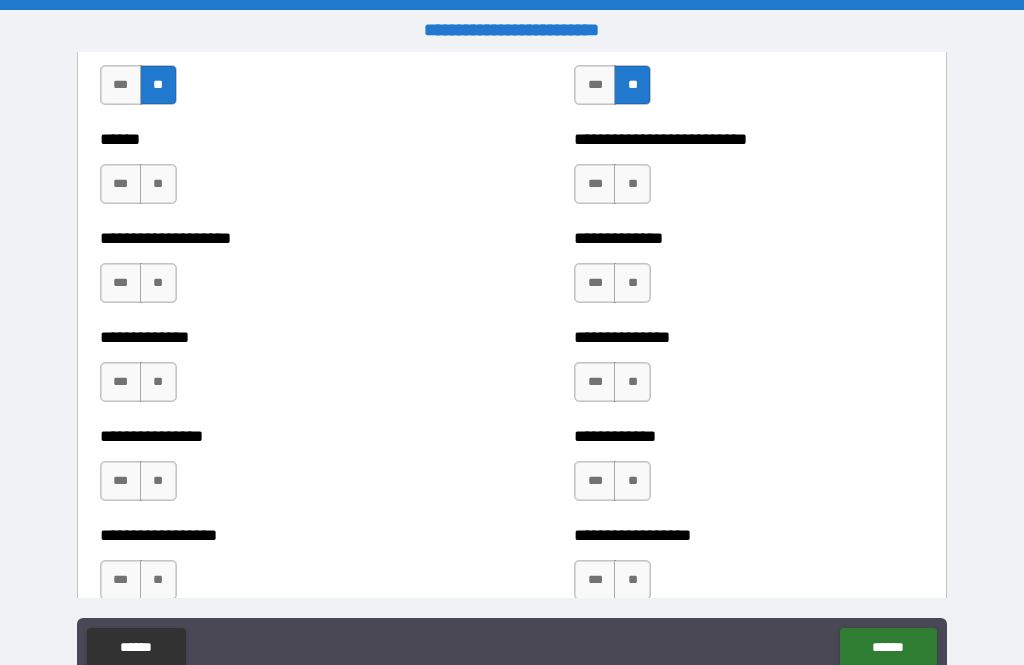 click on "**" at bounding box center [158, 184] 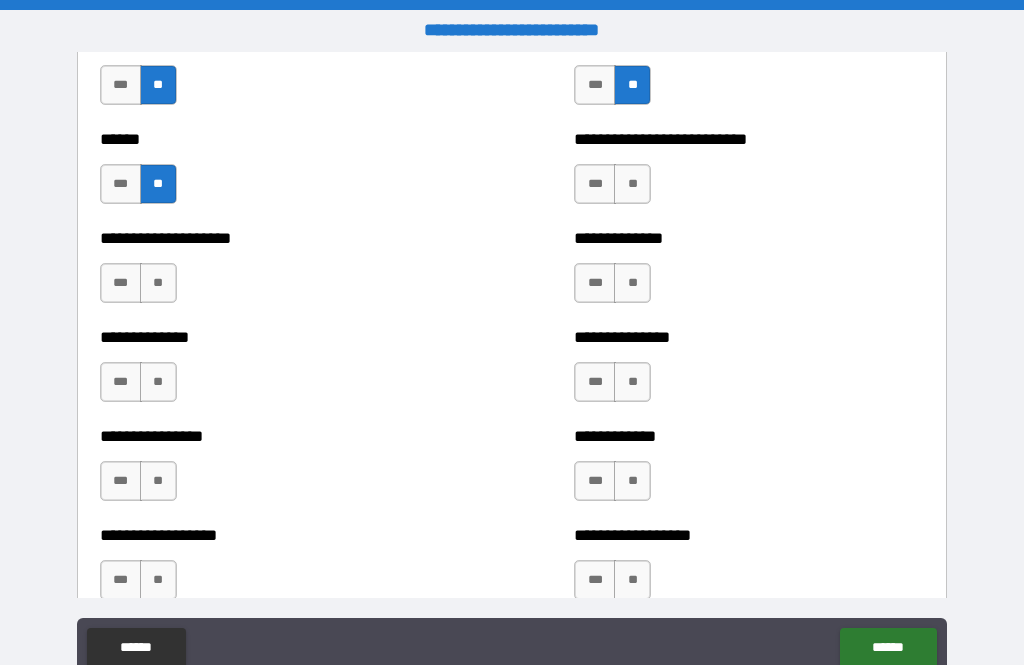 click on "**" at bounding box center [158, 283] 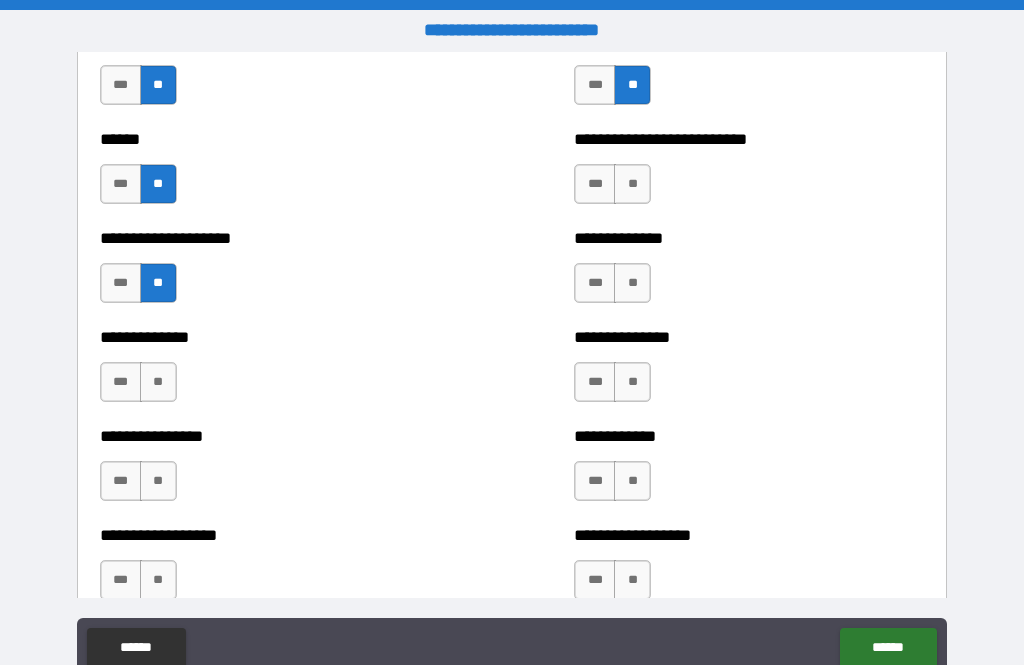click on "**" at bounding box center [632, 184] 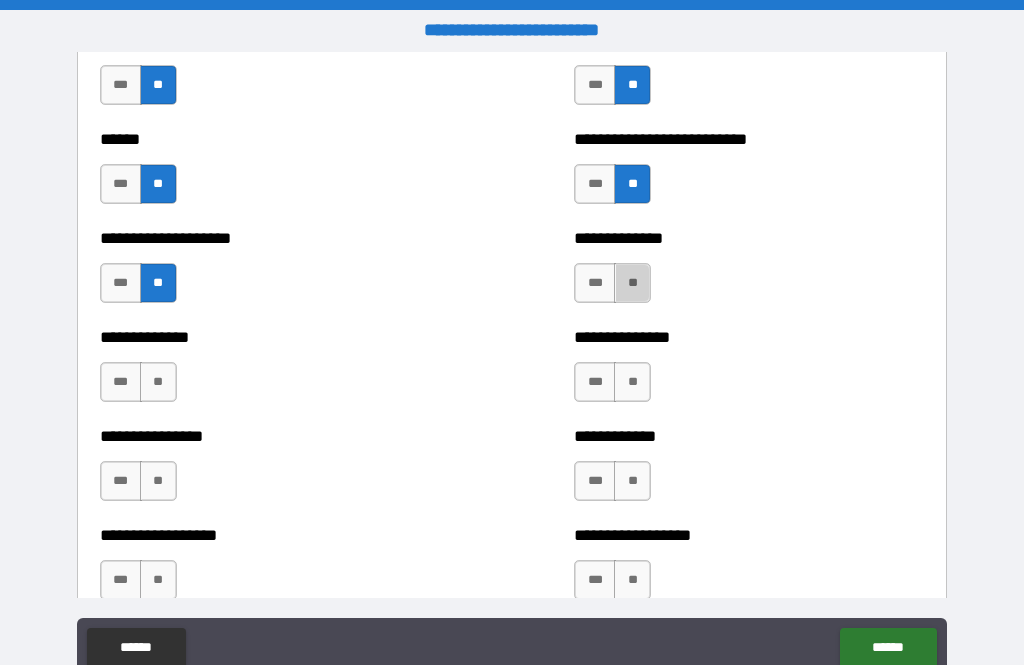 click on "**" at bounding box center (632, 283) 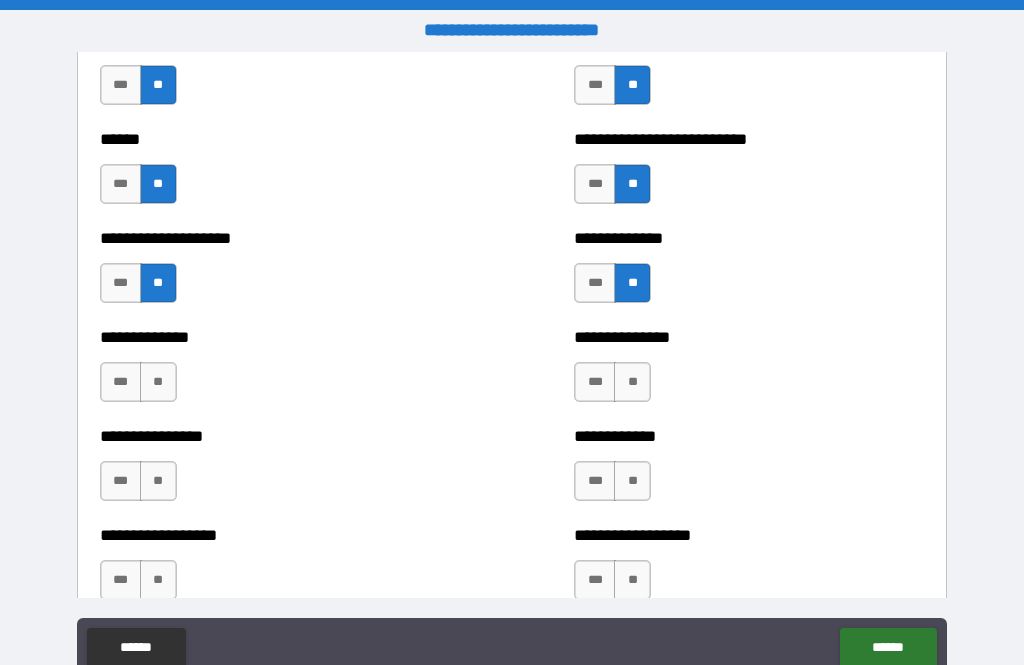 click on "**" at bounding box center (632, 382) 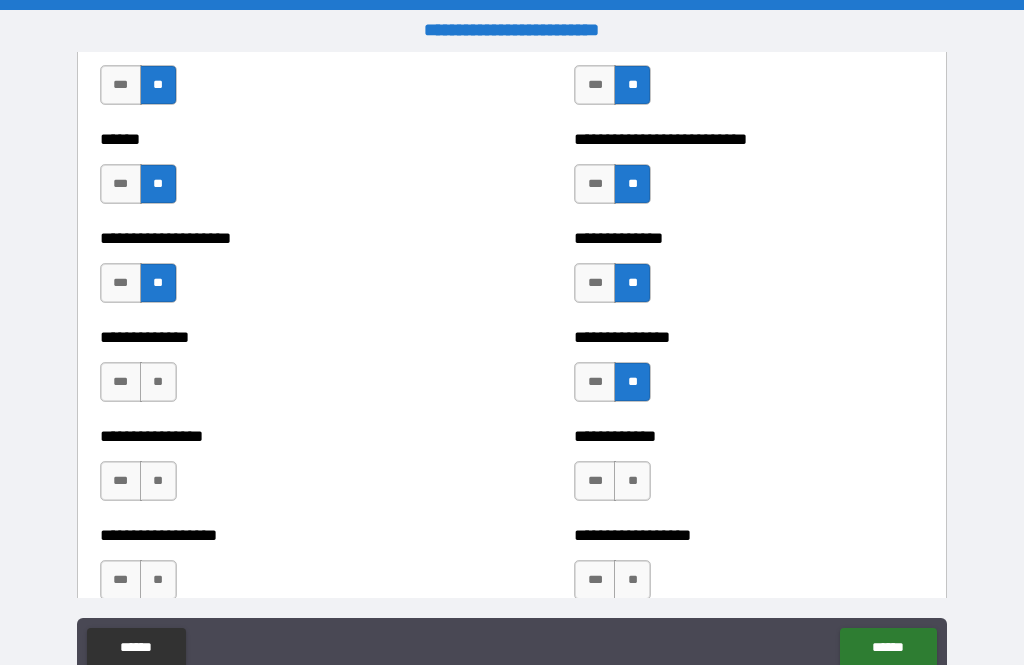 click on "**" at bounding box center [632, 481] 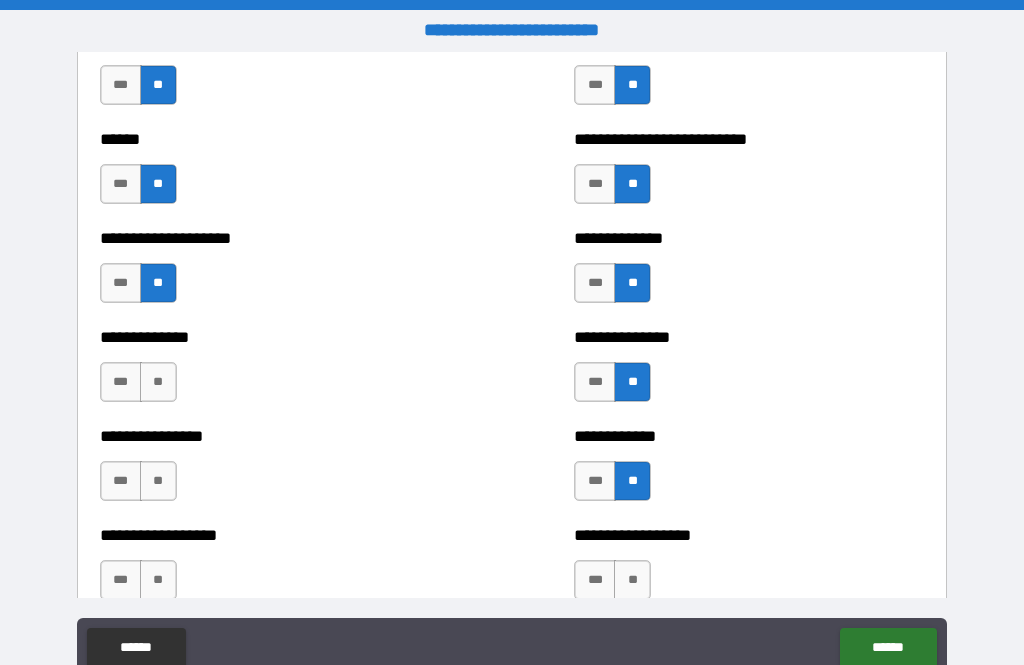 click on "**" at bounding box center (632, 580) 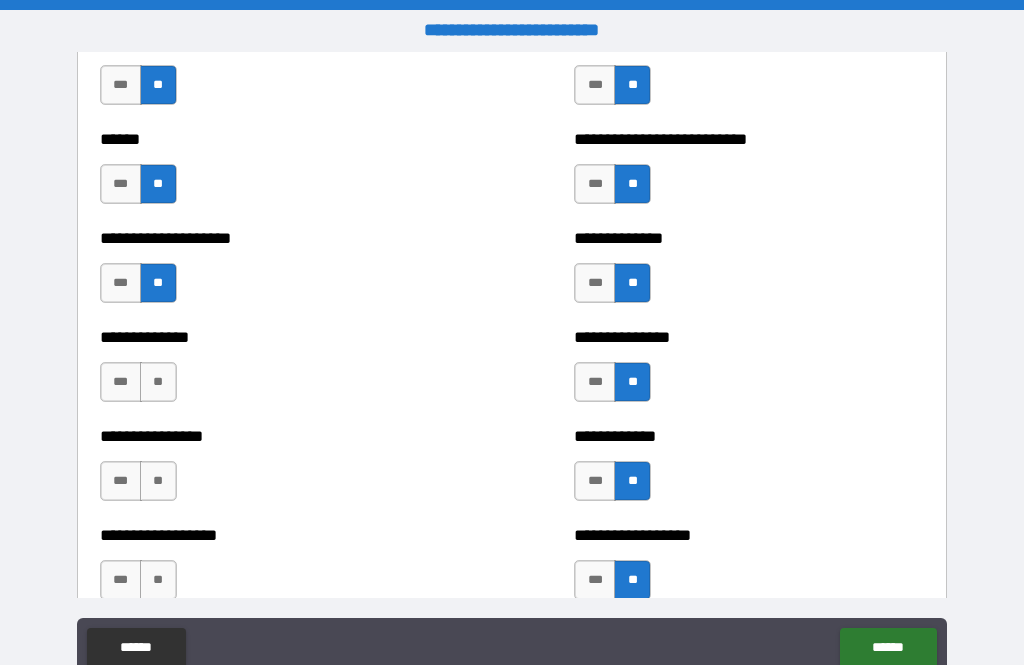click on "**" at bounding box center [158, 481] 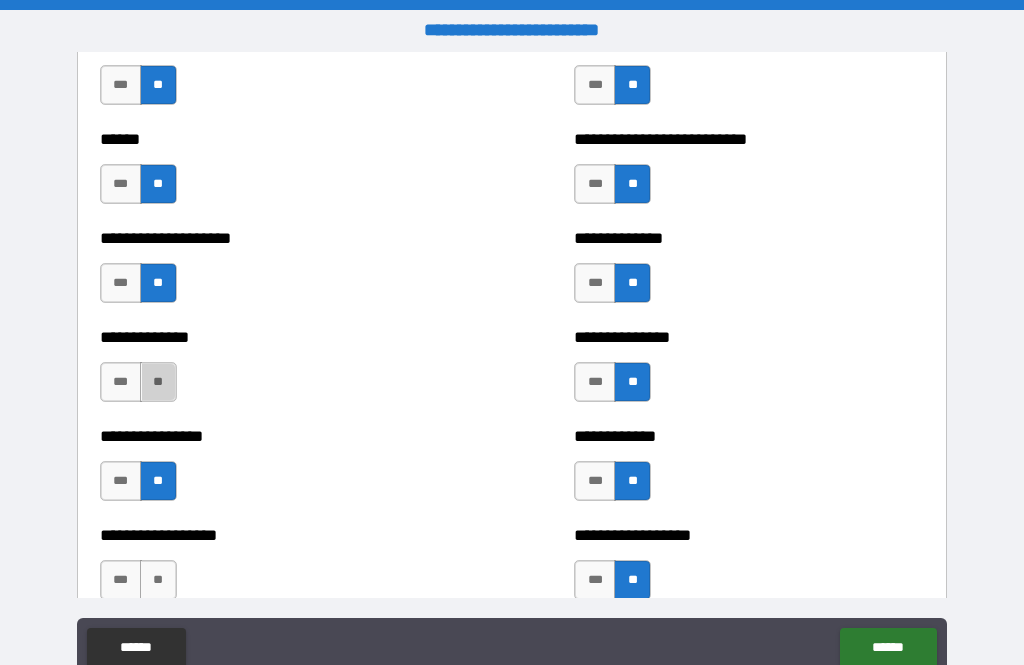 click on "**" at bounding box center [158, 382] 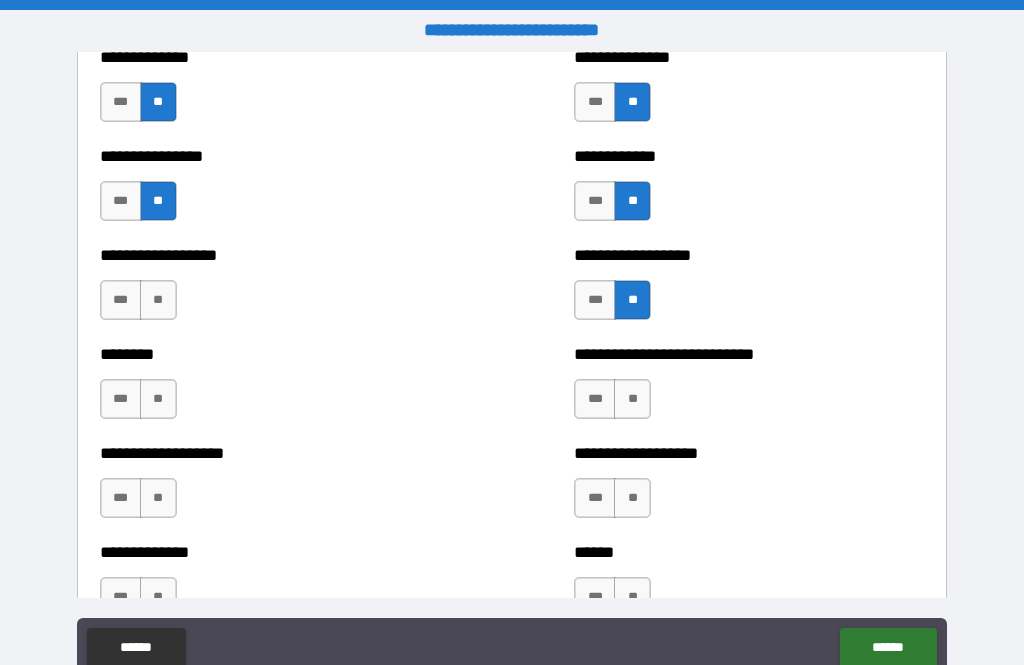 scroll, scrollTop: 4219, scrollLeft: 0, axis: vertical 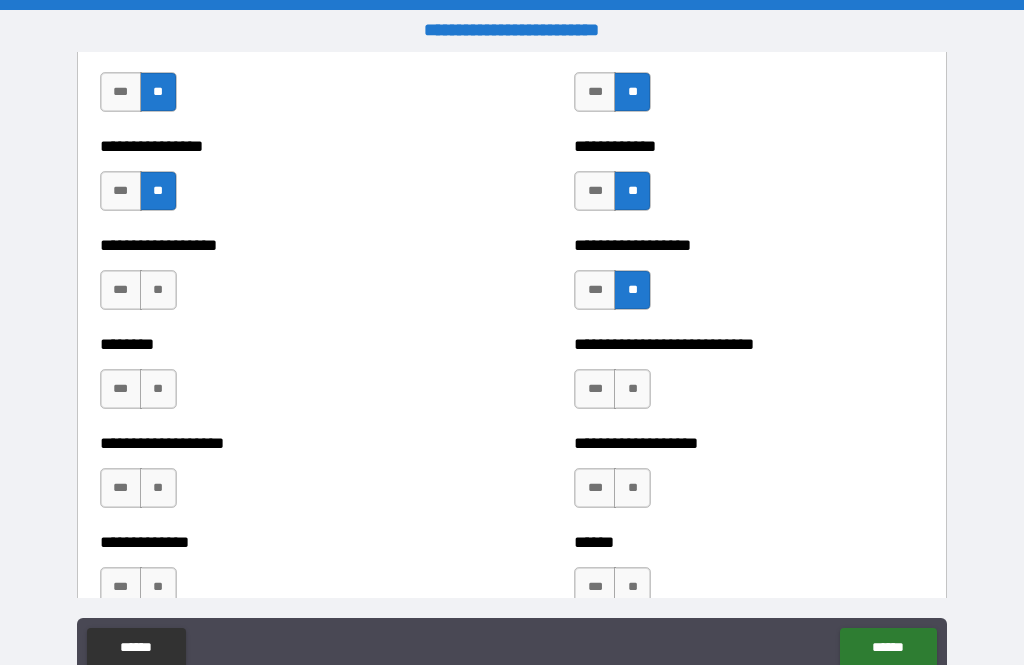 click on "**" at bounding box center (158, 290) 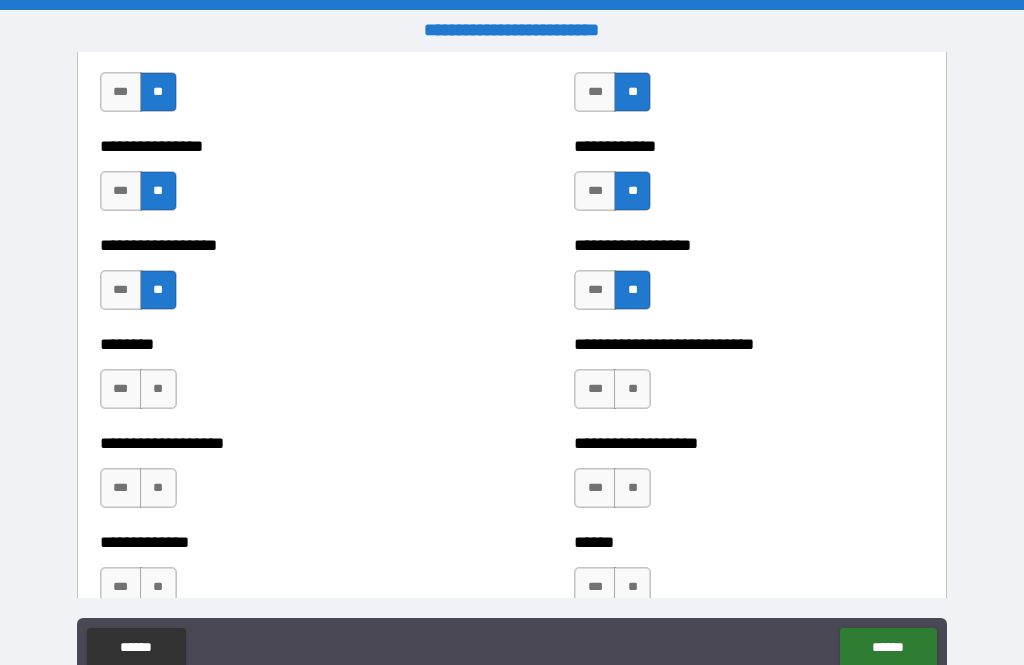 click on "**" at bounding box center [158, 389] 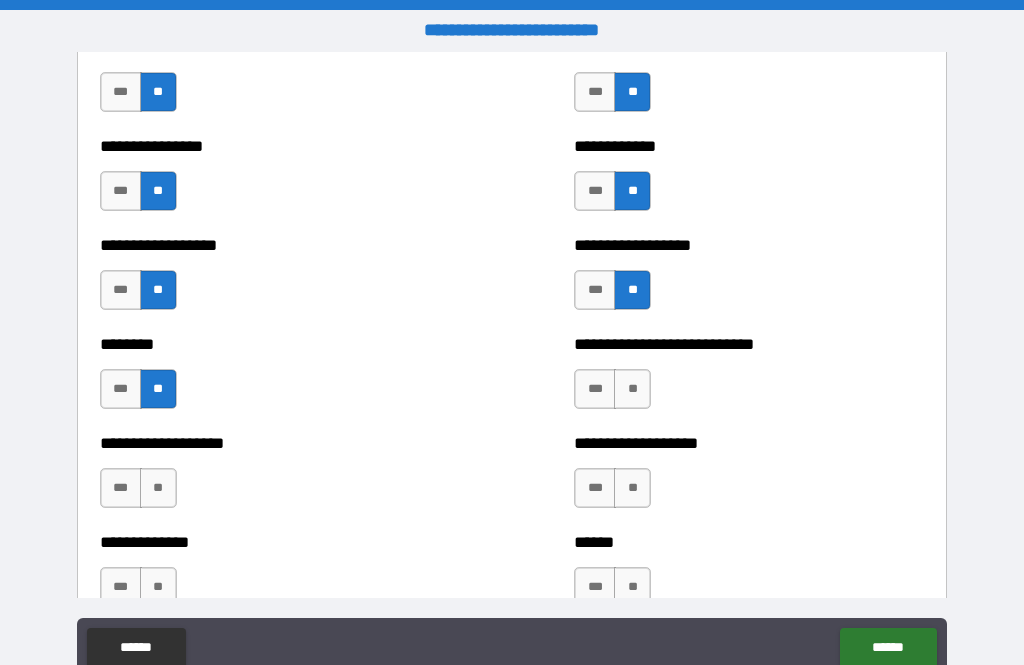 click on "**" at bounding box center (158, 488) 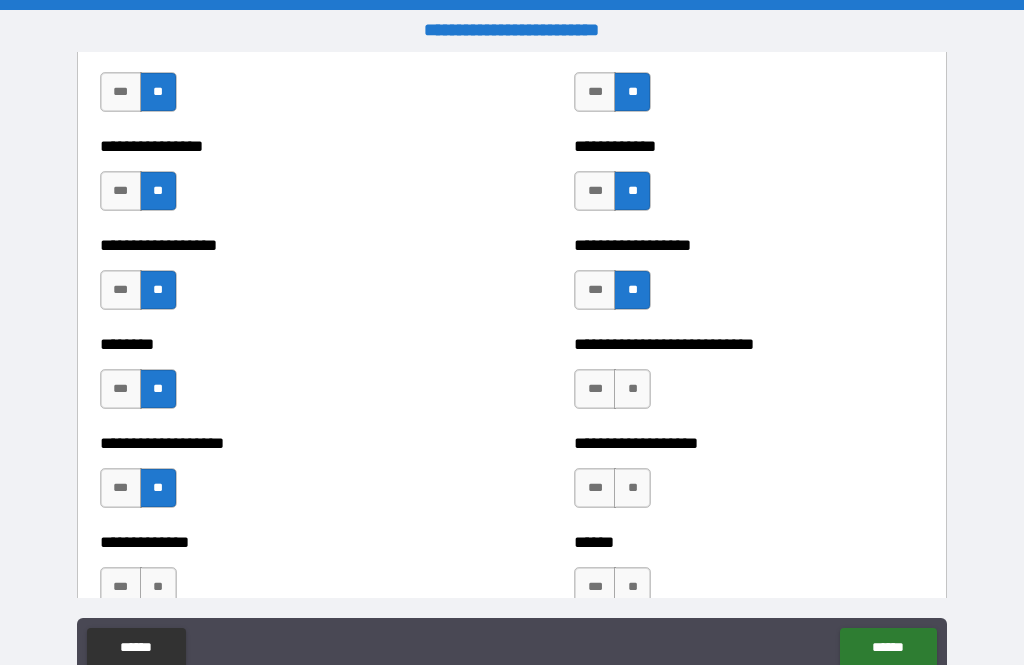 click on "**" at bounding box center (632, 389) 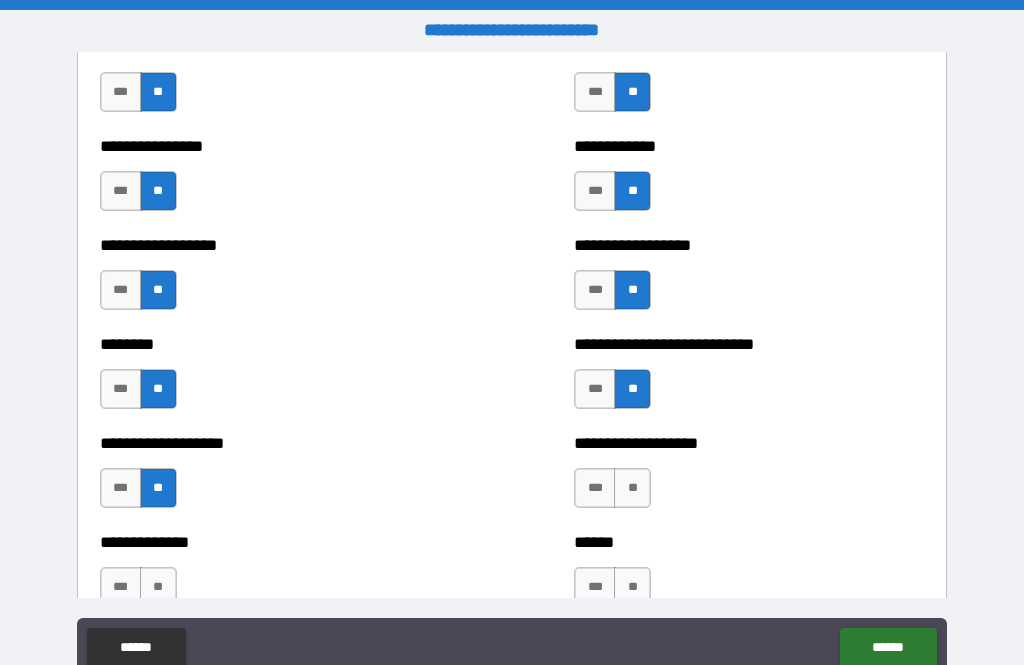 click on "**" at bounding box center [632, 488] 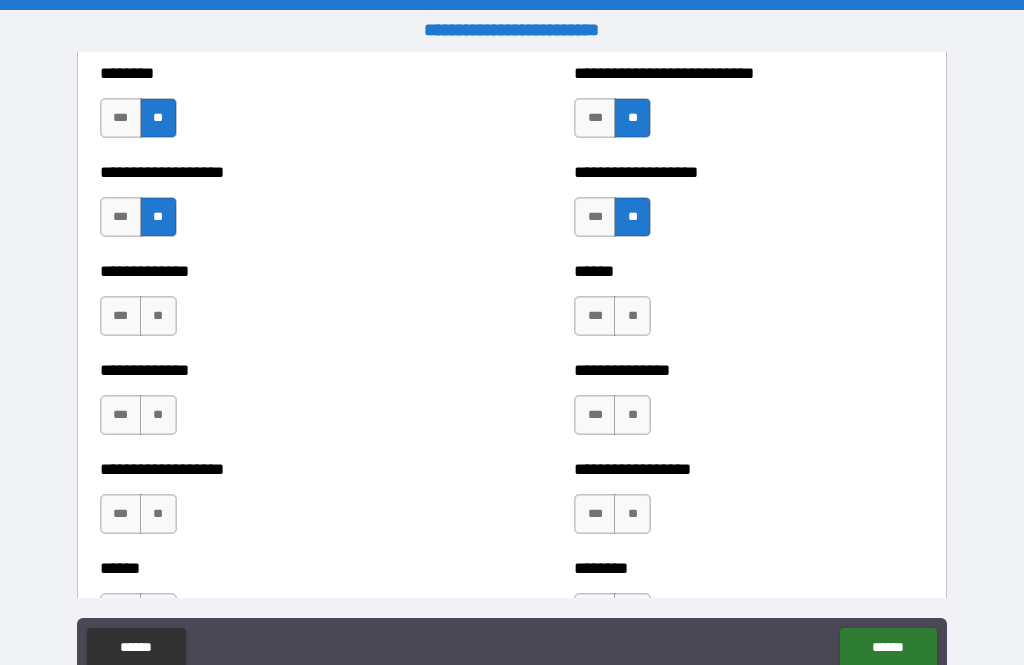 scroll, scrollTop: 4562, scrollLeft: 0, axis: vertical 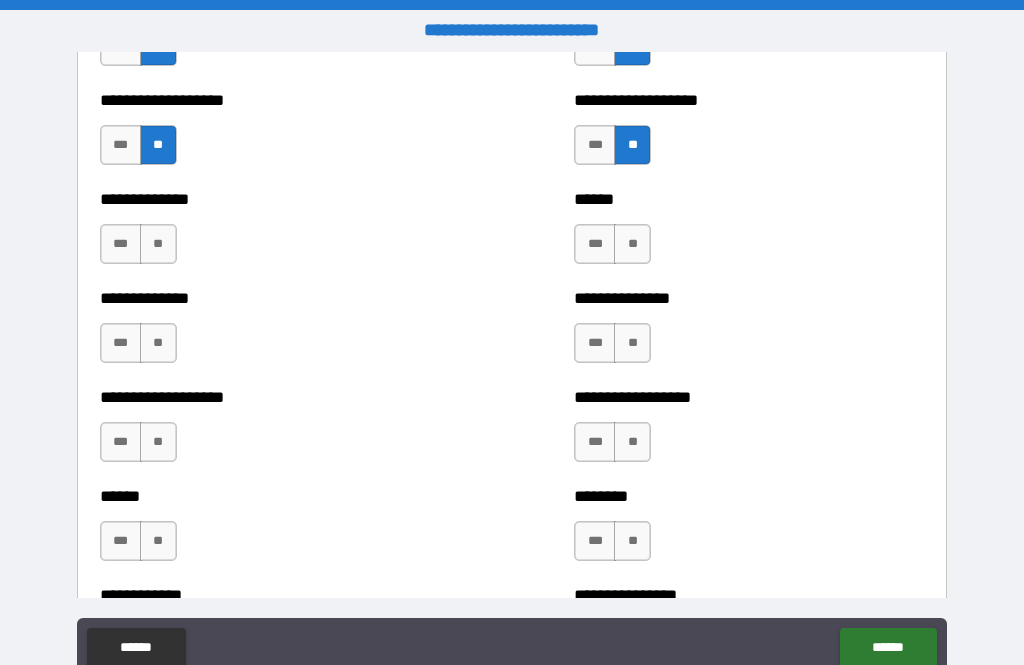 click on "**" at bounding box center [632, 244] 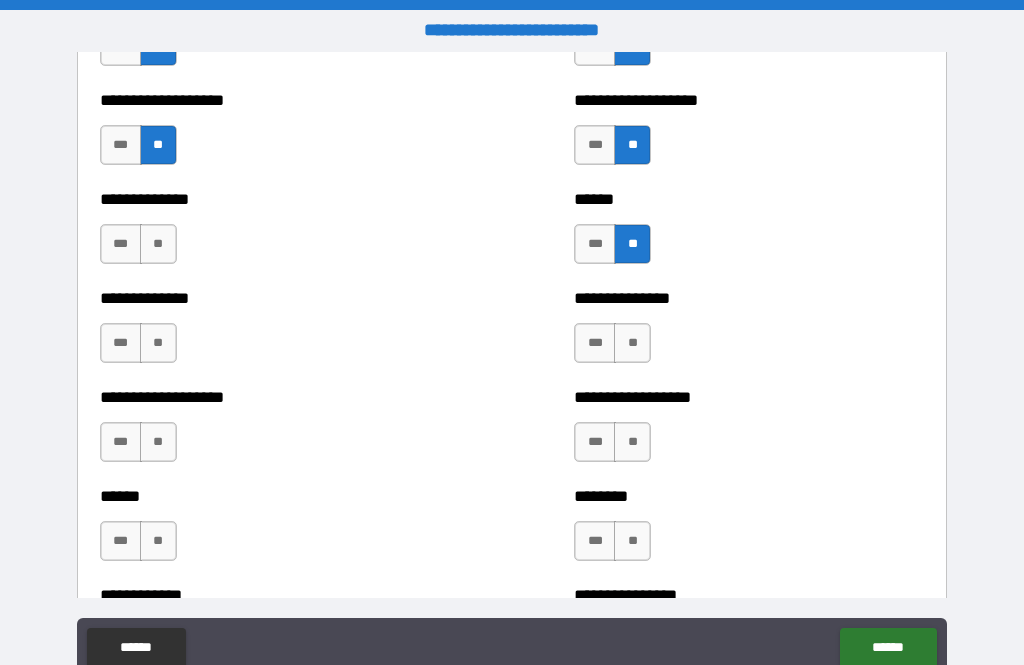 click on "**" at bounding box center [632, 343] 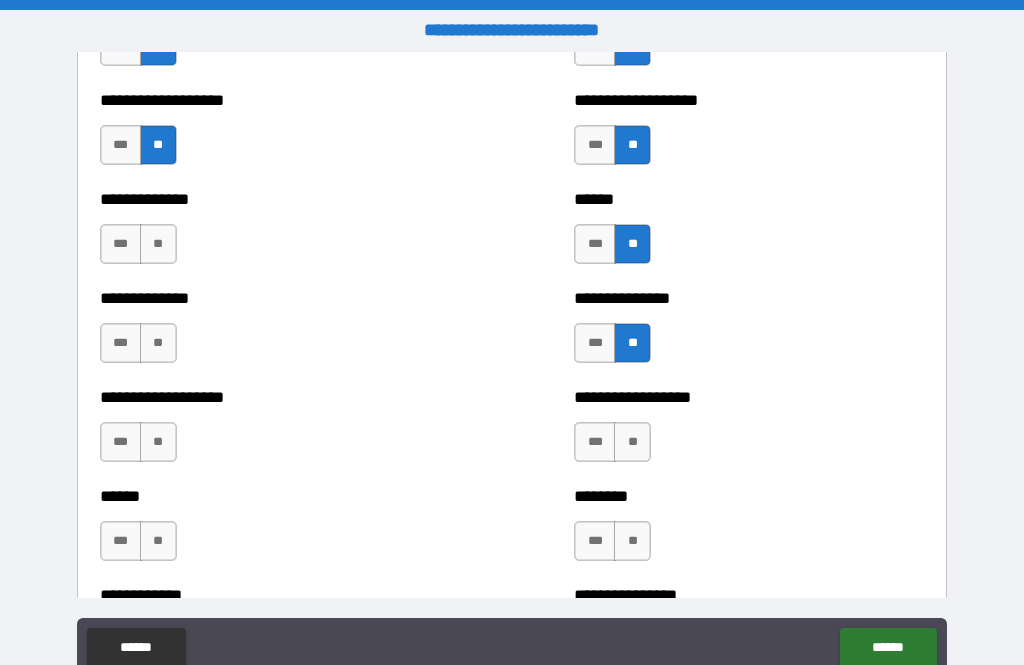 click on "**" at bounding box center (158, 343) 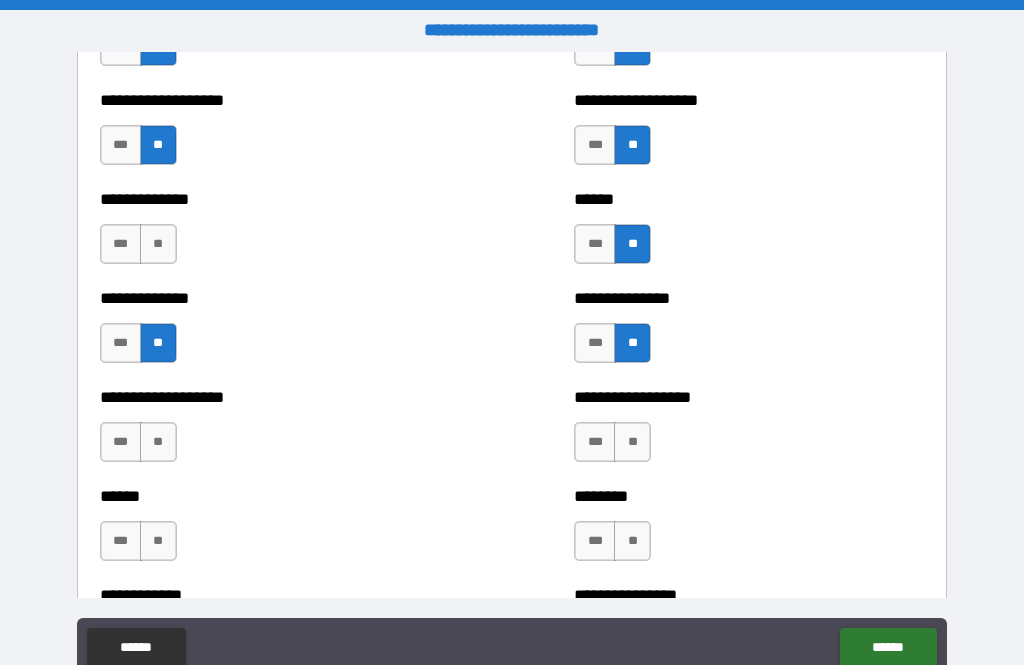 click on "**" at bounding box center [158, 244] 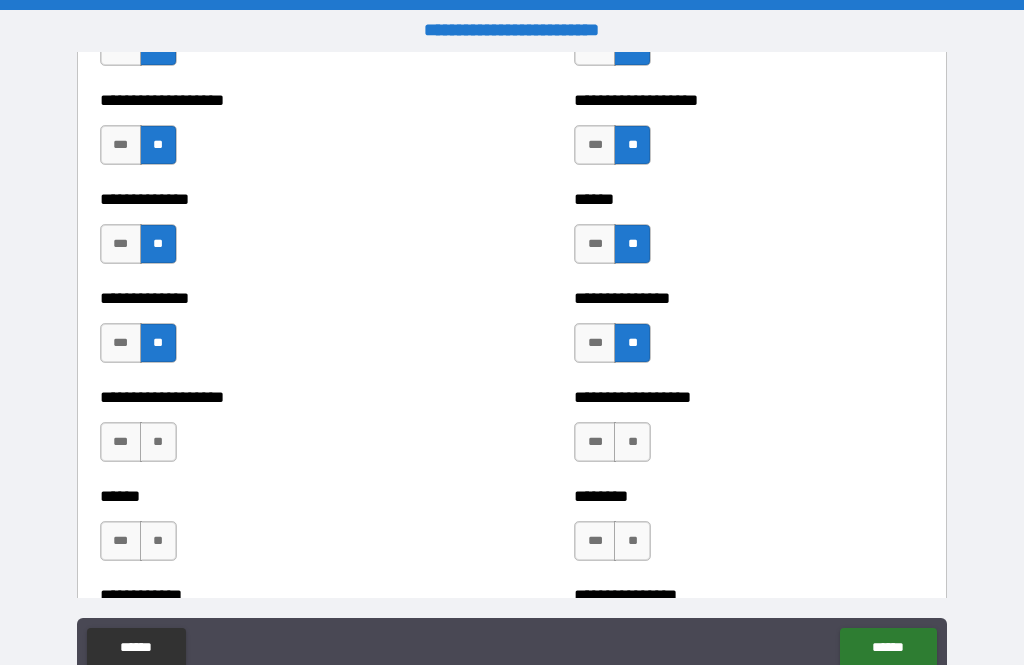 click on "**" at bounding box center [158, 442] 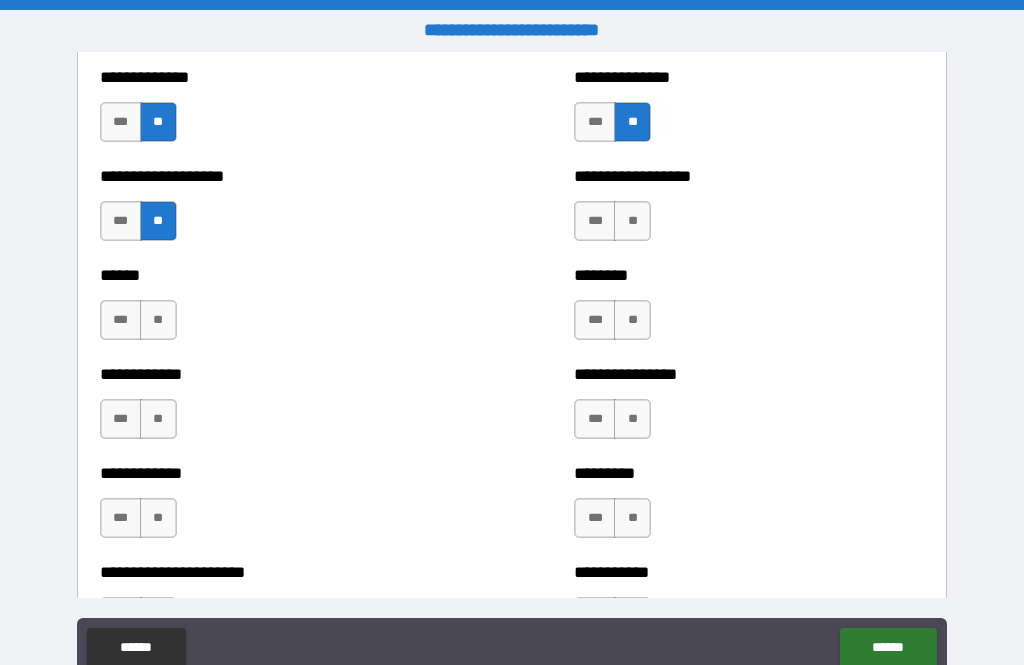 scroll, scrollTop: 4799, scrollLeft: 0, axis: vertical 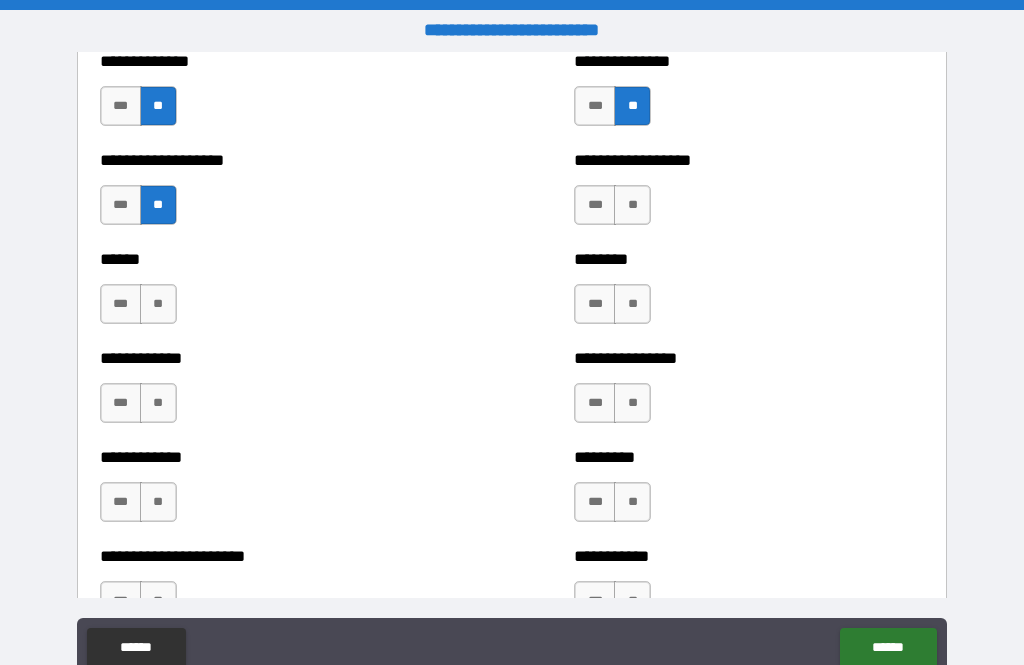 click on "**" at bounding box center [158, 304] 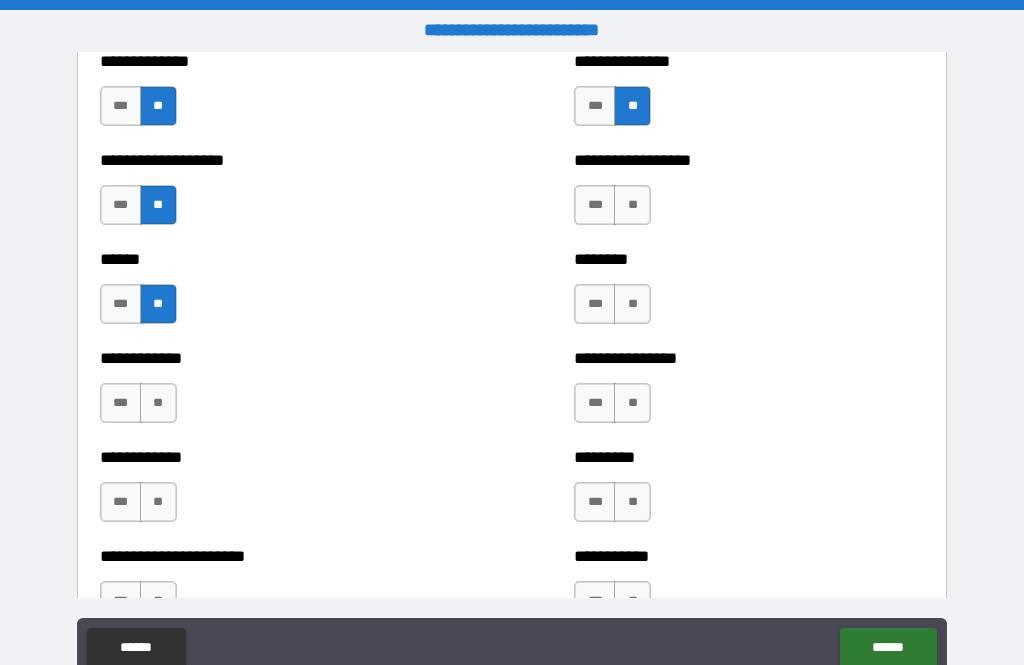 click on "**" at bounding box center [632, 205] 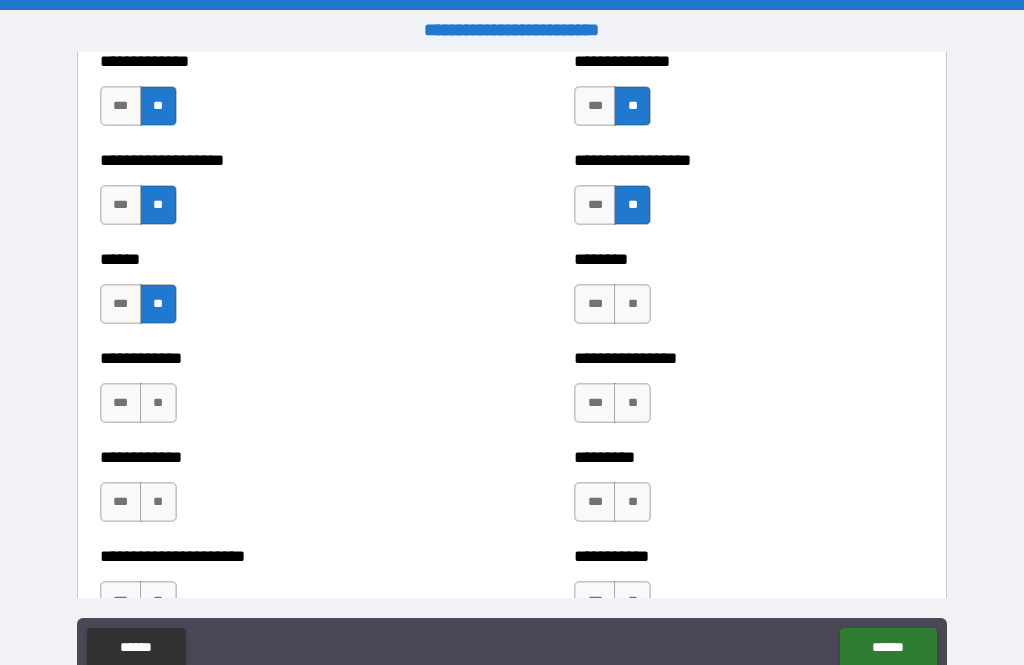 click on "**" at bounding box center (632, 304) 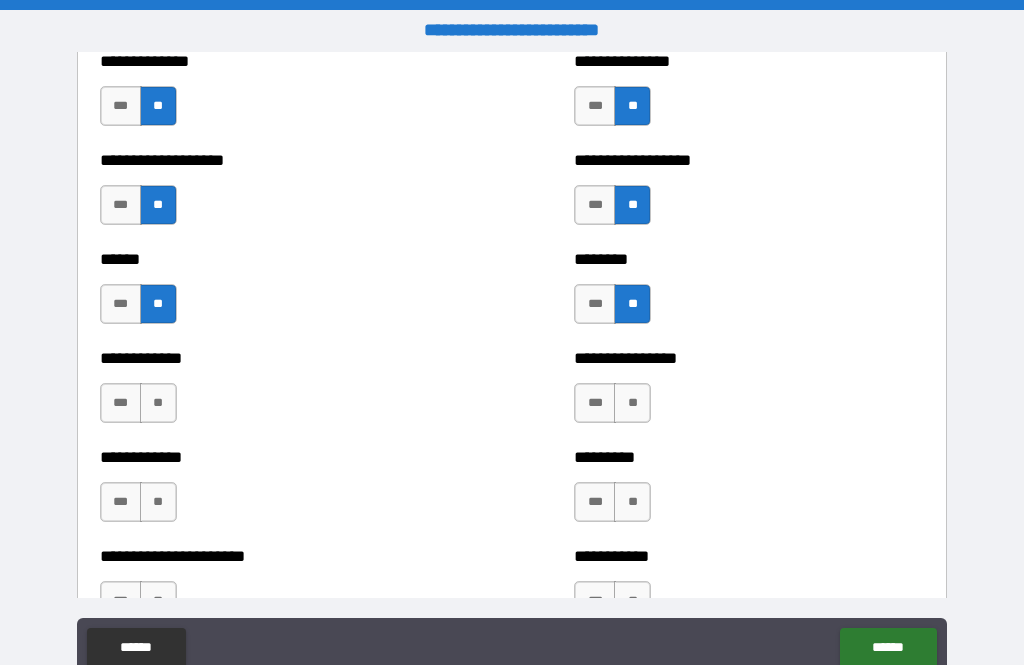 click on "*********" at bounding box center (749, 457) 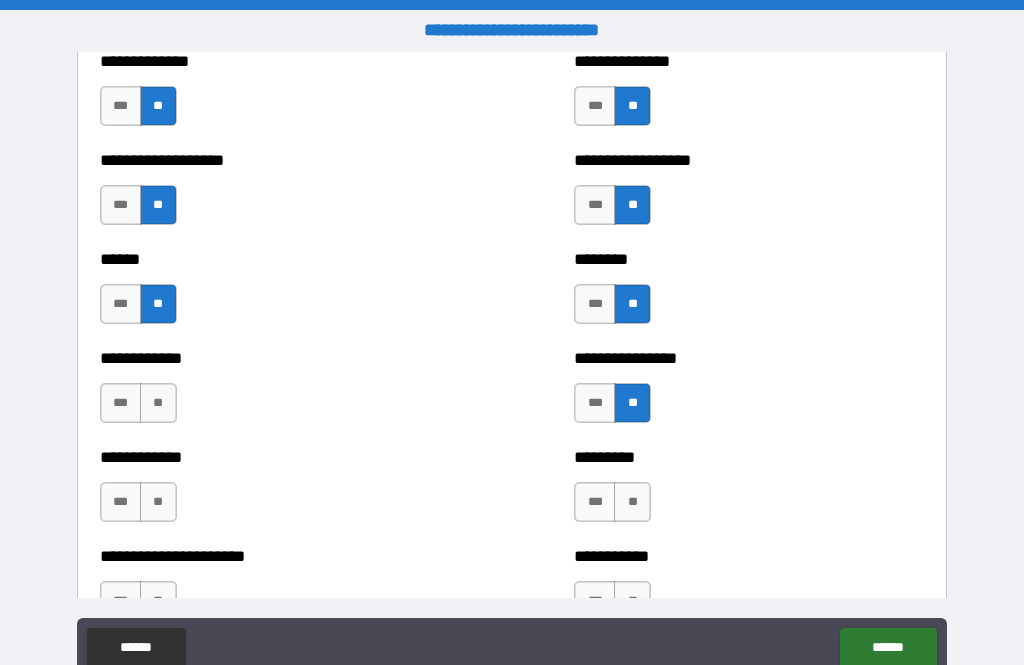 click on "**" at bounding box center (632, 502) 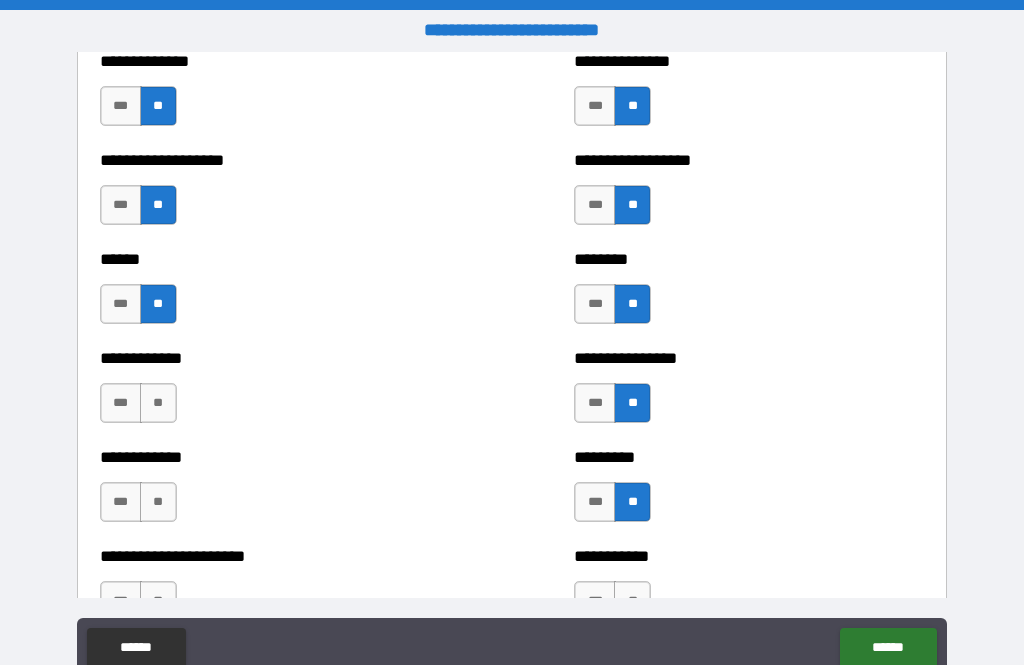 click on "**" at bounding box center (158, 403) 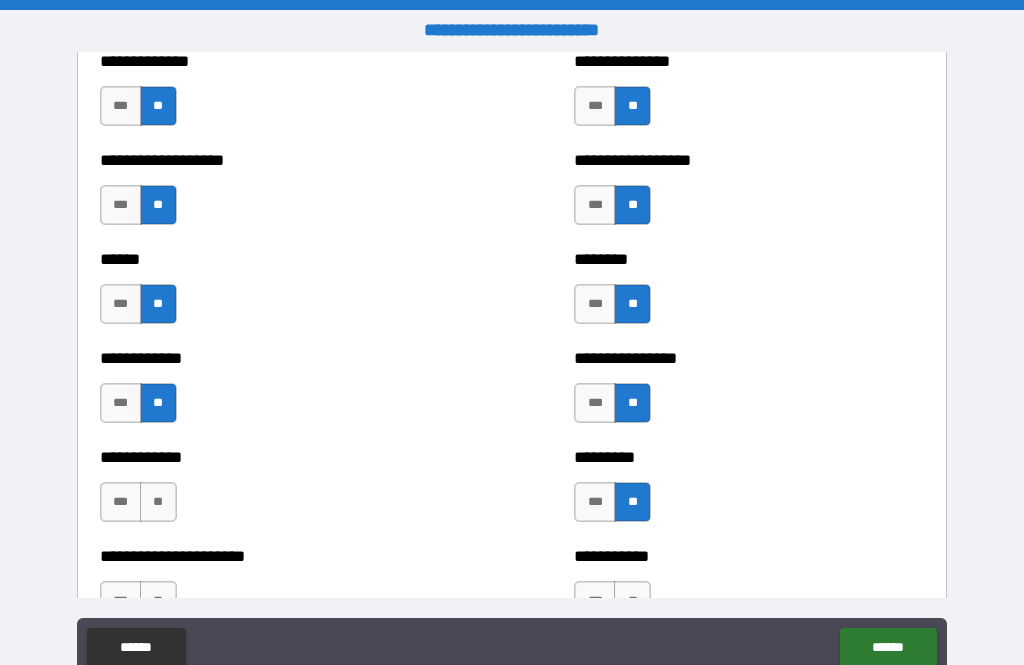 click on "**" at bounding box center [158, 502] 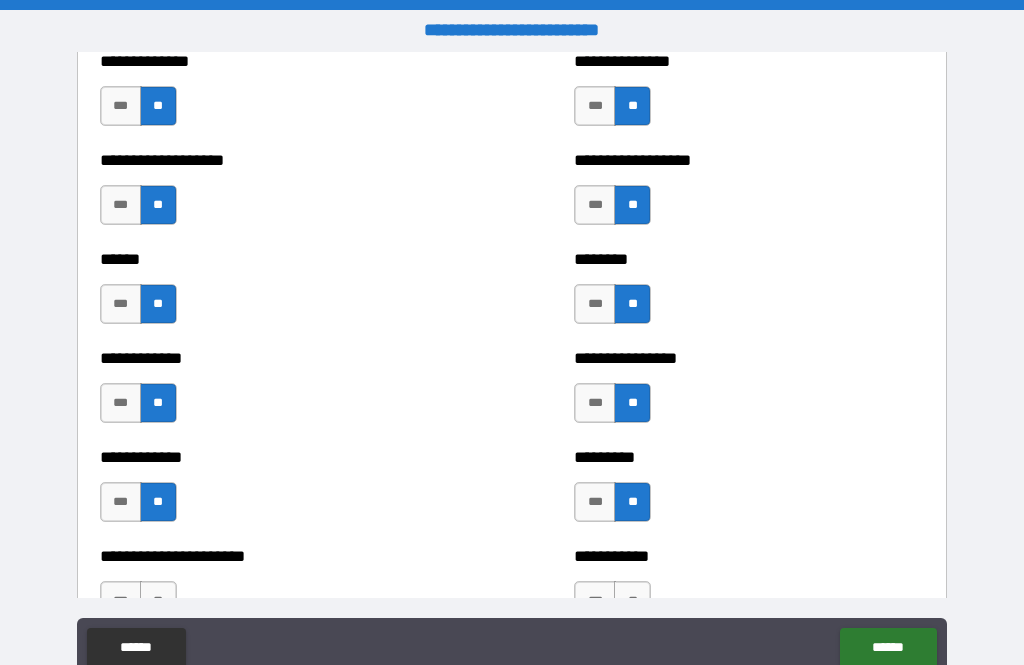 click on "**********" at bounding box center (275, 492) 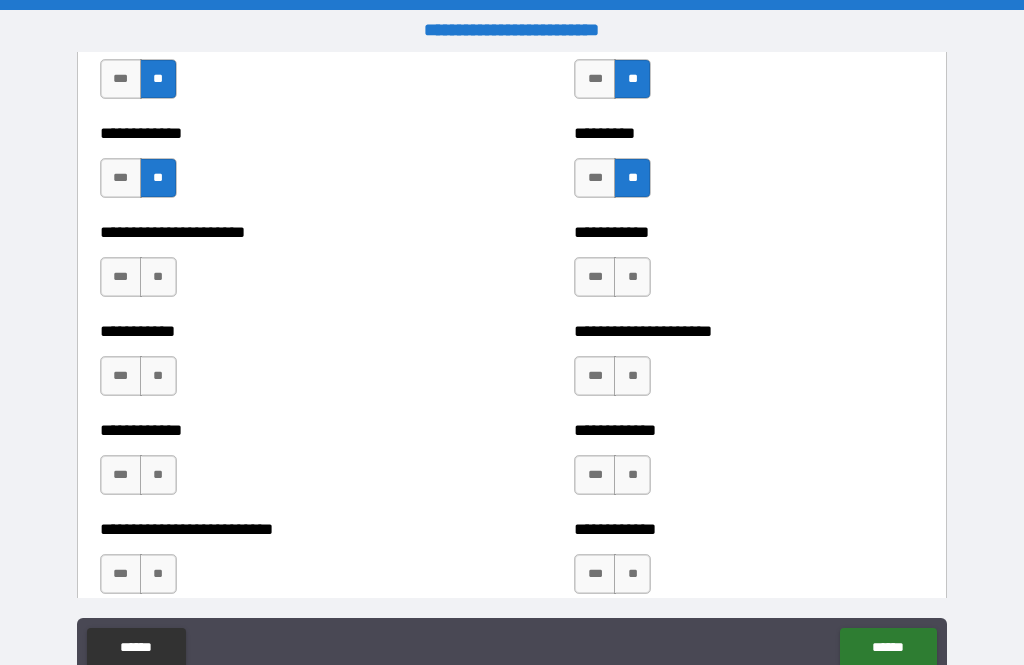 scroll, scrollTop: 5126, scrollLeft: 0, axis: vertical 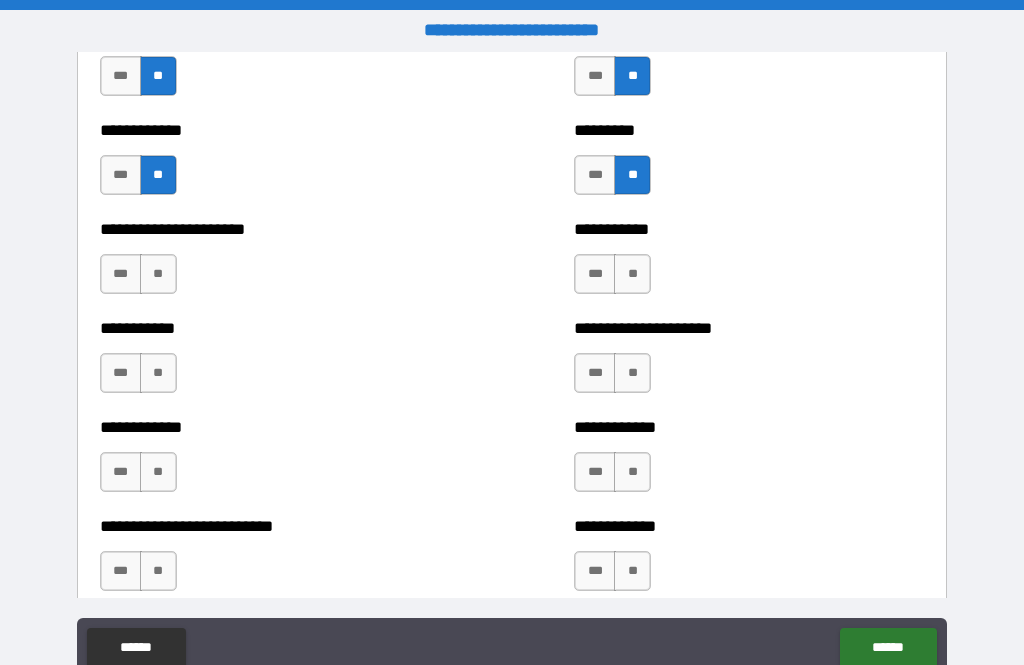 click on "**" at bounding box center (158, 274) 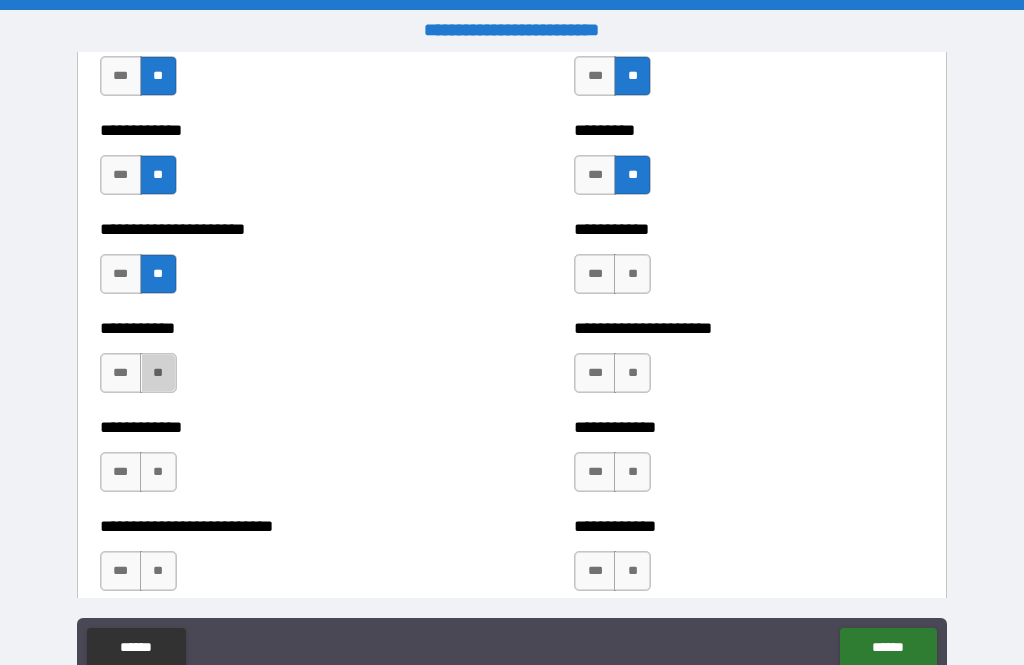 click on "**" at bounding box center (158, 373) 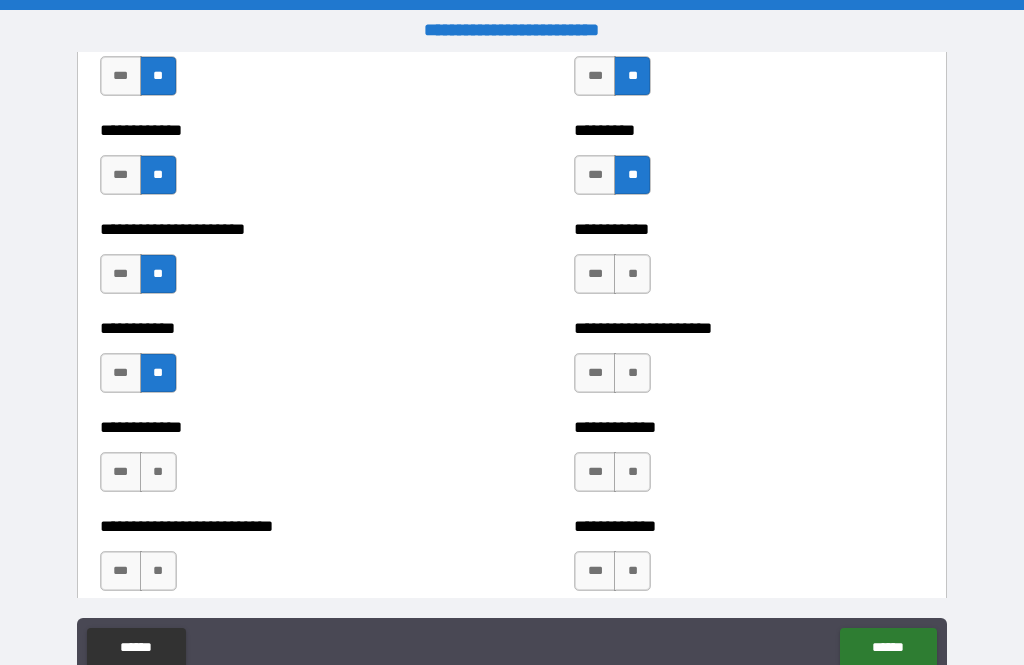 click on "***" at bounding box center [595, 274] 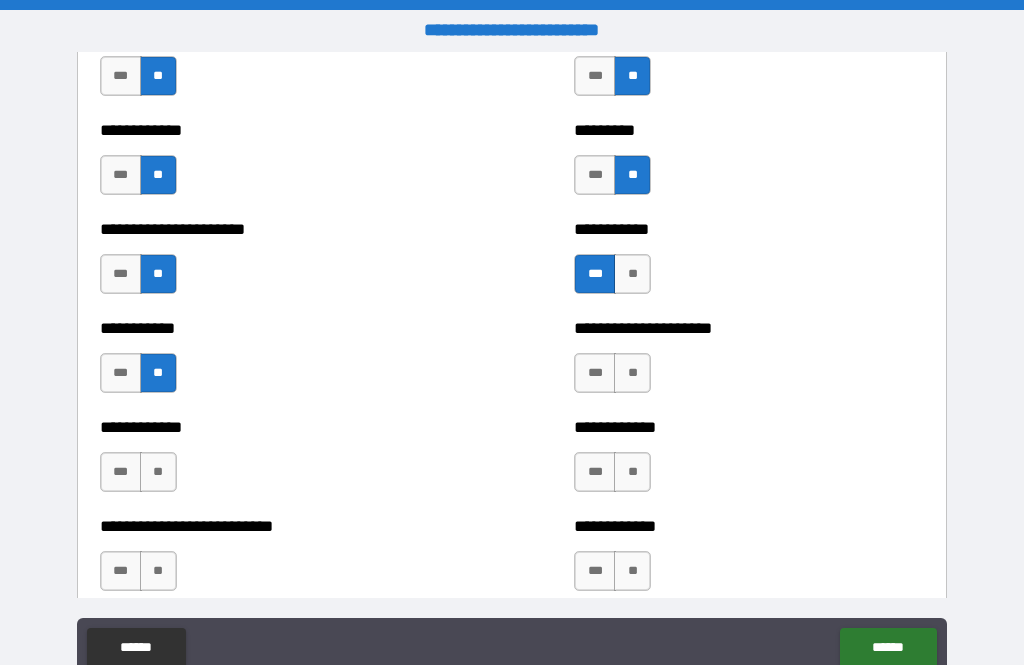 click on "**" at bounding box center (632, 373) 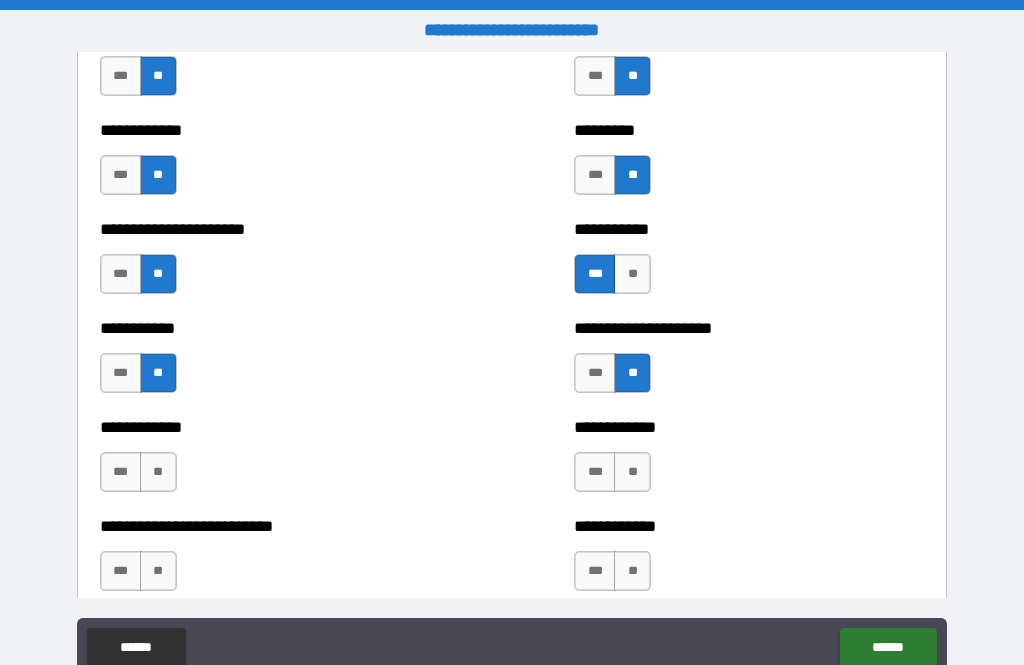 click on "**" at bounding box center (632, 274) 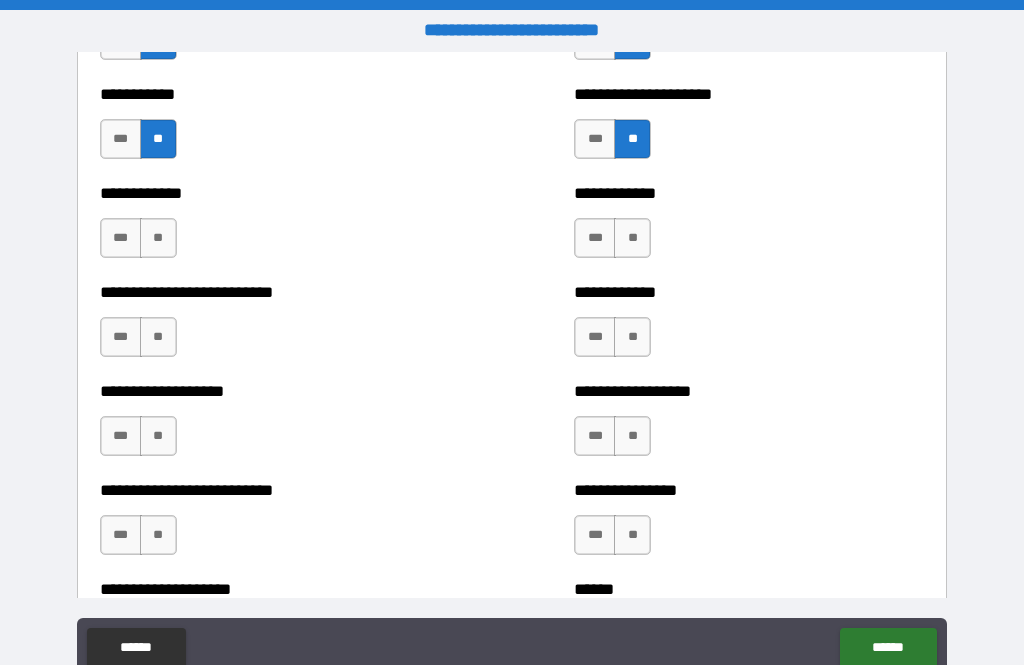 scroll, scrollTop: 5361, scrollLeft: 0, axis: vertical 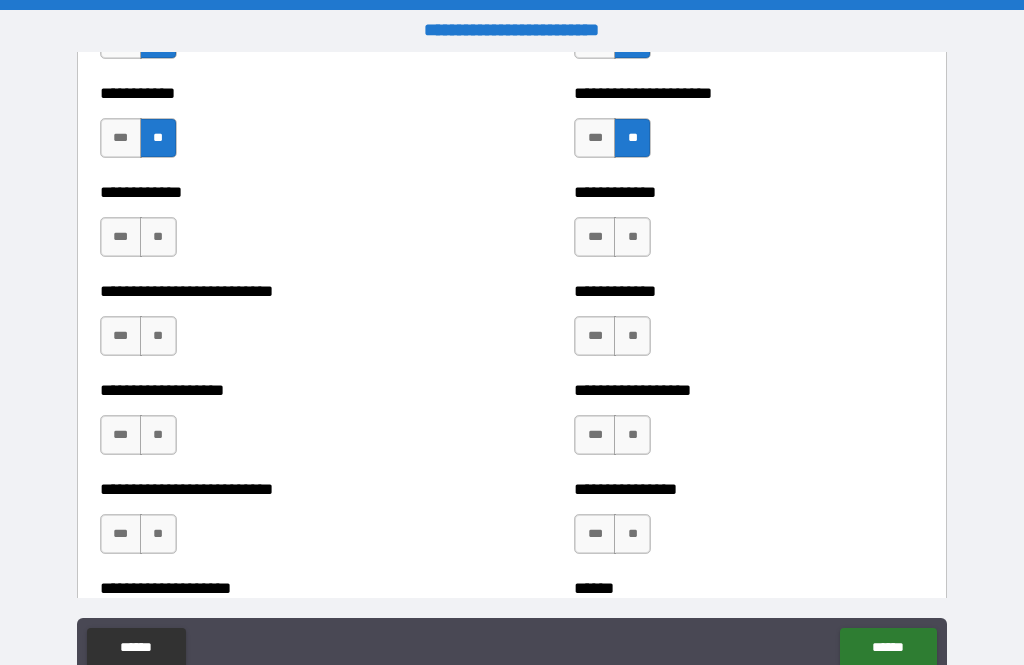 click on "***" at bounding box center [121, 336] 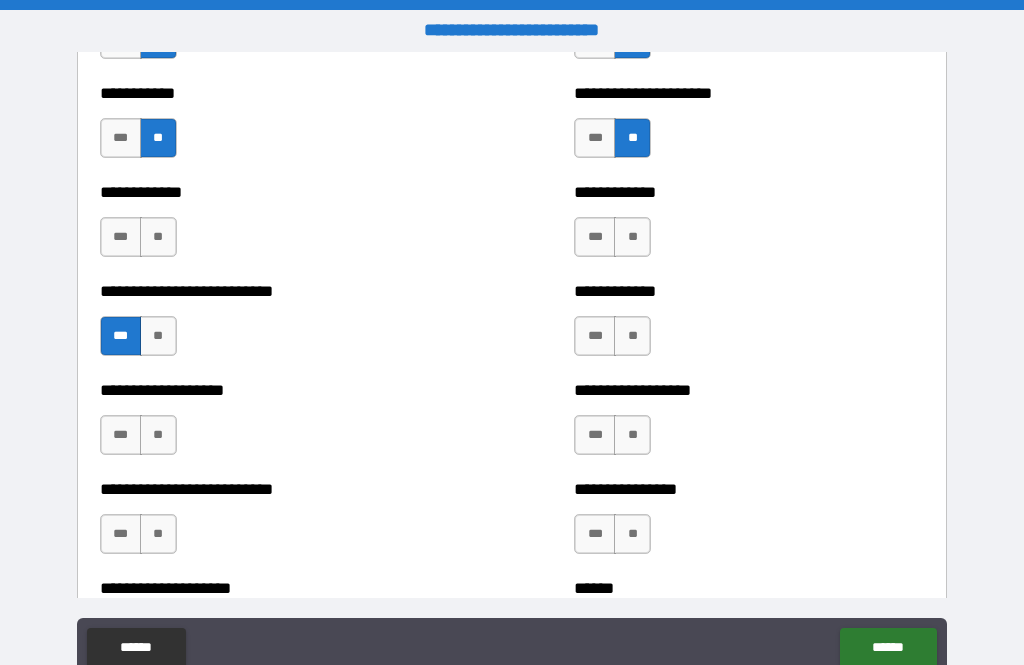 click on "**" at bounding box center (158, 237) 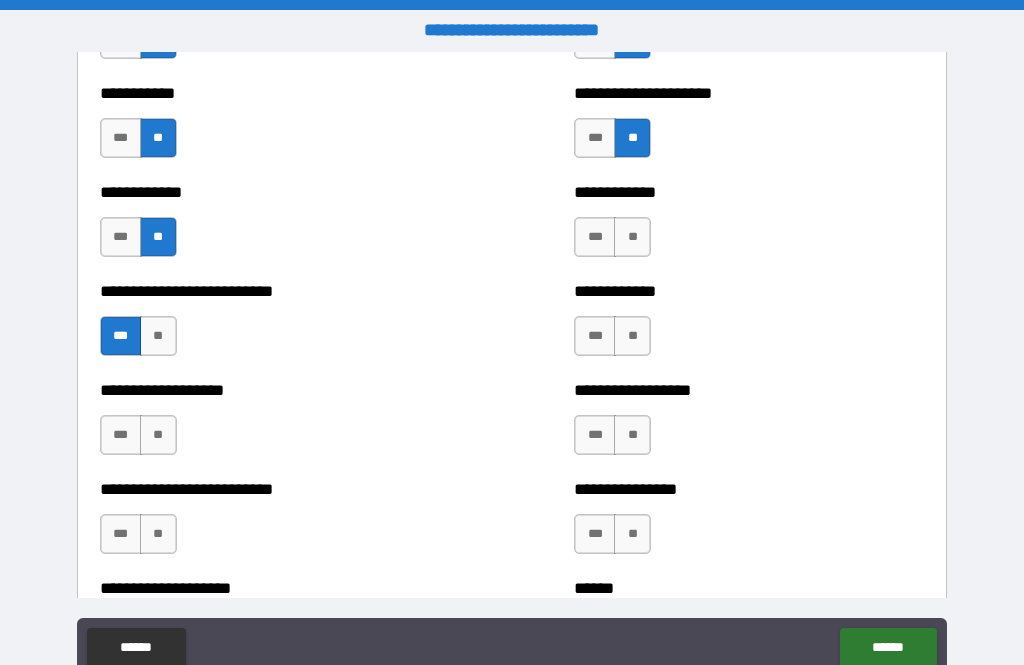 click on "**" at bounding box center (158, 336) 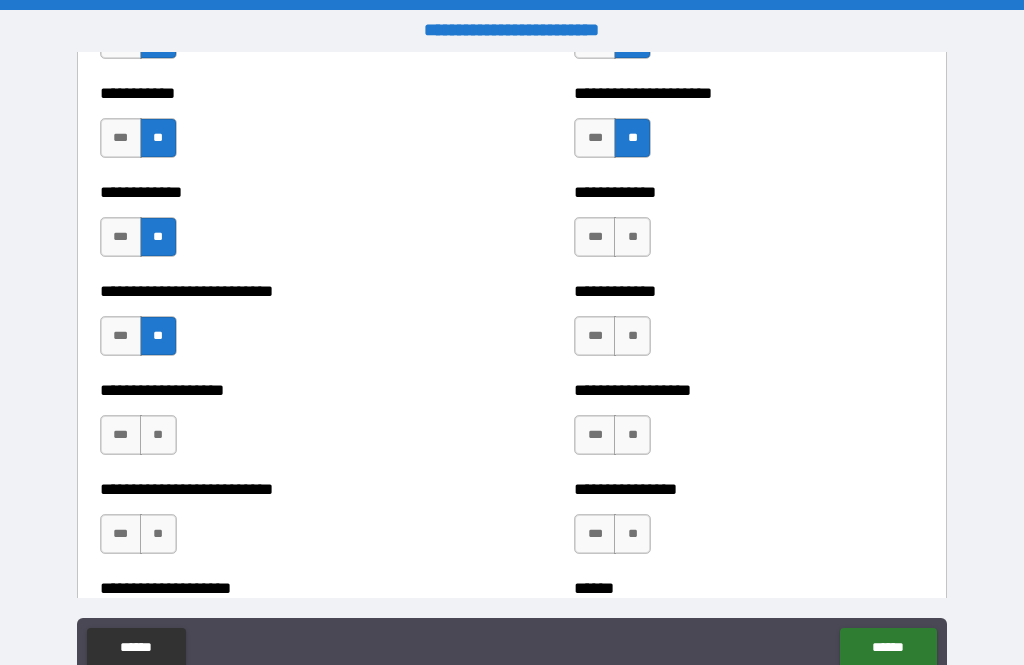 click on "**" at bounding box center [632, 237] 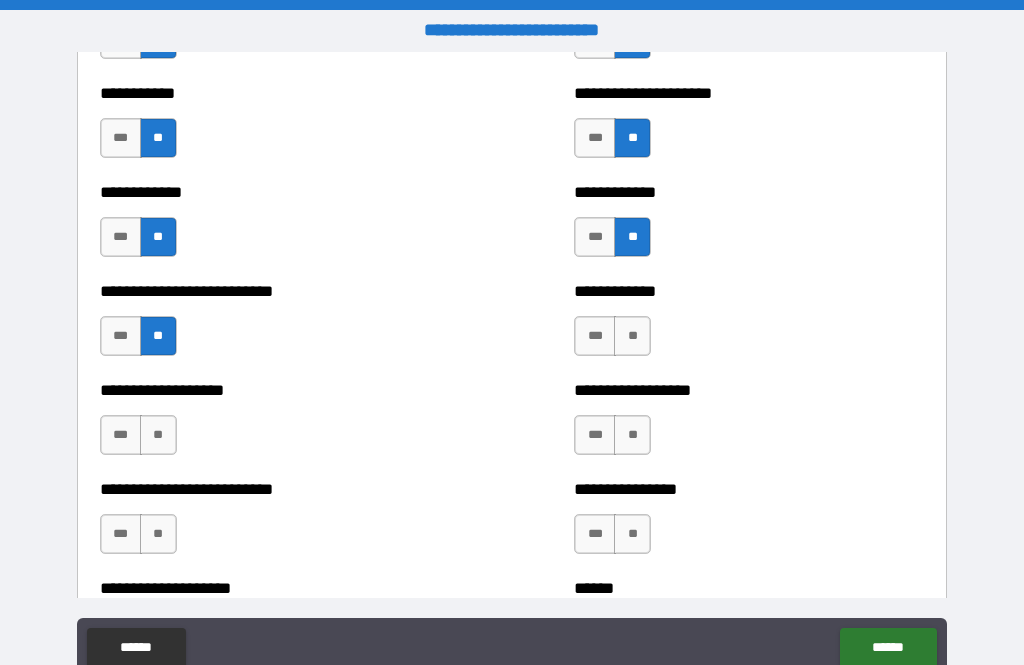 click on "**" at bounding box center (632, 336) 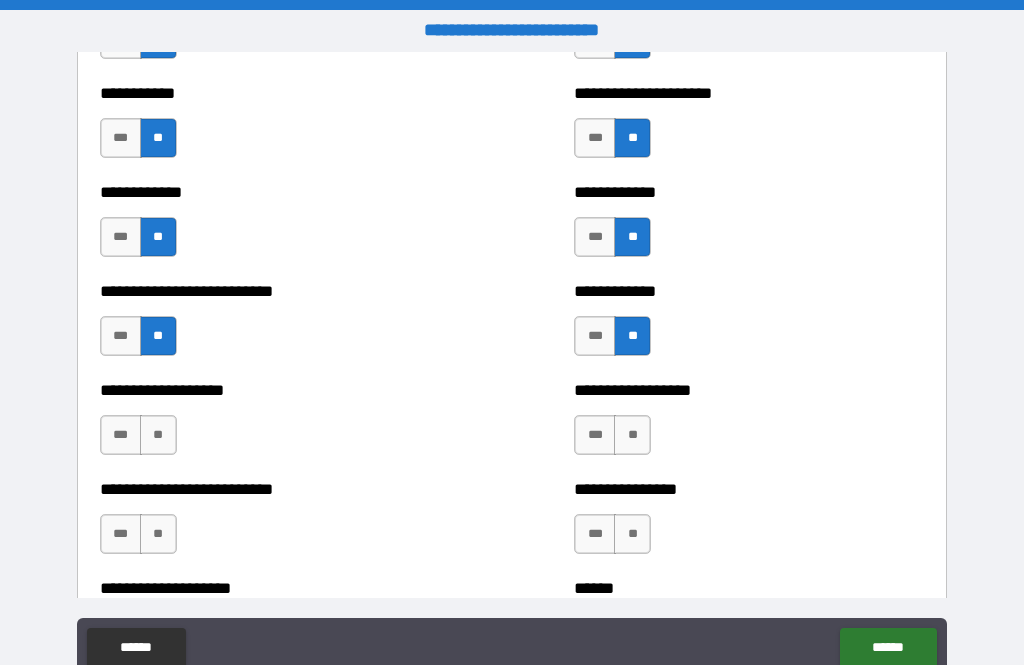 click on "**" at bounding box center (632, 435) 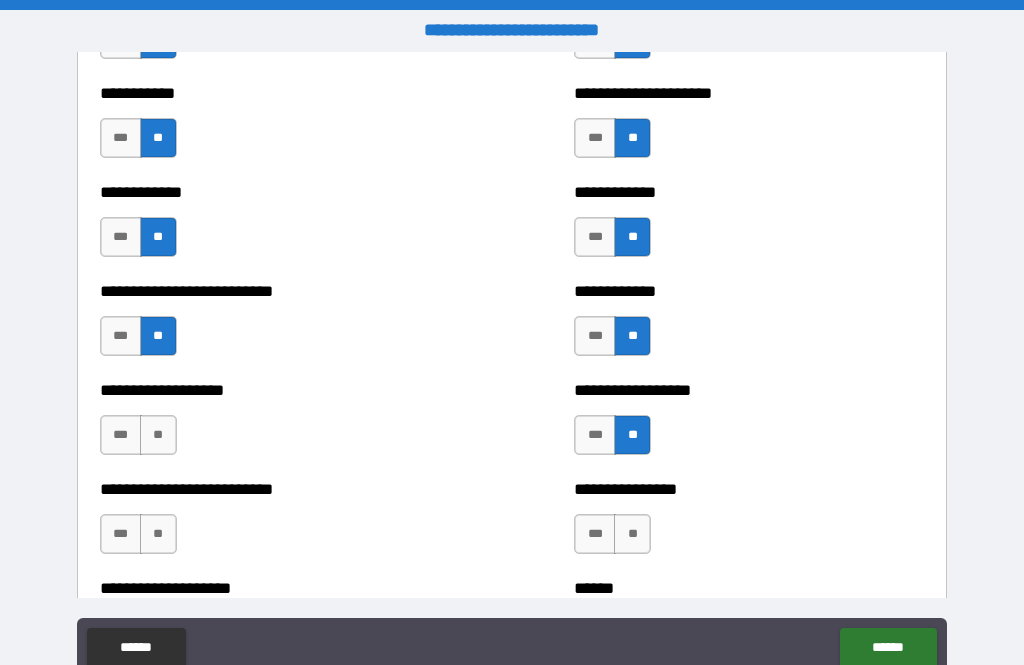 click on "**" at bounding box center [632, 534] 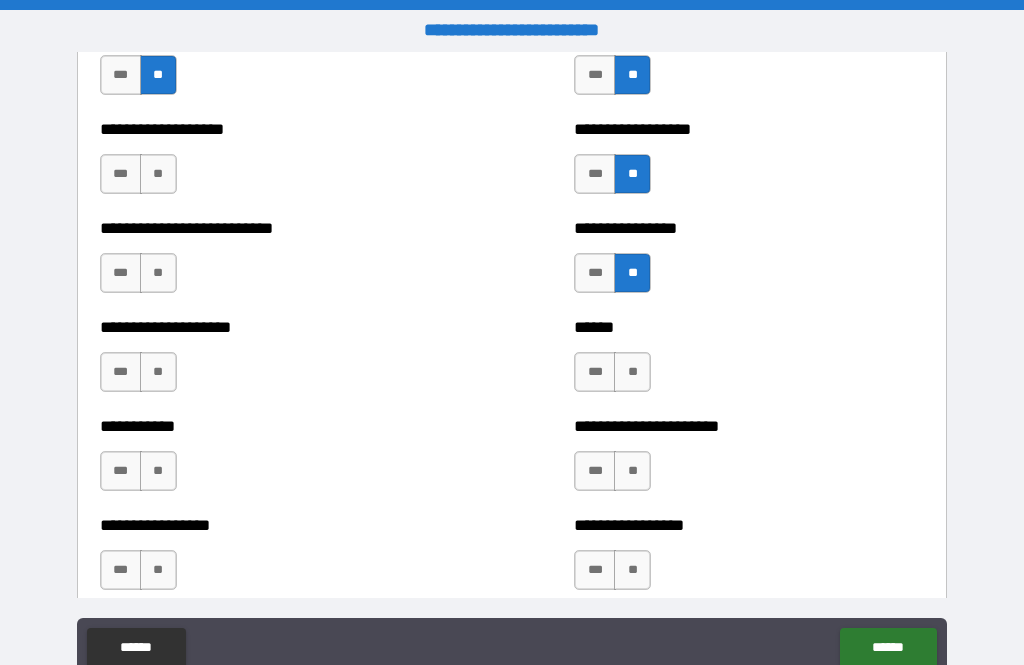 scroll, scrollTop: 5623, scrollLeft: 0, axis: vertical 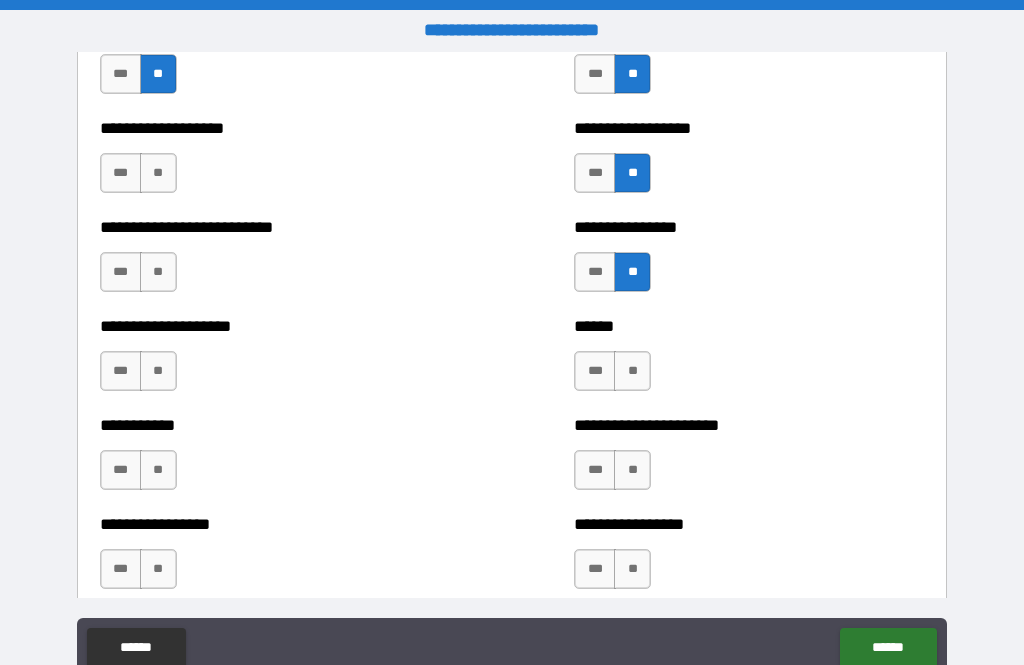 click on "**" at bounding box center (158, 272) 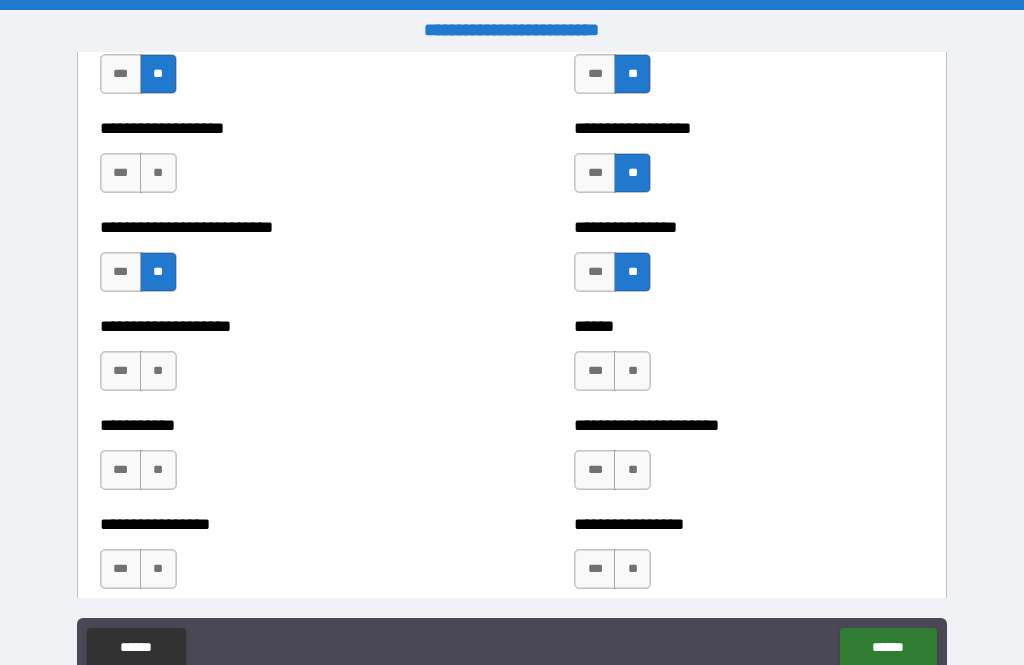 click on "**" at bounding box center [158, 173] 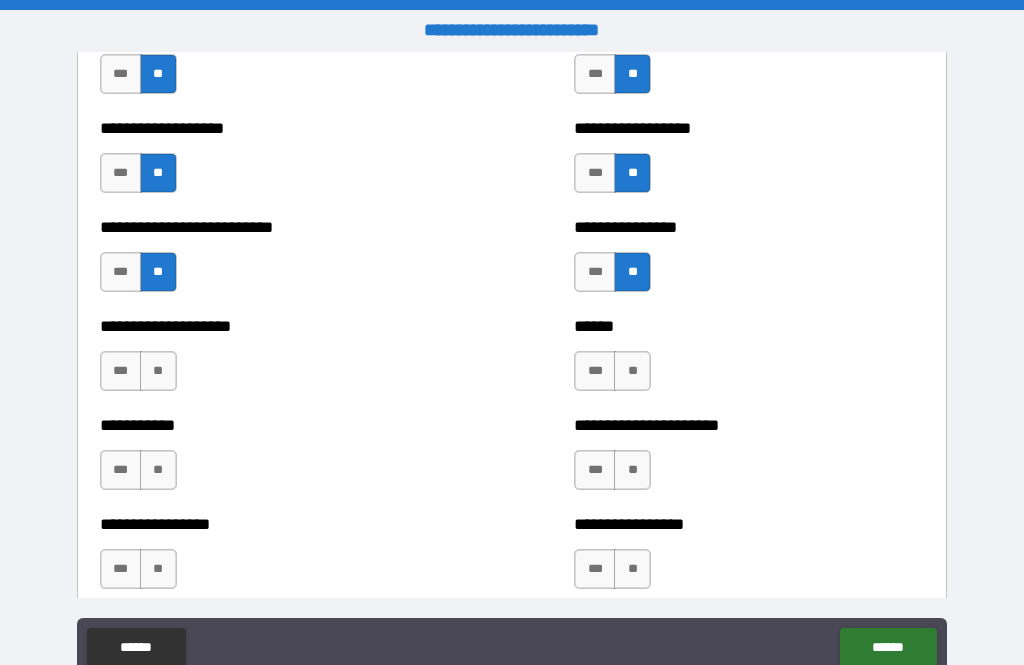 click on "**" at bounding box center (158, 371) 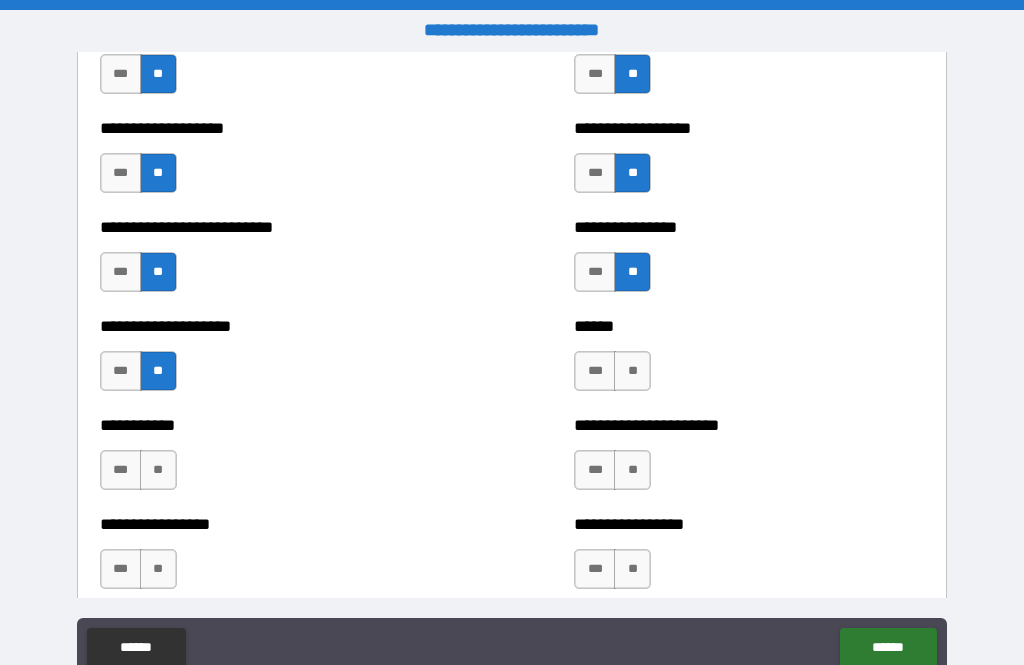 click on "****** *** **" at bounding box center [749, 361] 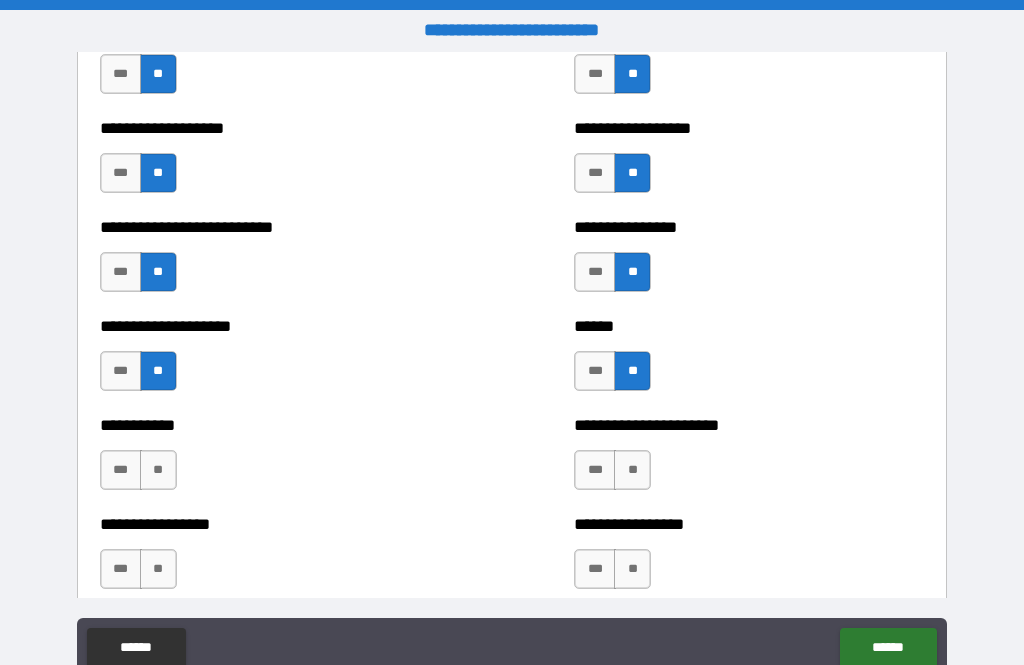 click on "**" at bounding box center [632, 470] 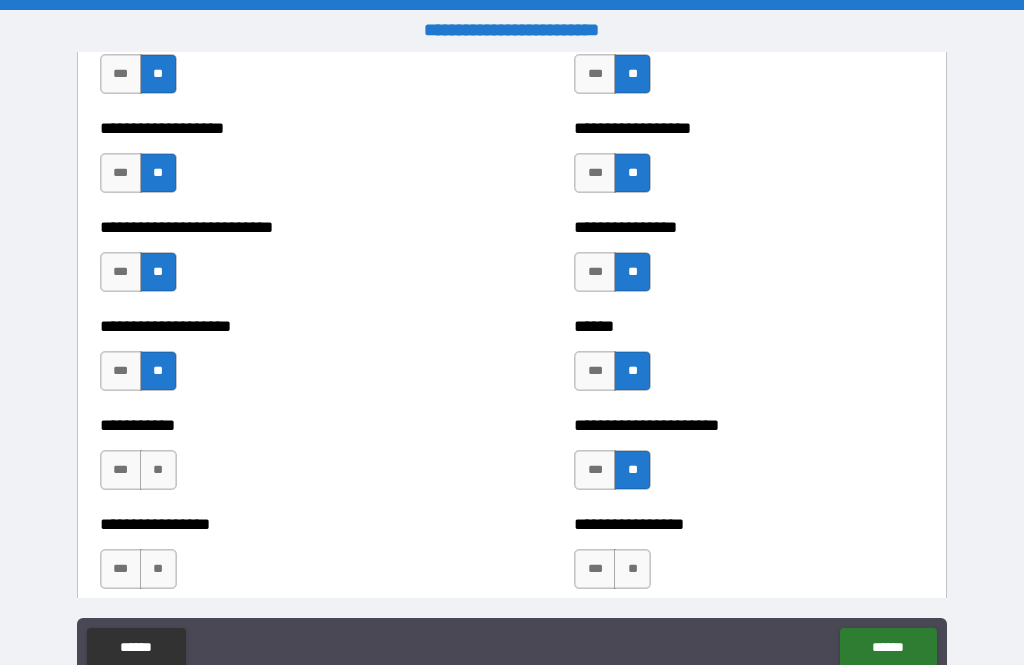 click on "**" at bounding box center (158, 470) 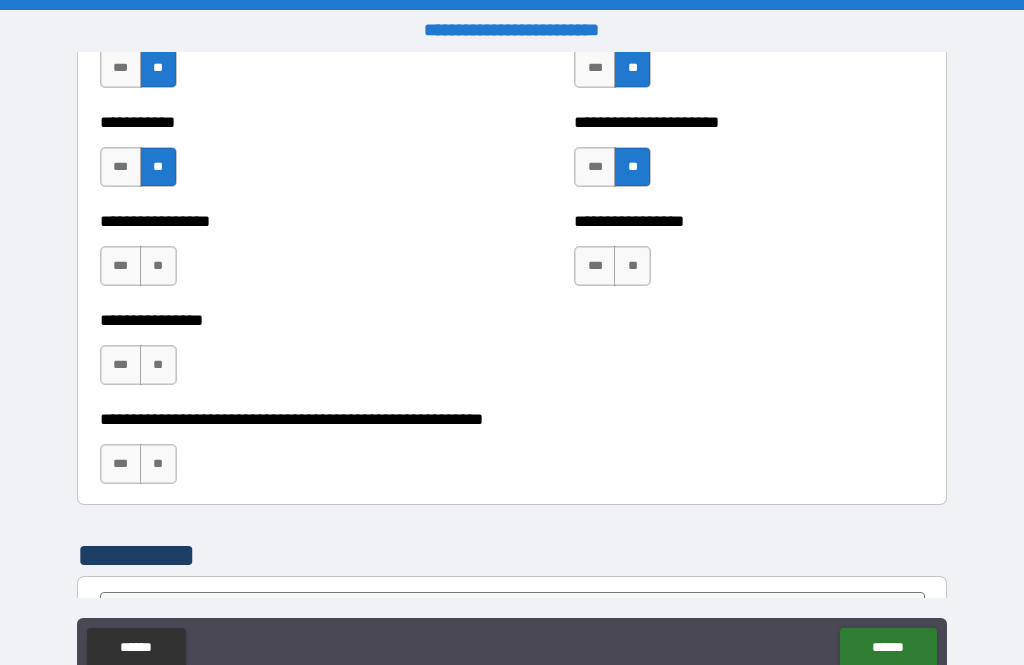 scroll, scrollTop: 5928, scrollLeft: 0, axis: vertical 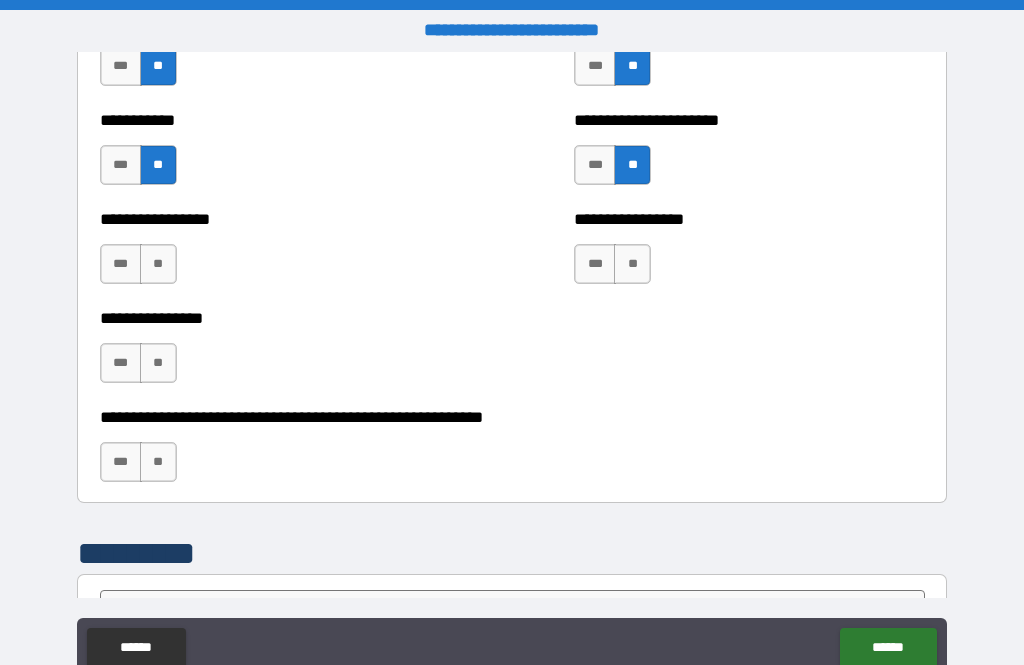 click on "**" at bounding box center (158, 264) 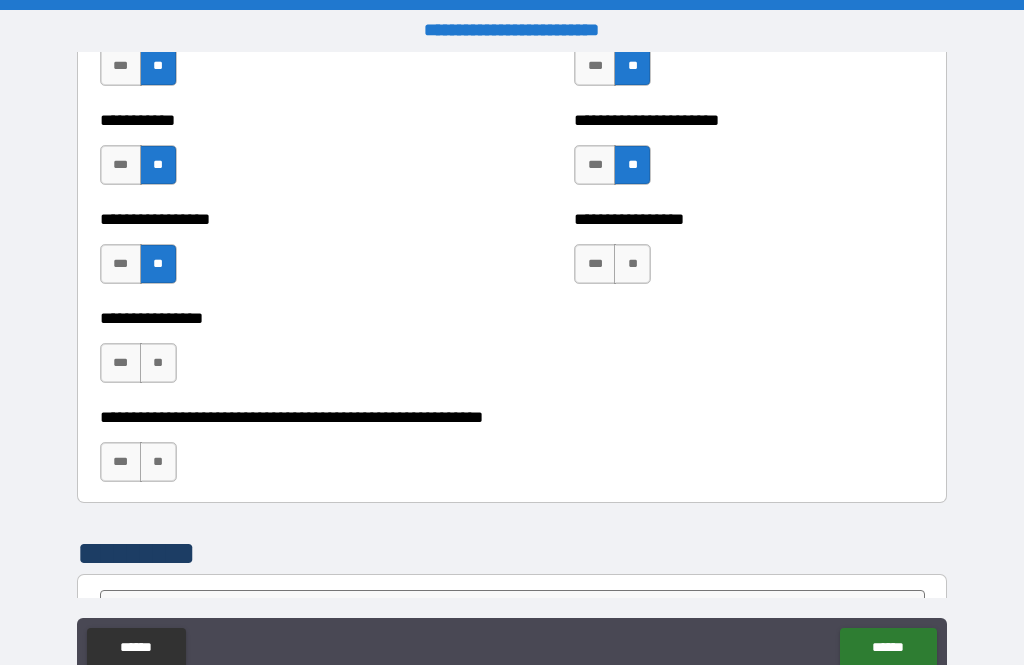 click on "**" at bounding box center (158, 363) 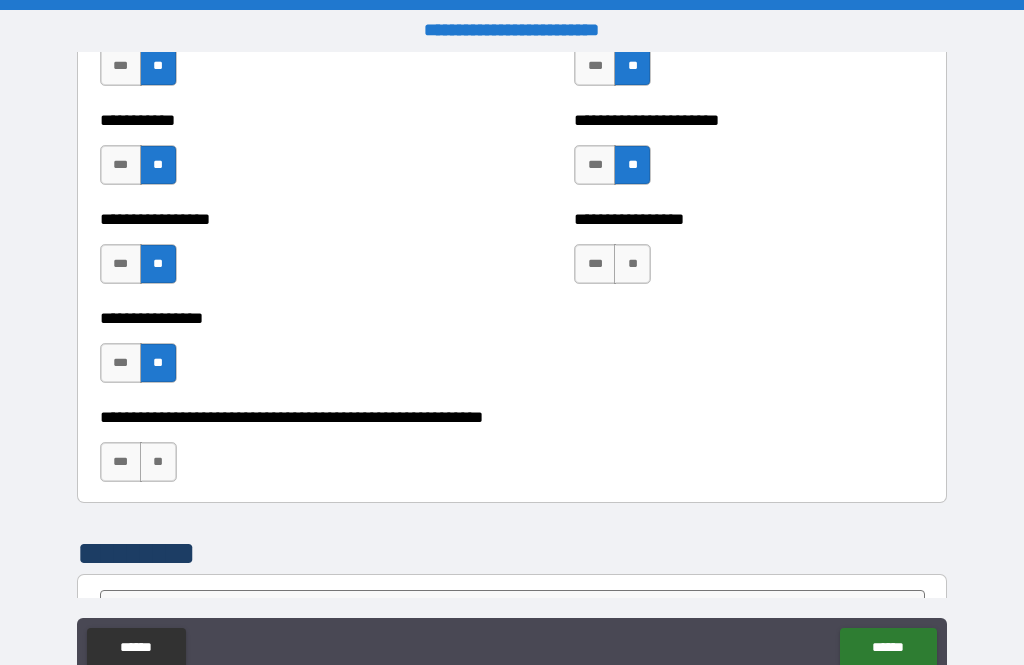 click on "**" at bounding box center [158, 462] 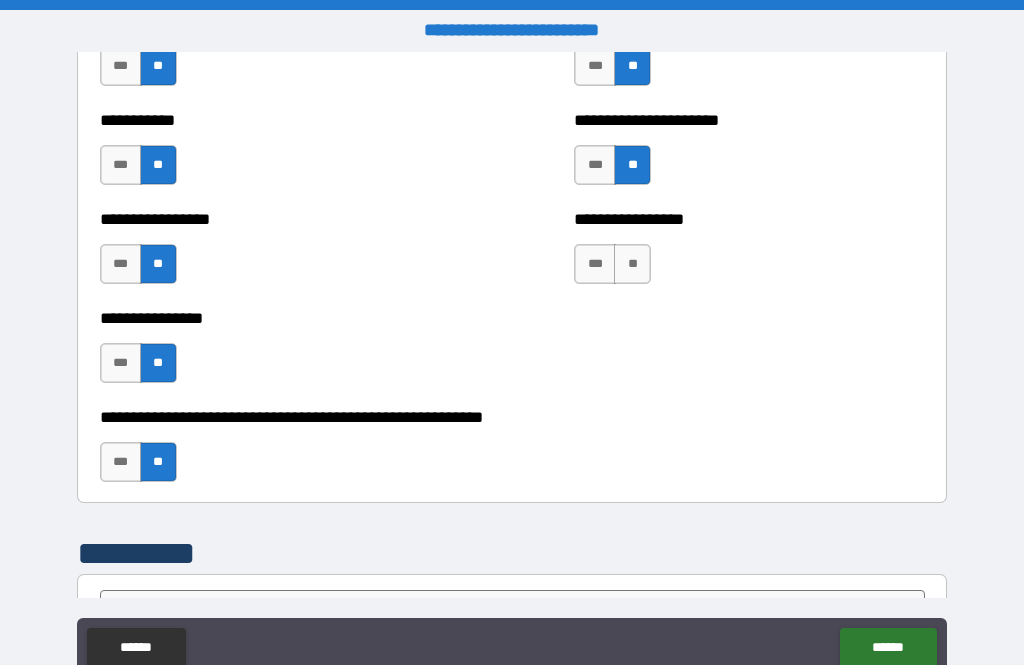 click on "**" at bounding box center [632, 264] 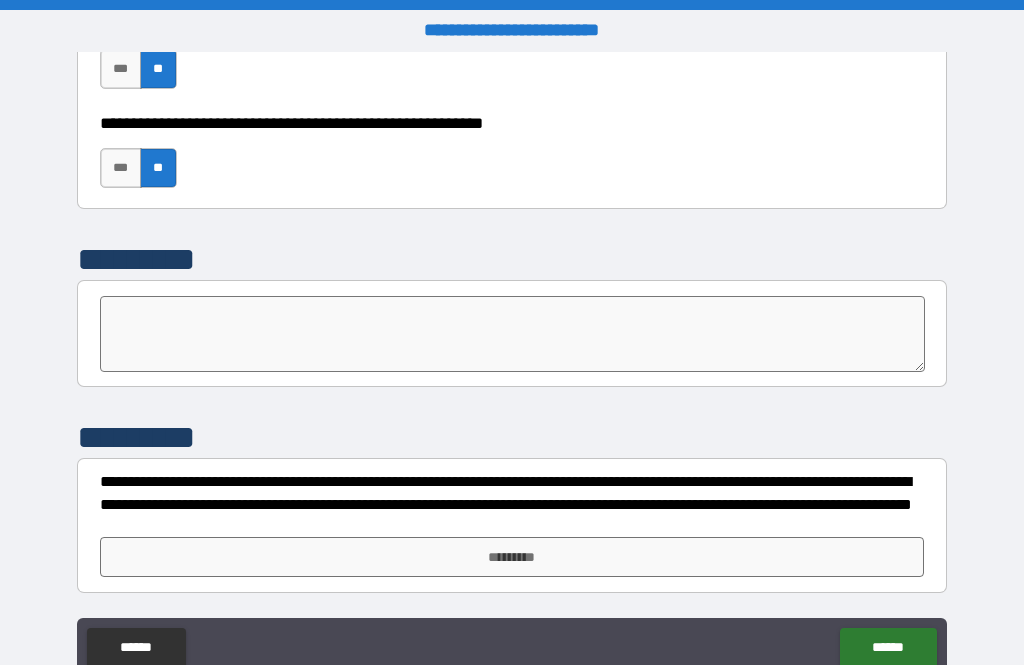 scroll, scrollTop: 6222, scrollLeft: 0, axis: vertical 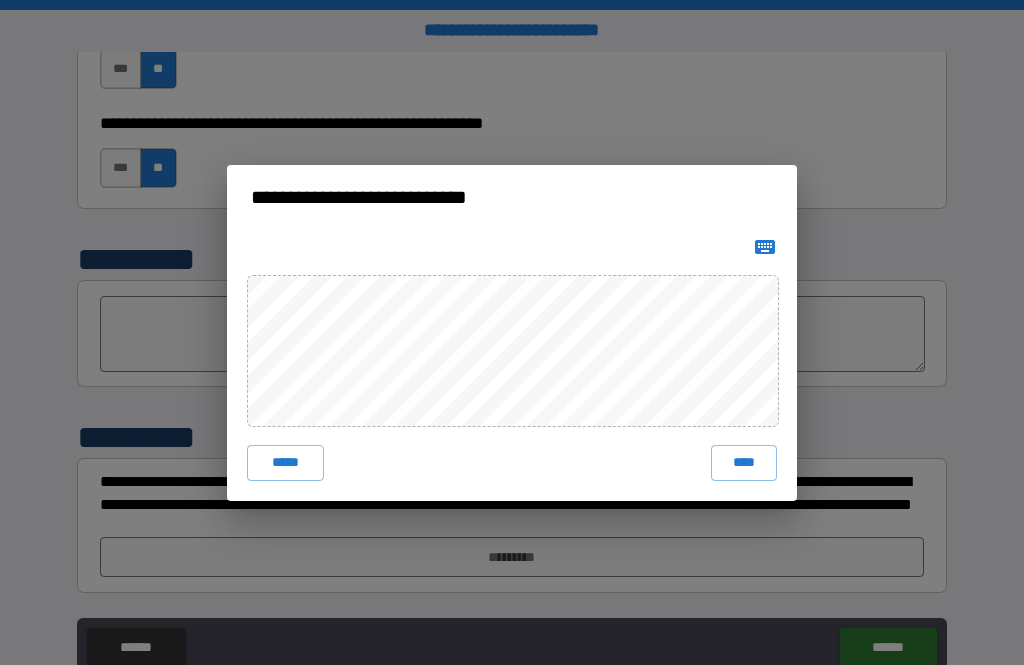 click on "*****" at bounding box center [285, 463] 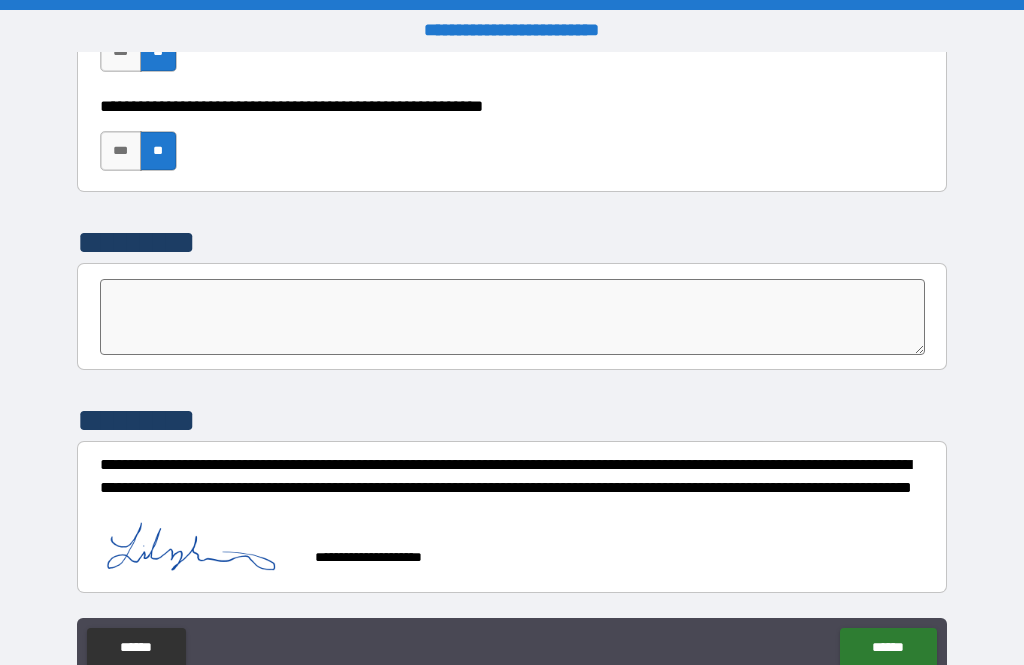 scroll, scrollTop: 6239, scrollLeft: 0, axis: vertical 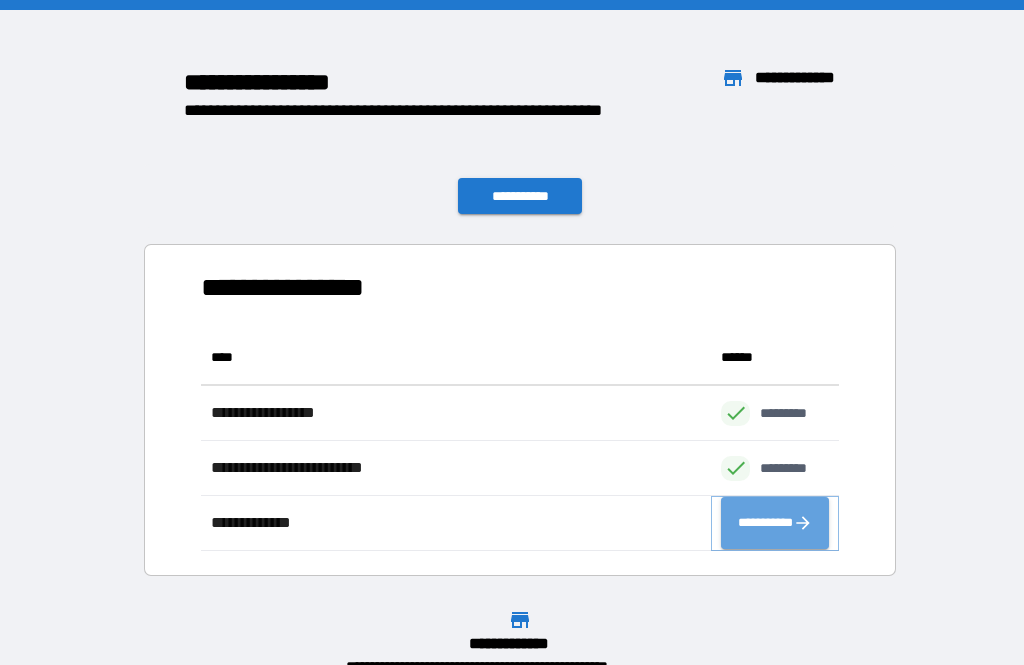 click on "**********" at bounding box center [775, 523] 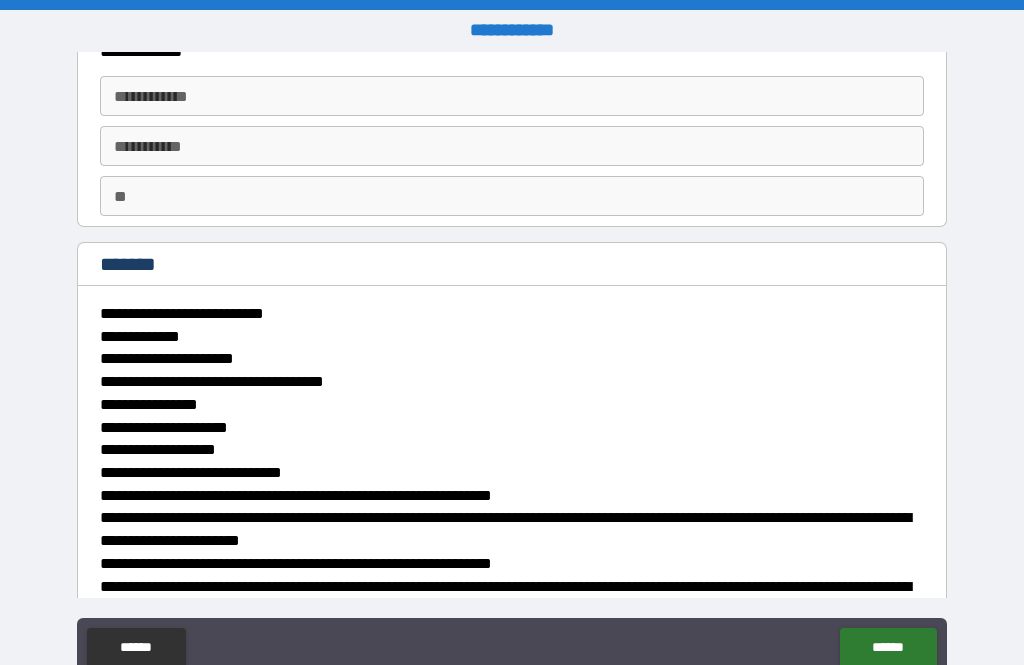 scroll, scrollTop: 5, scrollLeft: 0, axis: vertical 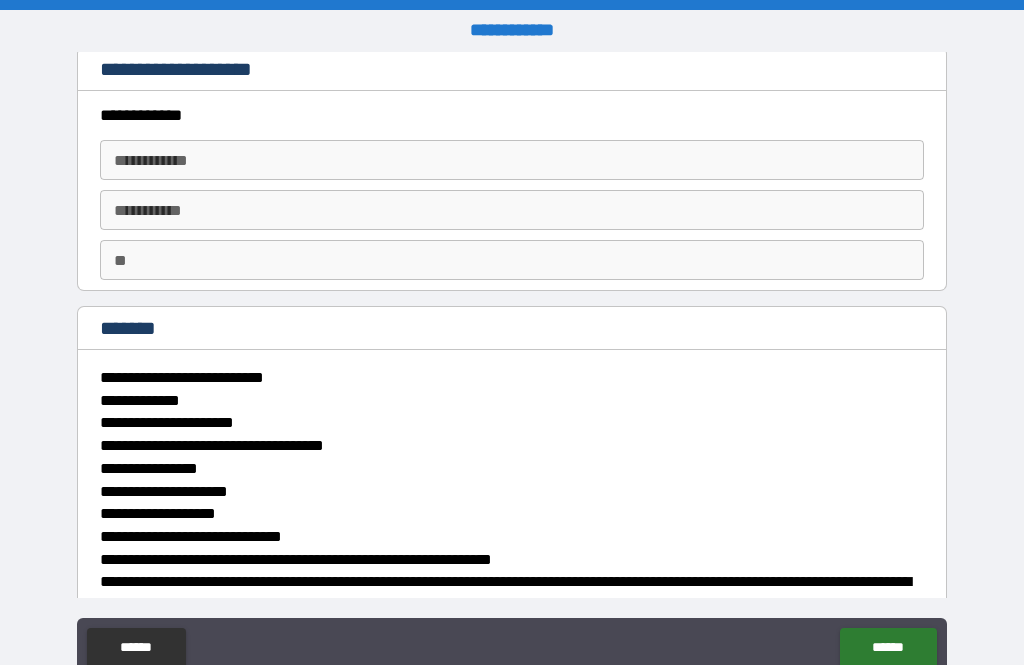 click on "**********" at bounding box center (512, 160) 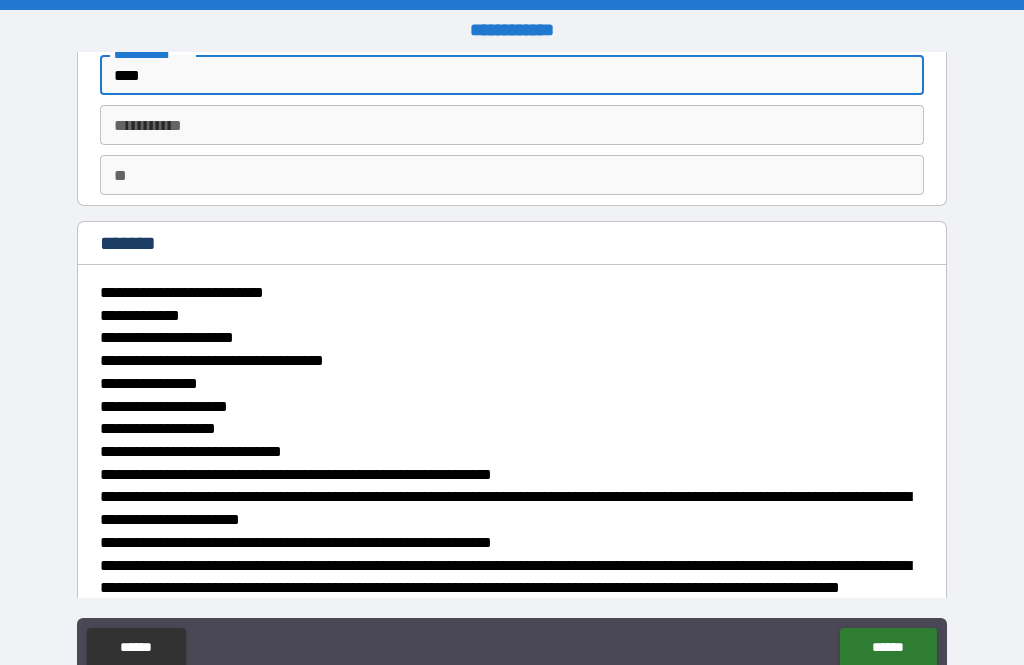 scroll, scrollTop: 124, scrollLeft: 0, axis: vertical 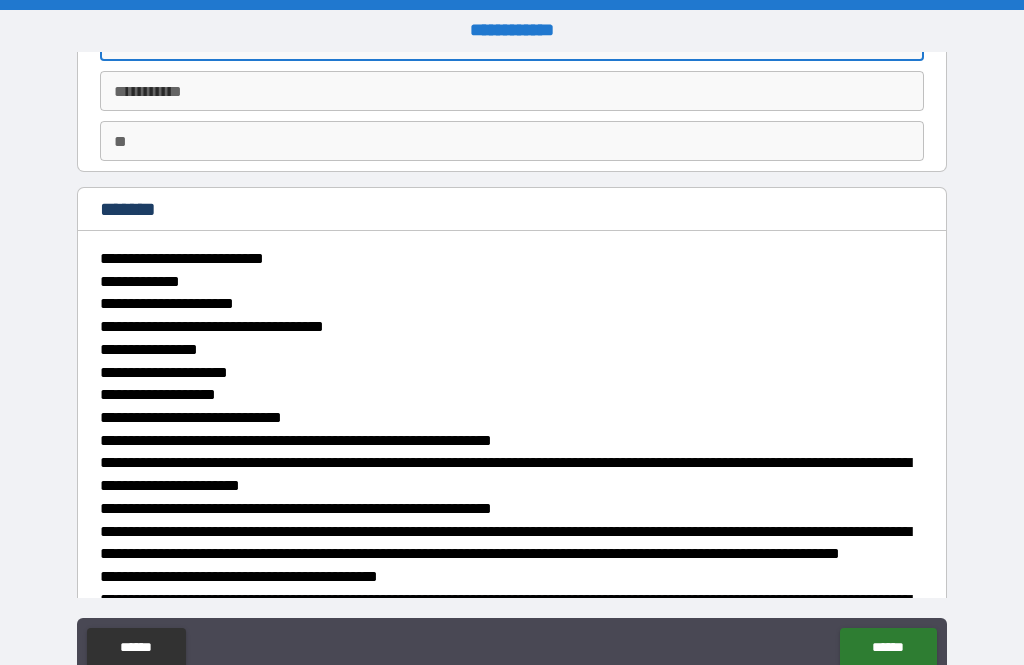 type on "****" 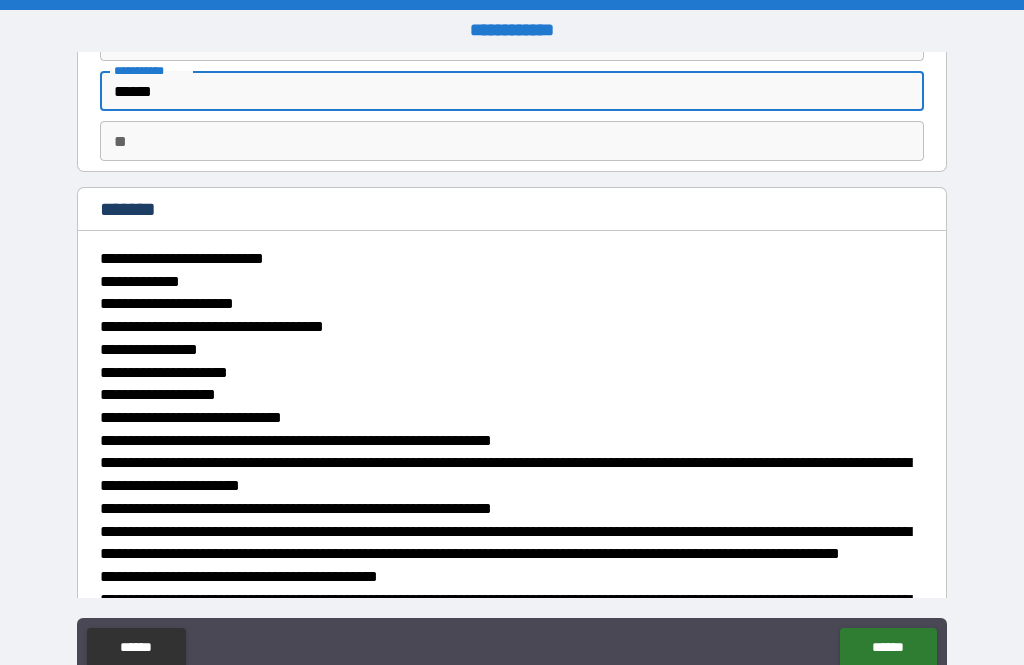 type on "******" 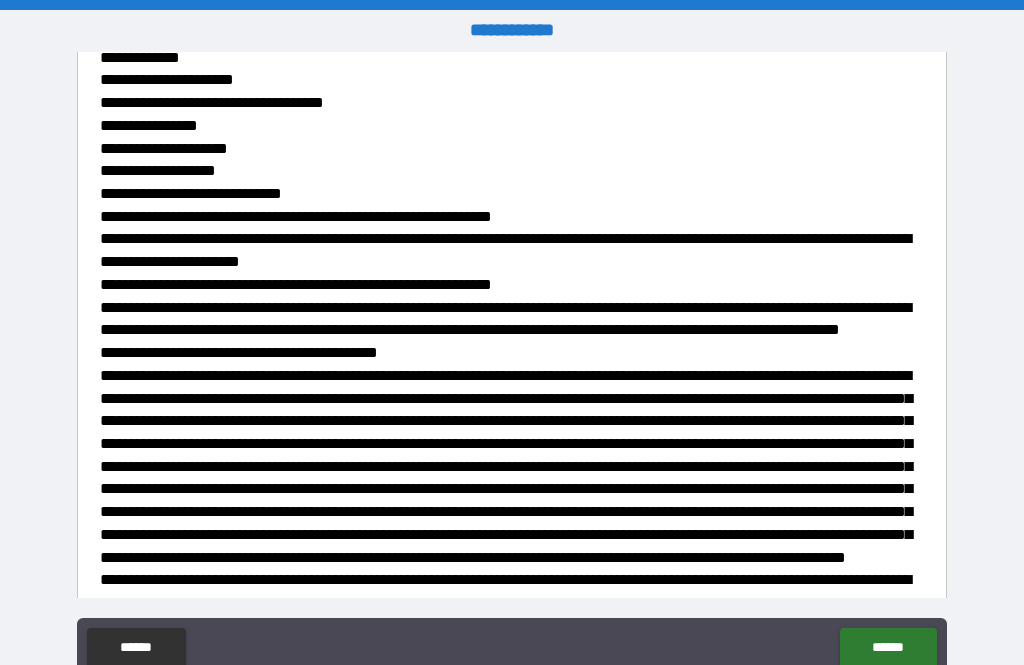 scroll, scrollTop: 352, scrollLeft: 0, axis: vertical 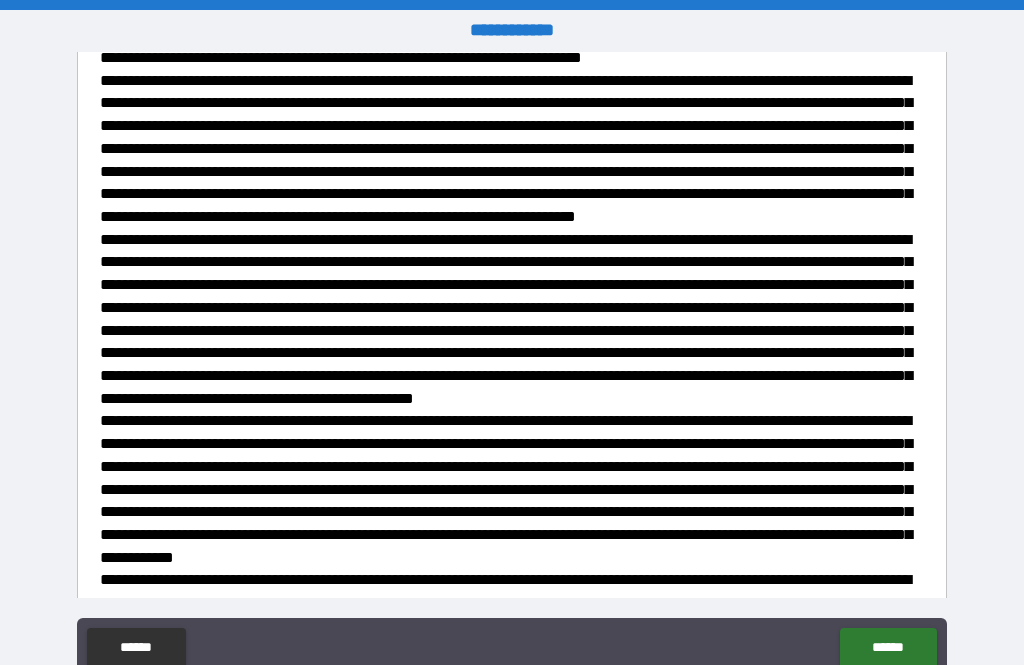 type on "*" 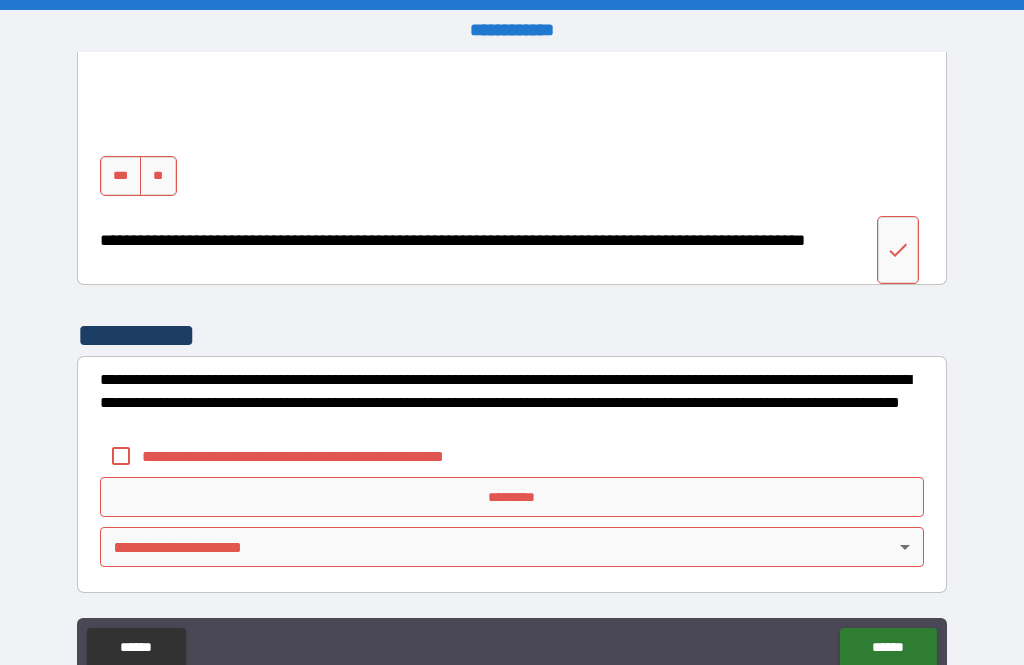 scroll, scrollTop: 6152, scrollLeft: 0, axis: vertical 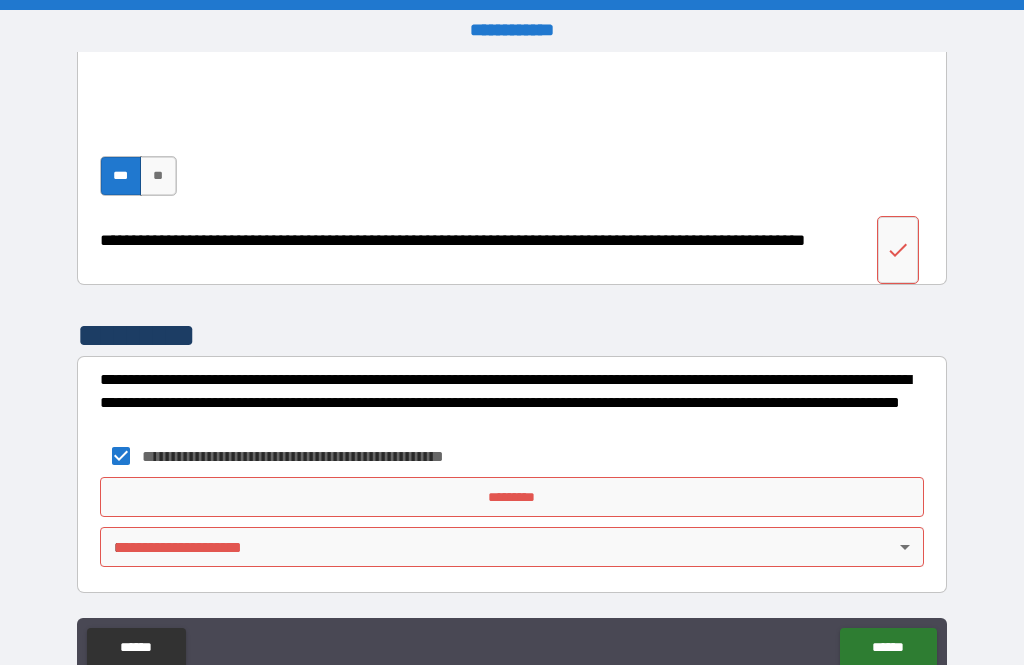 click on "*********" at bounding box center (512, 497) 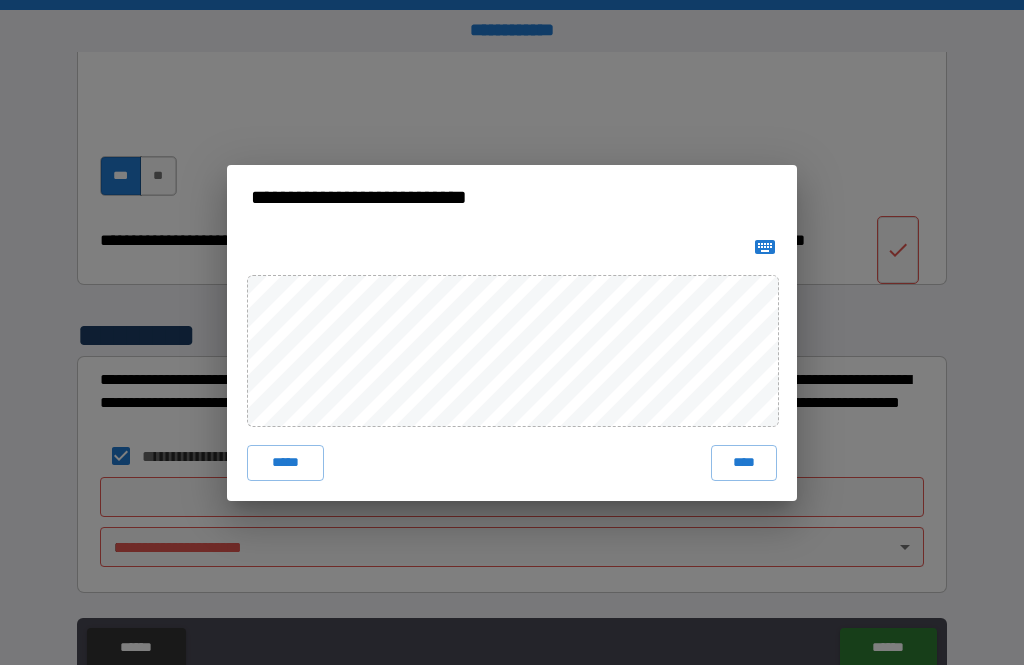 click on "*****" at bounding box center [285, 463] 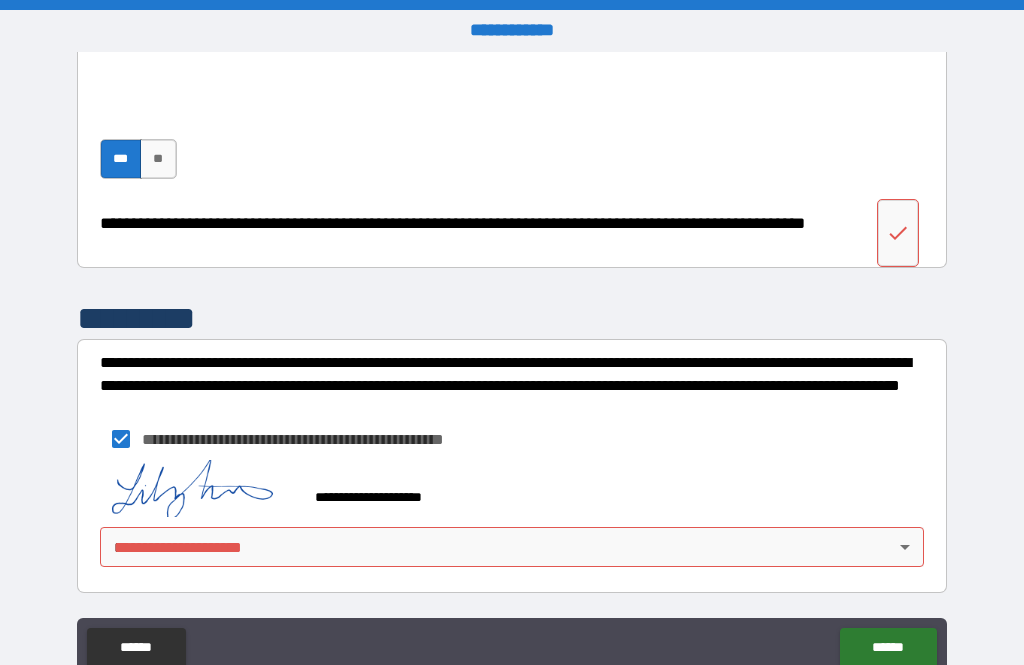 scroll, scrollTop: 6169, scrollLeft: 0, axis: vertical 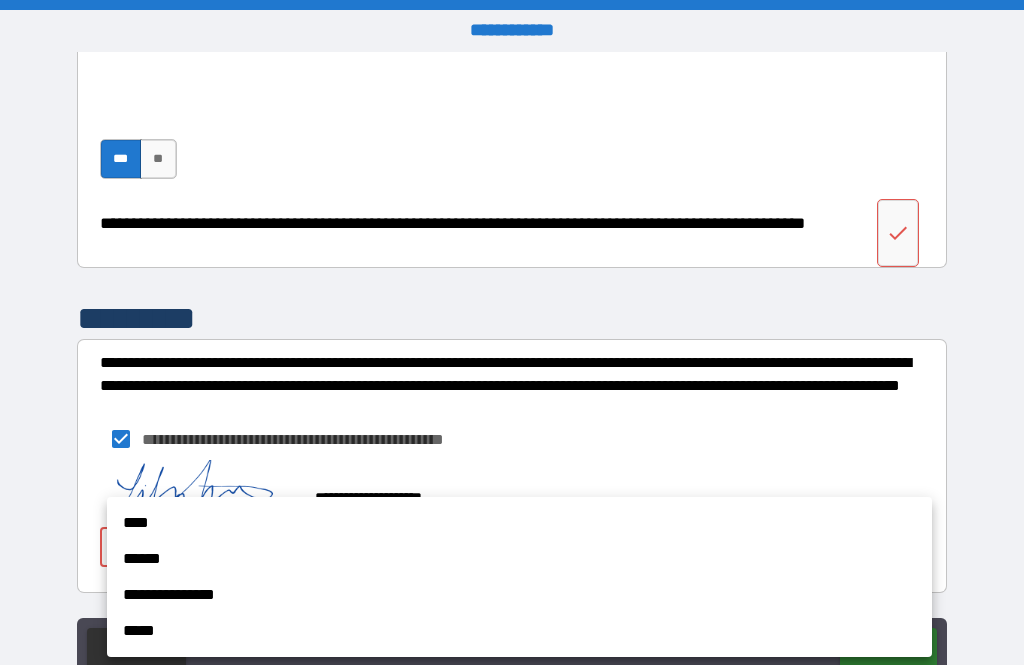 click on "****" at bounding box center [519, 523] 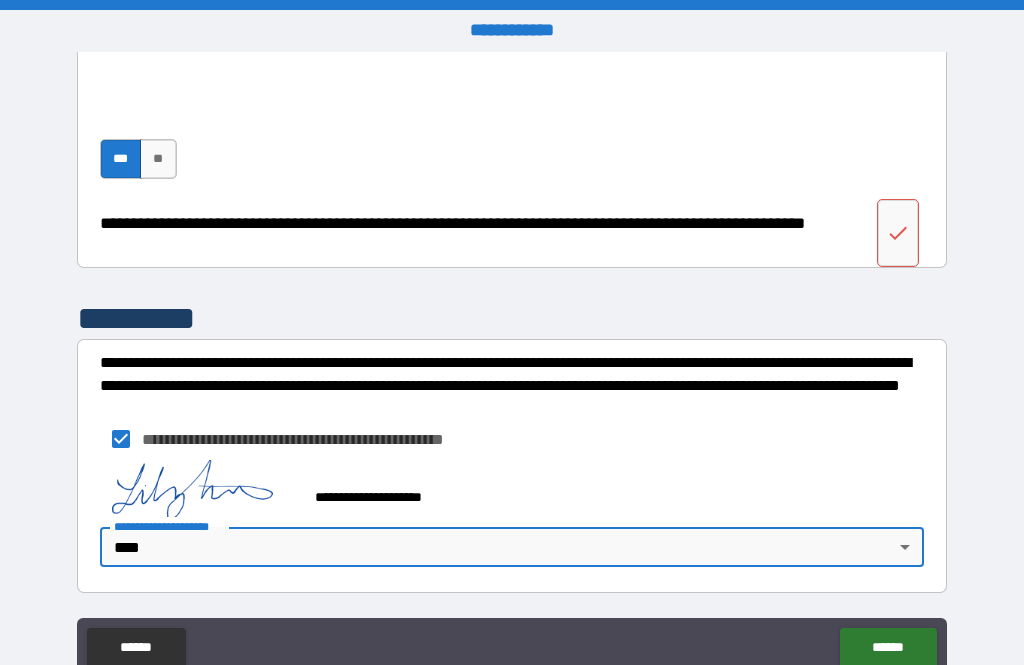 click on "******" at bounding box center (888, 648) 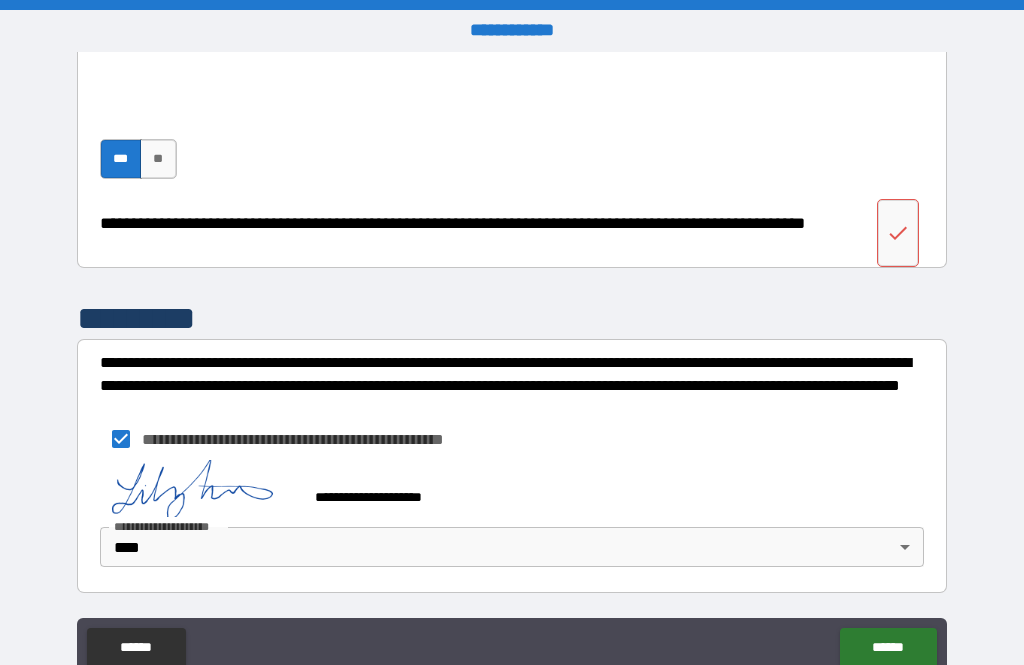 scroll, scrollTop: 6169, scrollLeft: 0, axis: vertical 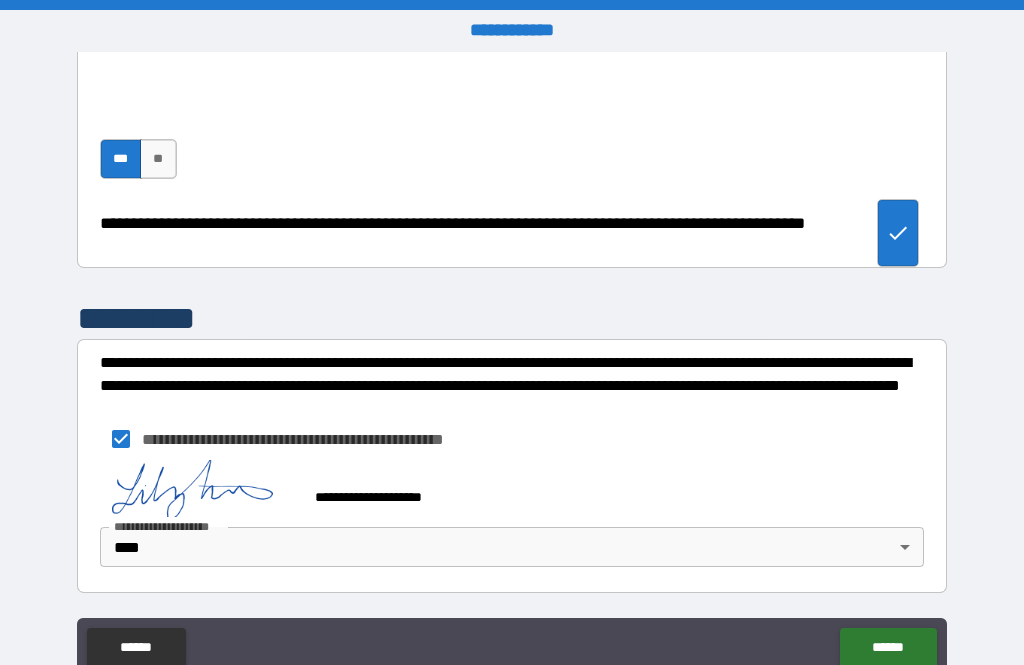 click on "******" at bounding box center [888, 648] 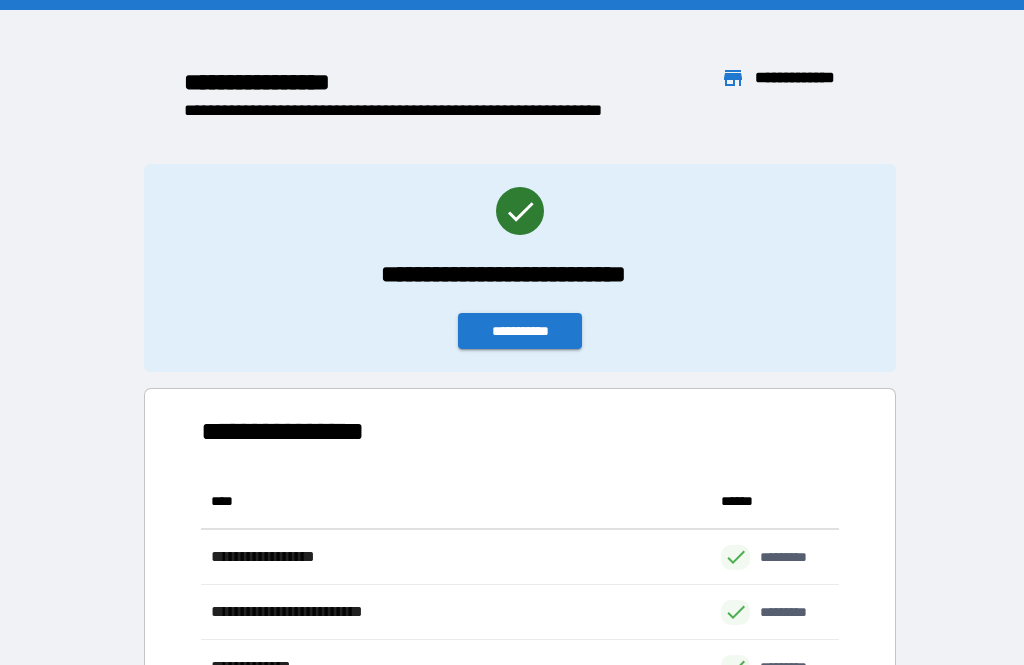 scroll, scrollTop: 221, scrollLeft: 638, axis: both 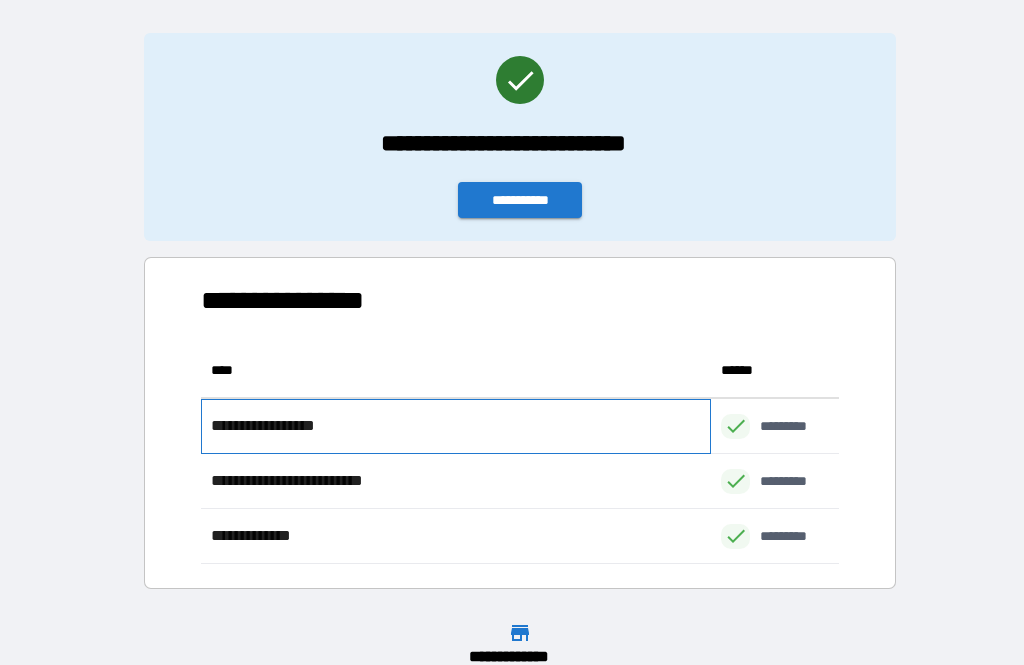 click on "**********" at bounding box center [456, 426] 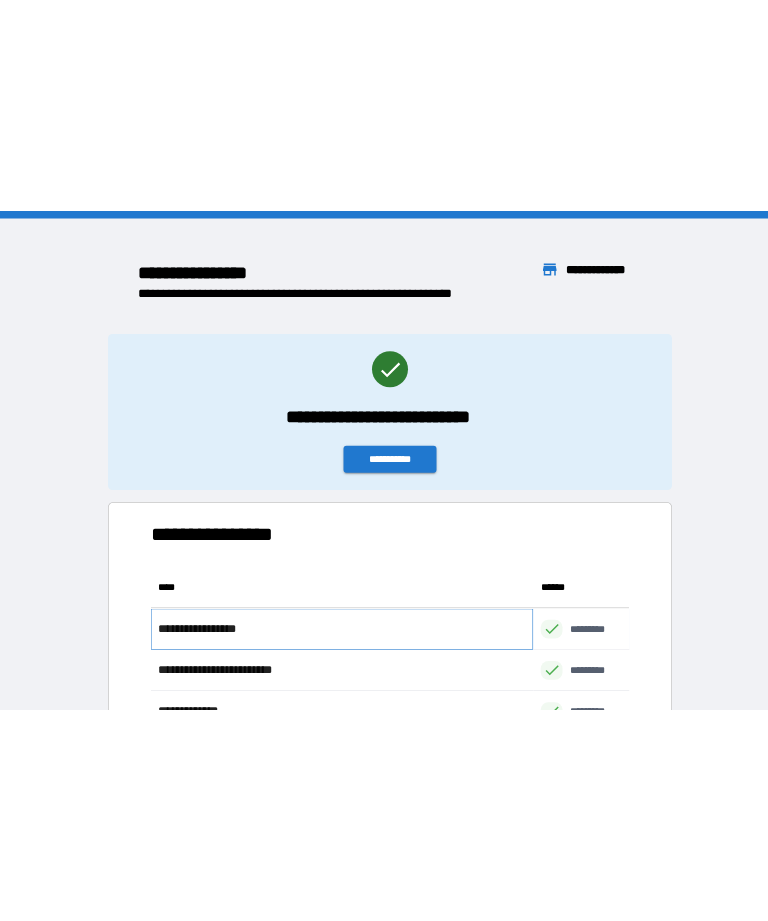 scroll, scrollTop: 0, scrollLeft: 0, axis: both 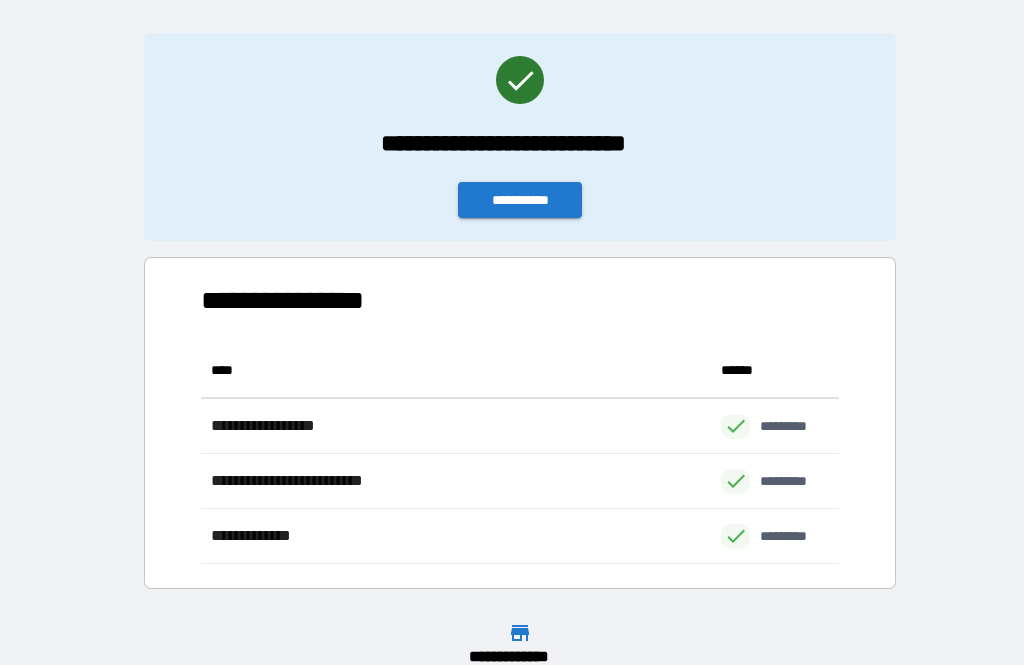 click on "**********" at bounding box center [520, 200] 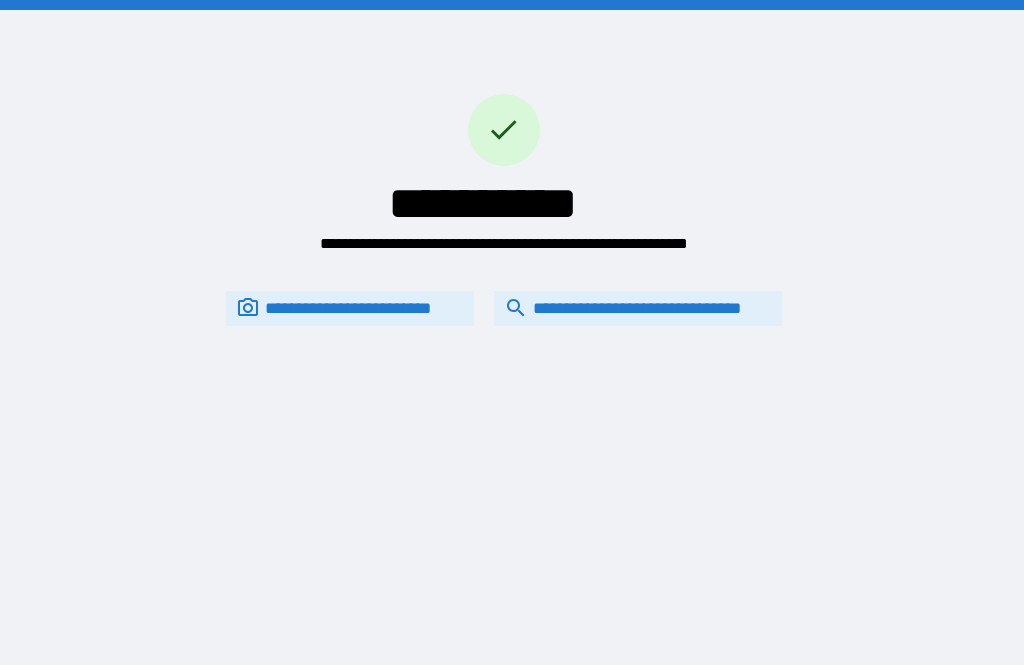 scroll, scrollTop: 0, scrollLeft: 0, axis: both 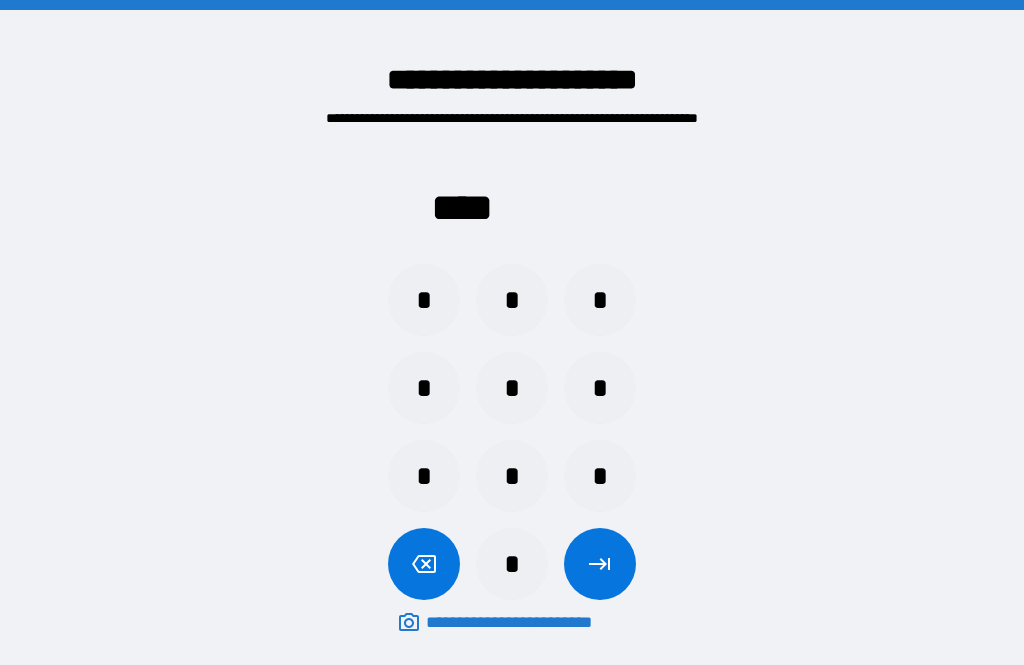 click on "*" at bounding box center (424, 300) 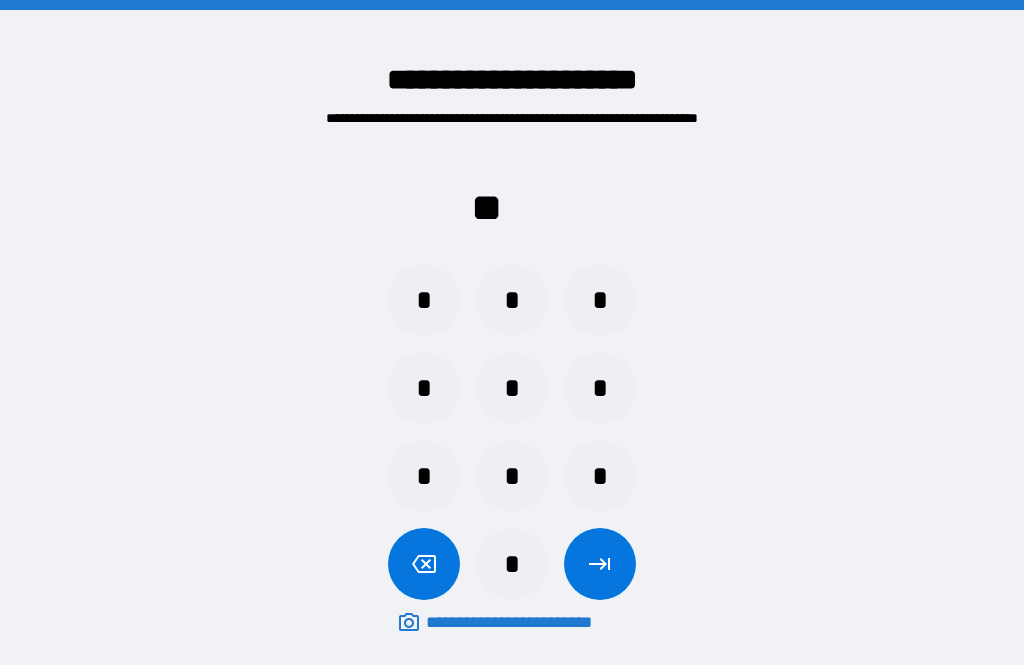 click on "*" at bounding box center (600, 300) 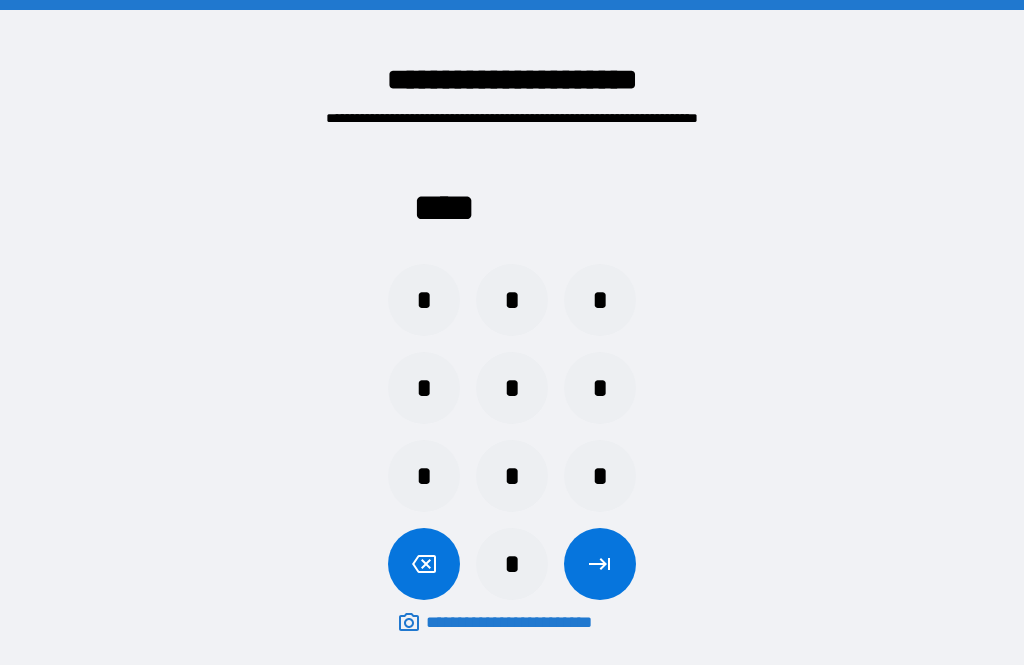 click on "*" at bounding box center [512, 564] 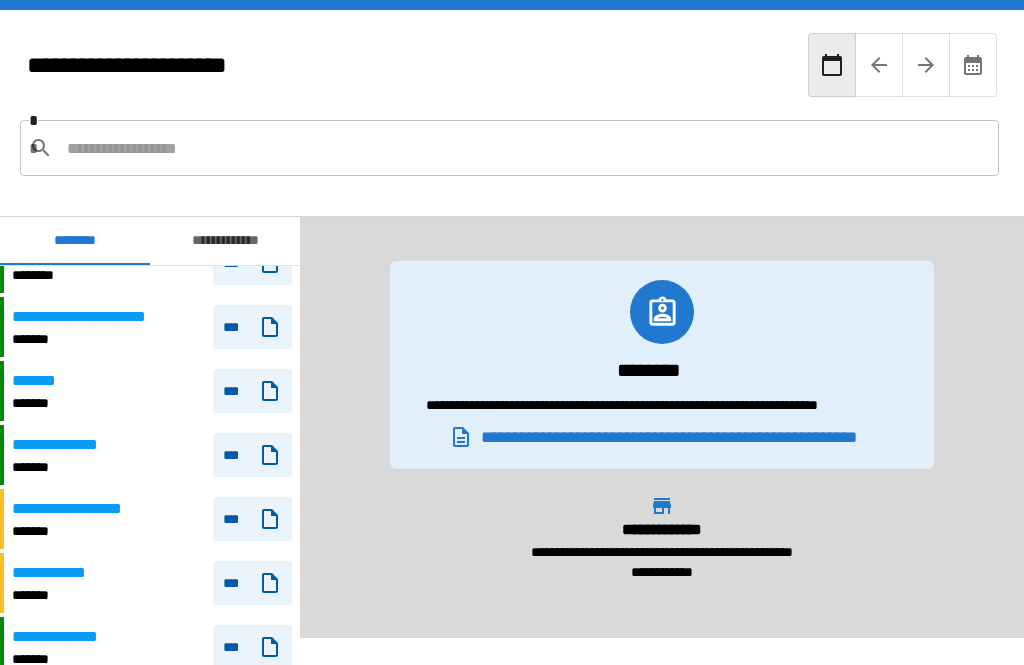 scroll, scrollTop: 390, scrollLeft: 0, axis: vertical 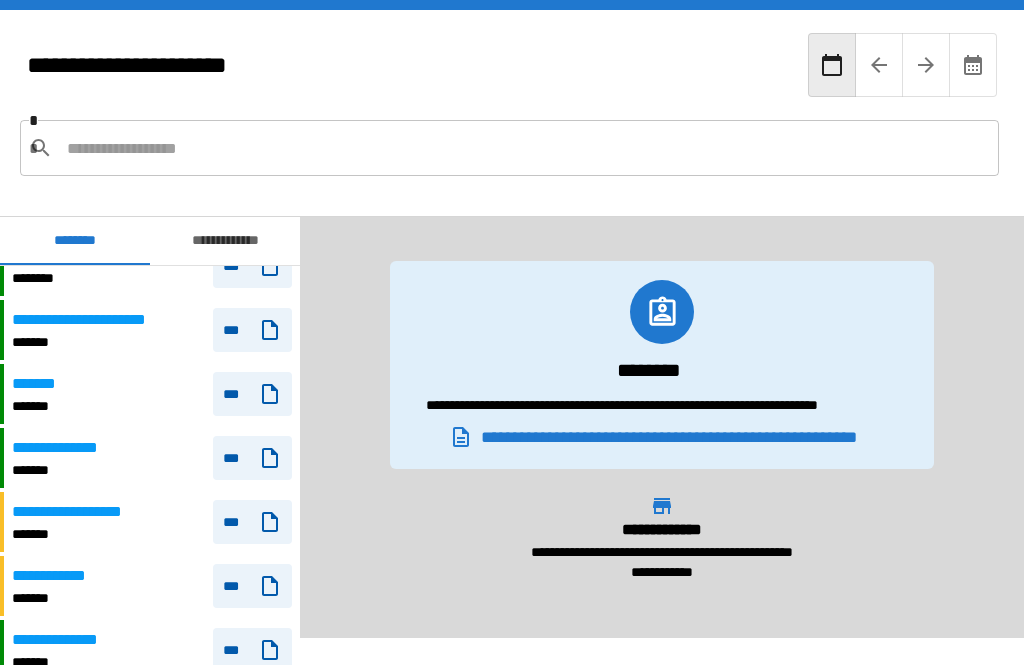 click 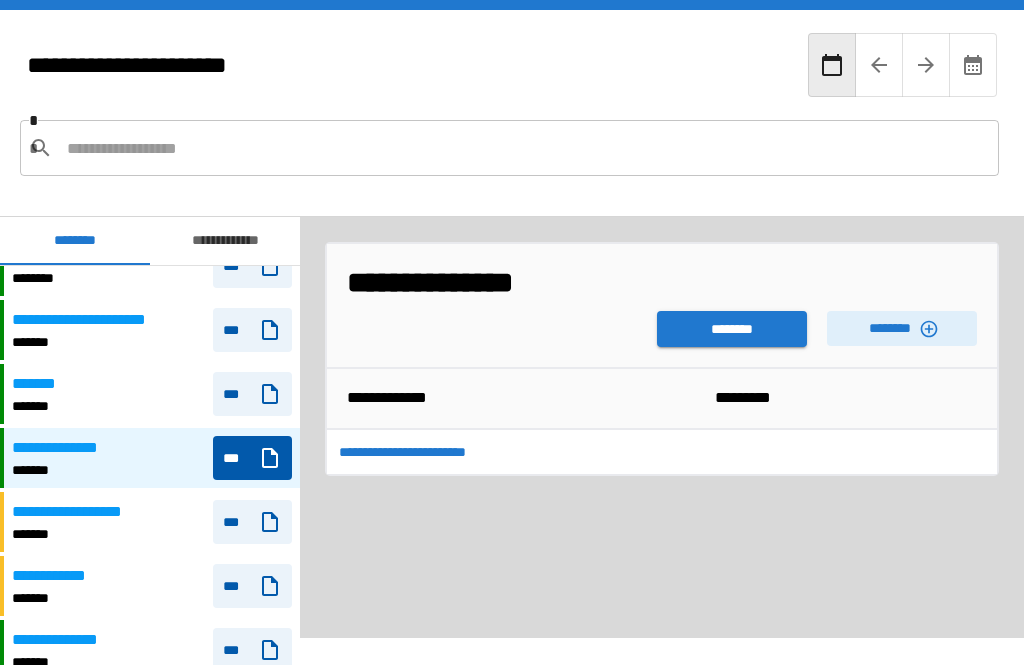 click on "********" at bounding box center (732, 329) 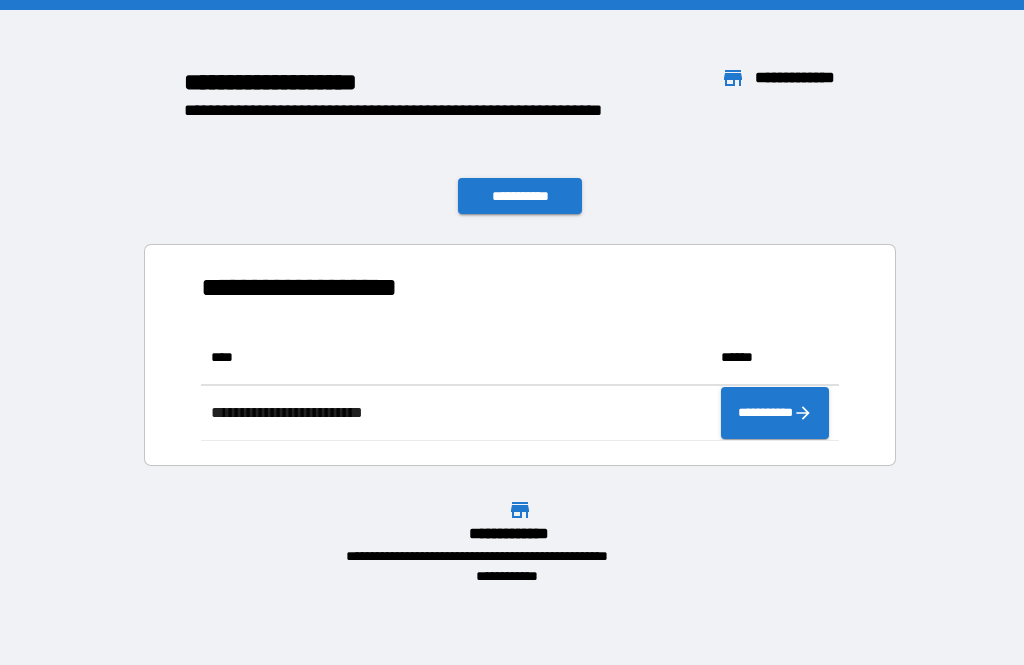 scroll, scrollTop: 1, scrollLeft: 1, axis: both 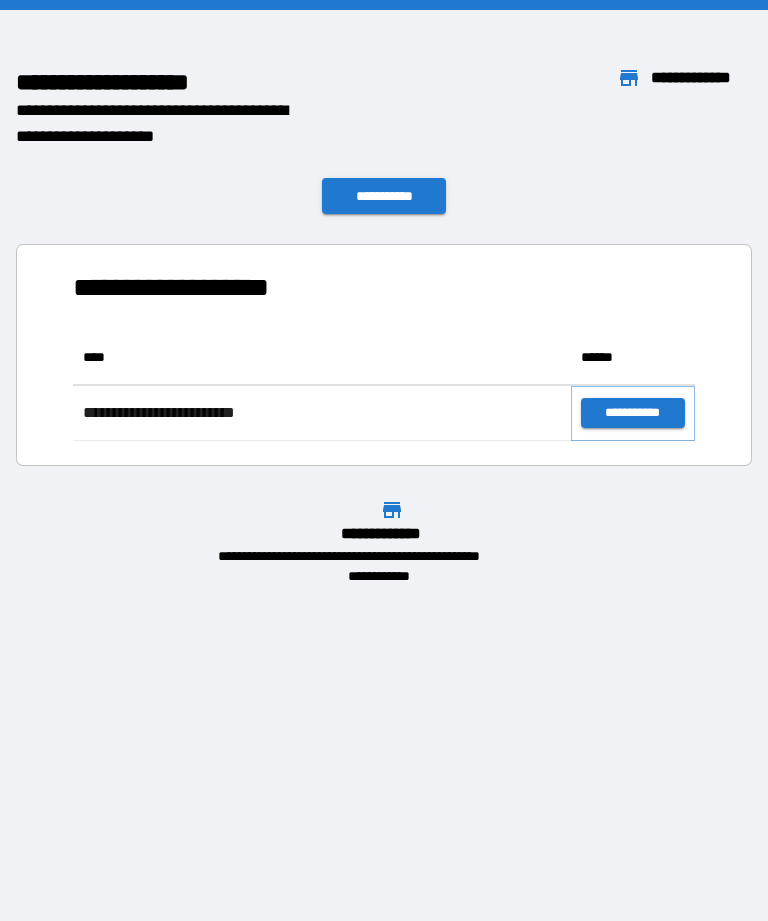 click on "**********" at bounding box center [633, 413] 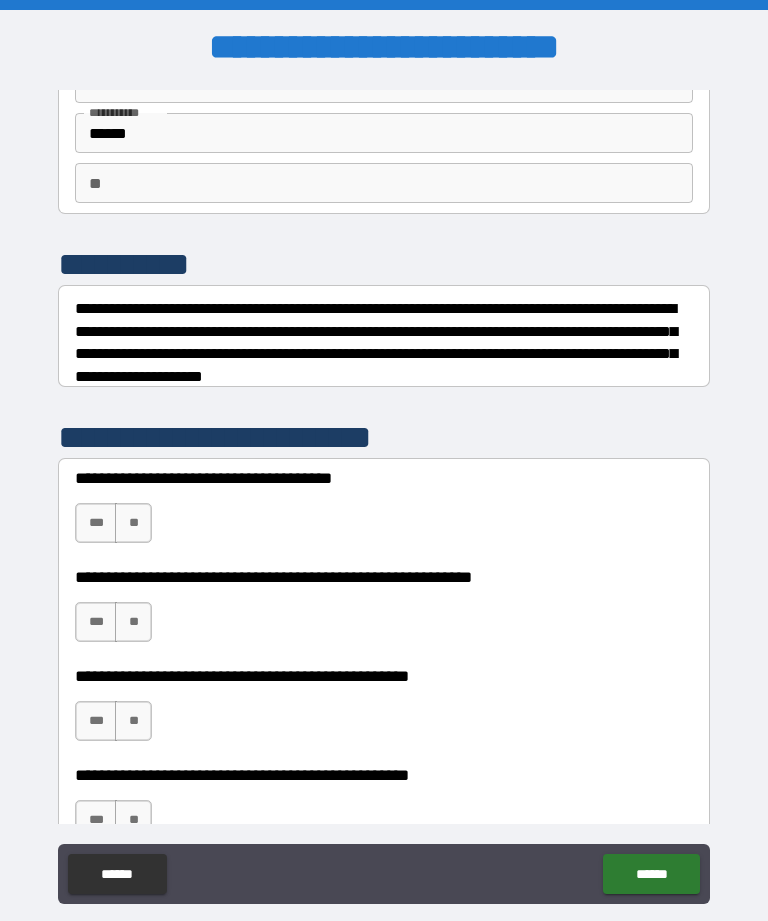 scroll, scrollTop: 124, scrollLeft: 0, axis: vertical 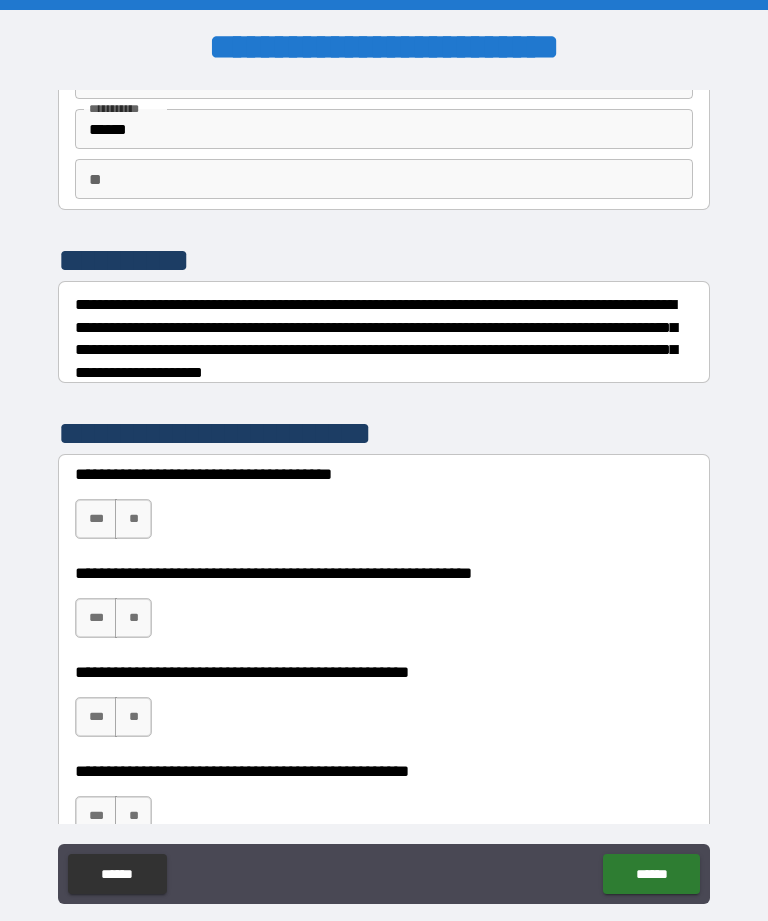 click on "***" at bounding box center (96, 519) 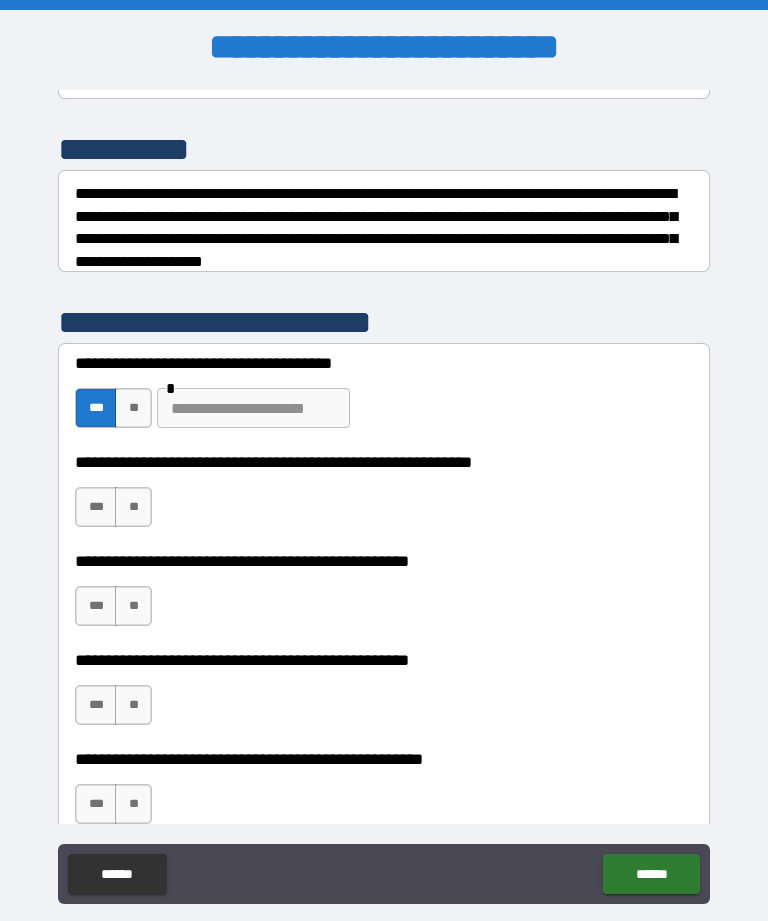 scroll, scrollTop: 236, scrollLeft: 0, axis: vertical 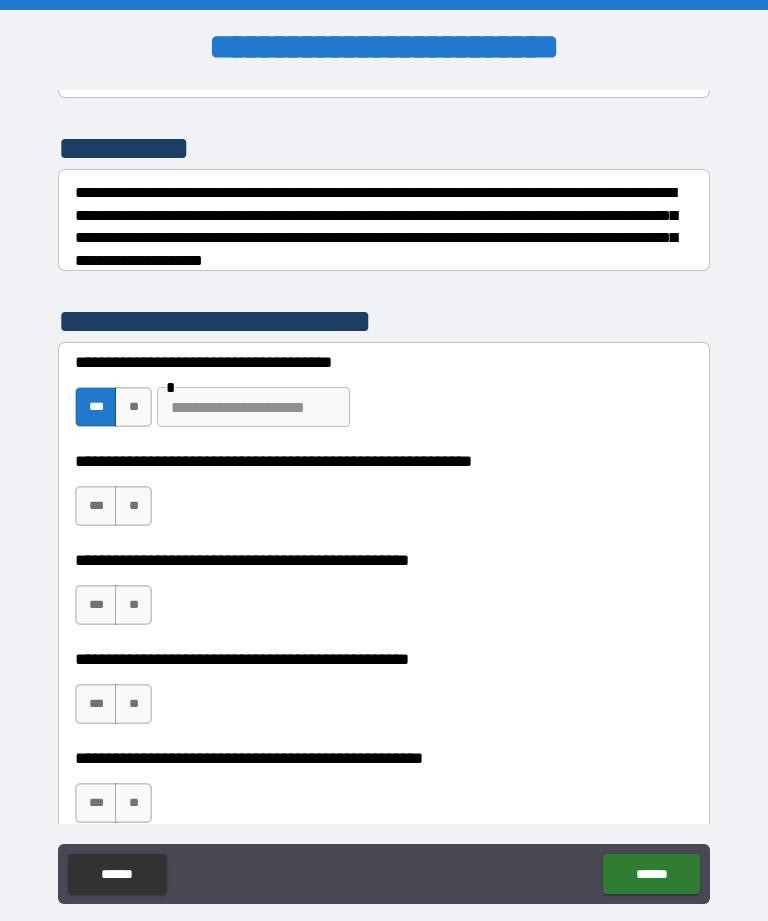 click on "**" at bounding box center [133, 506] 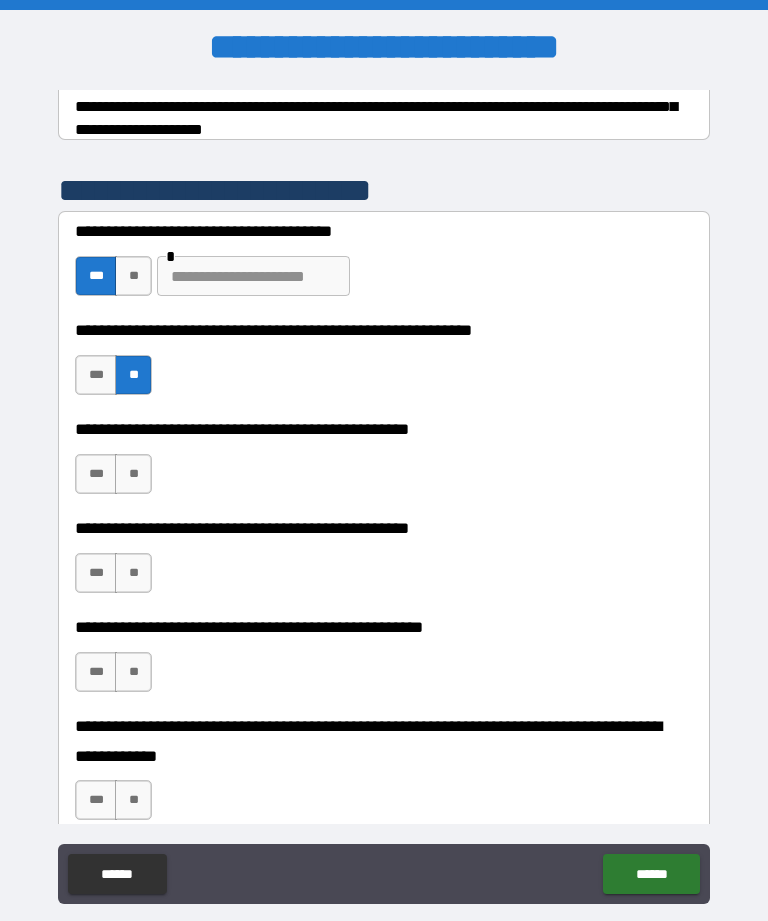 scroll, scrollTop: 371, scrollLeft: 0, axis: vertical 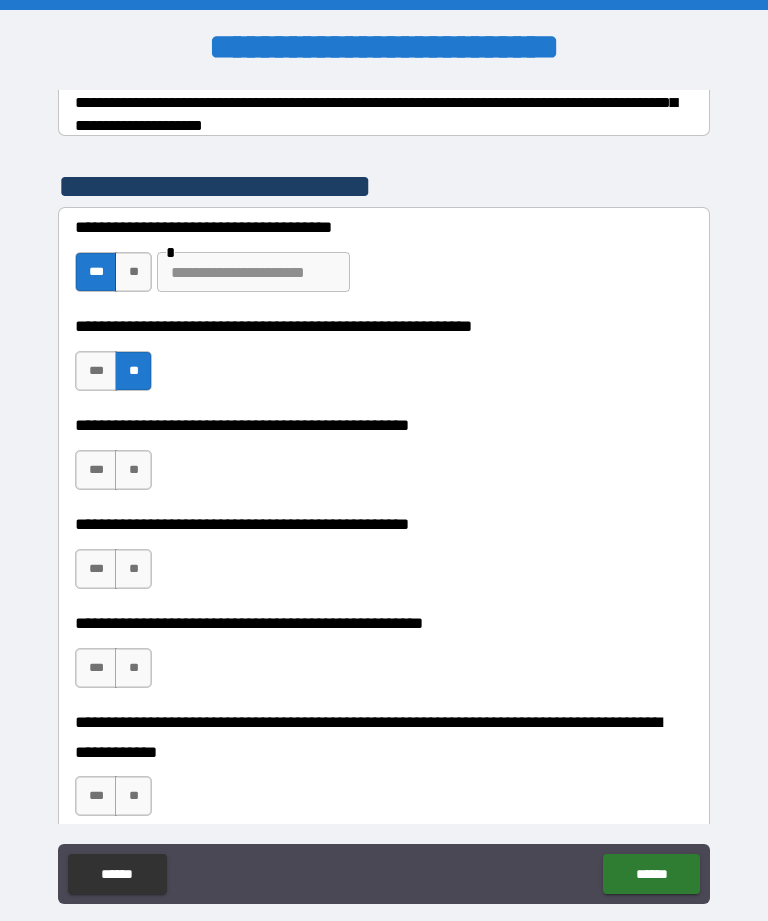 click on "**" at bounding box center [133, 470] 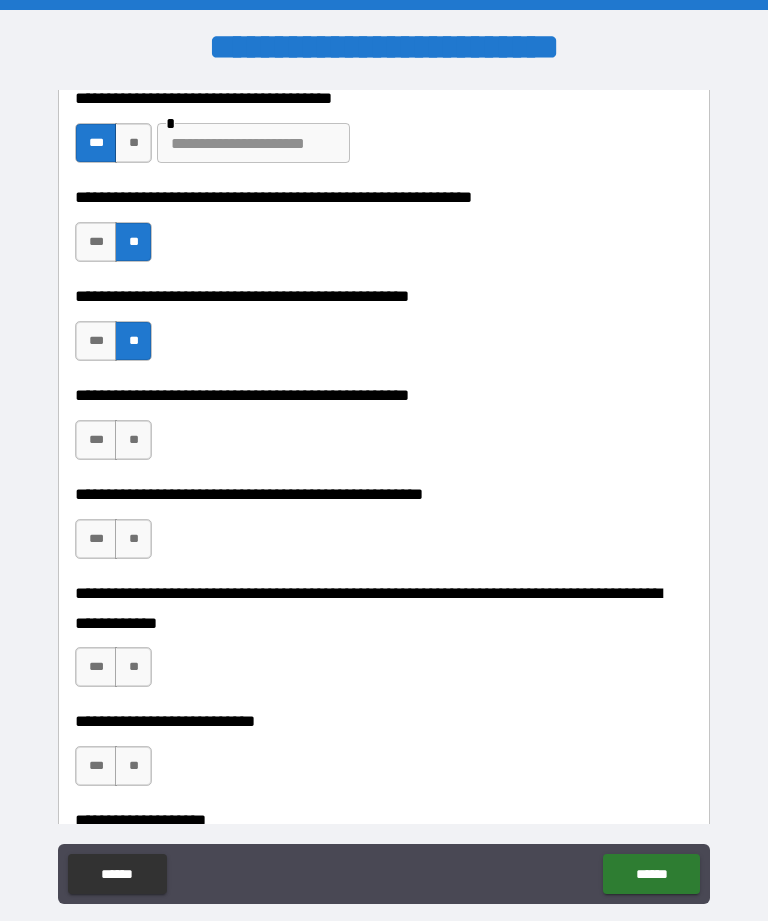 scroll, scrollTop: 500, scrollLeft: 0, axis: vertical 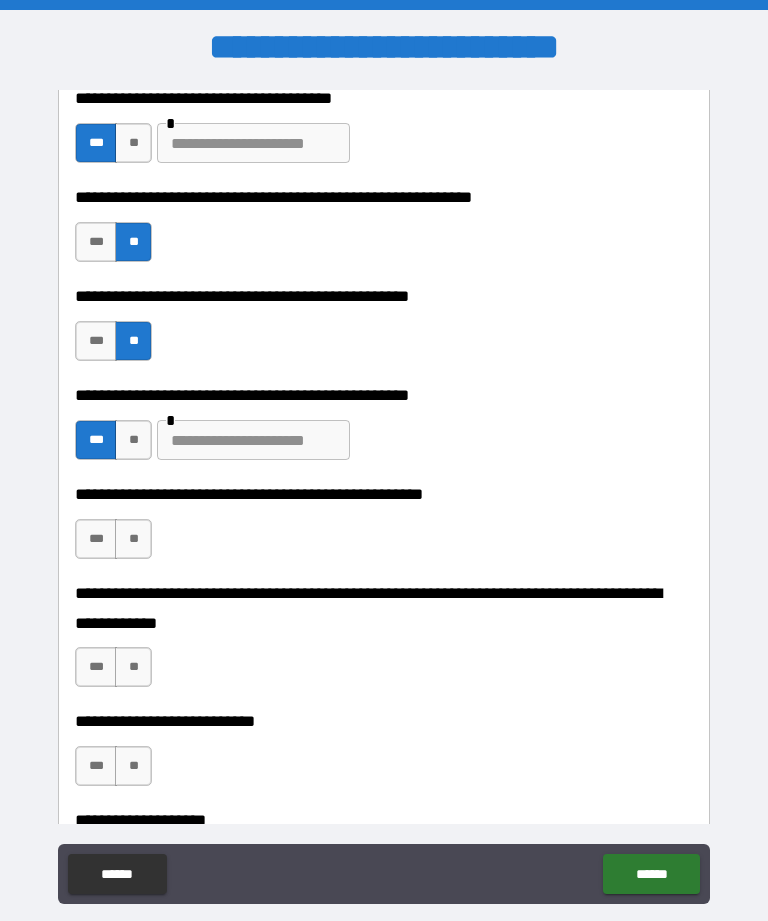 click at bounding box center (253, 440) 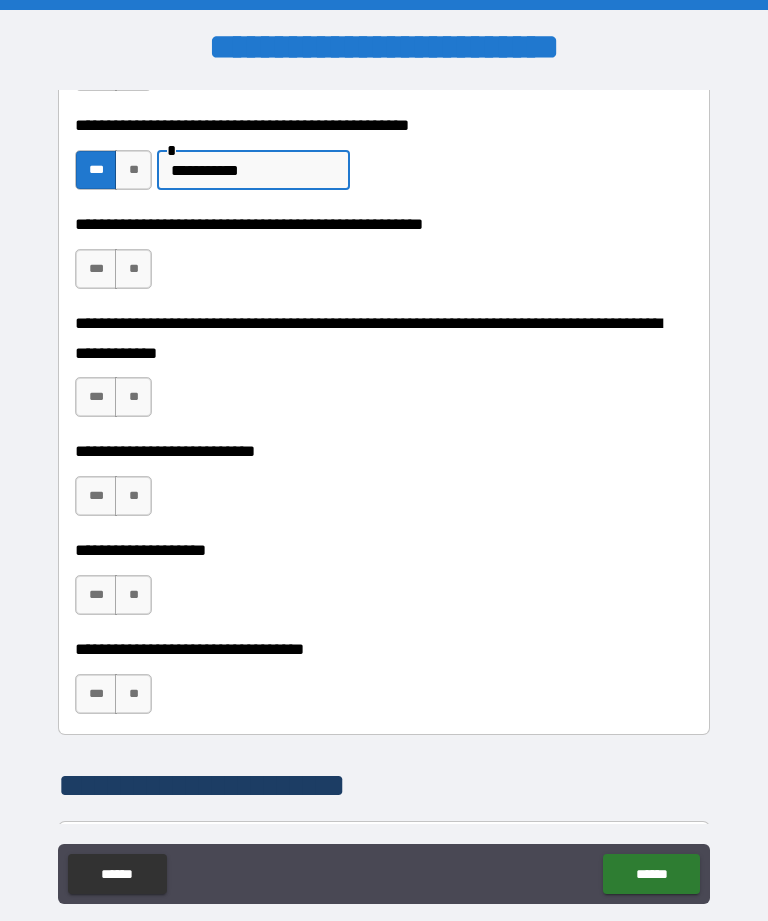 scroll, scrollTop: 769, scrollLeft: 0, axis: vertical 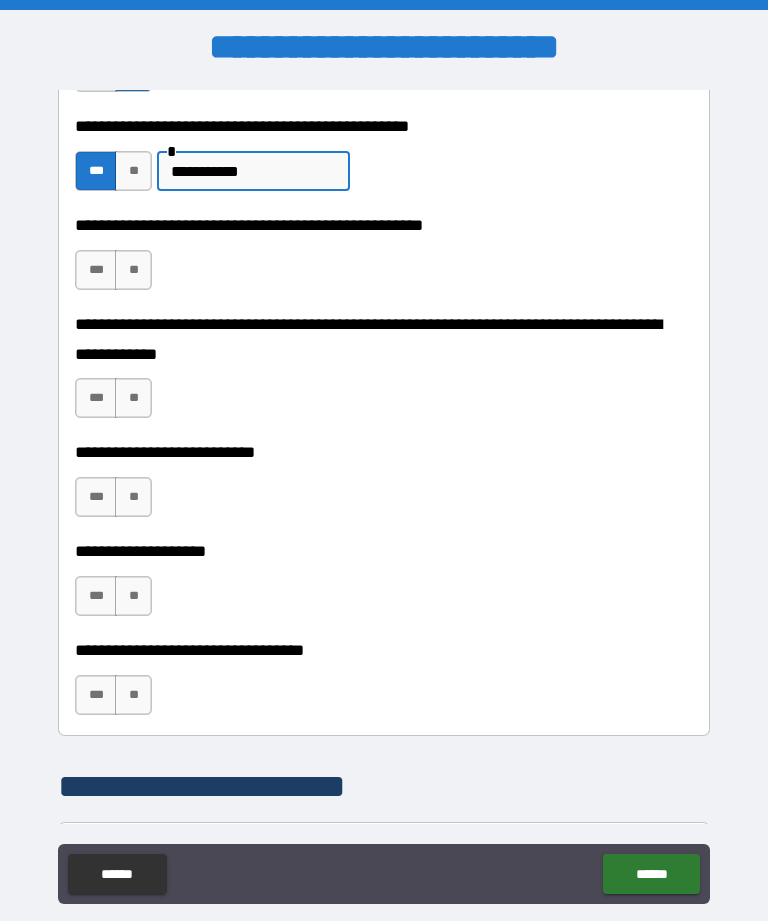 type on "**********" 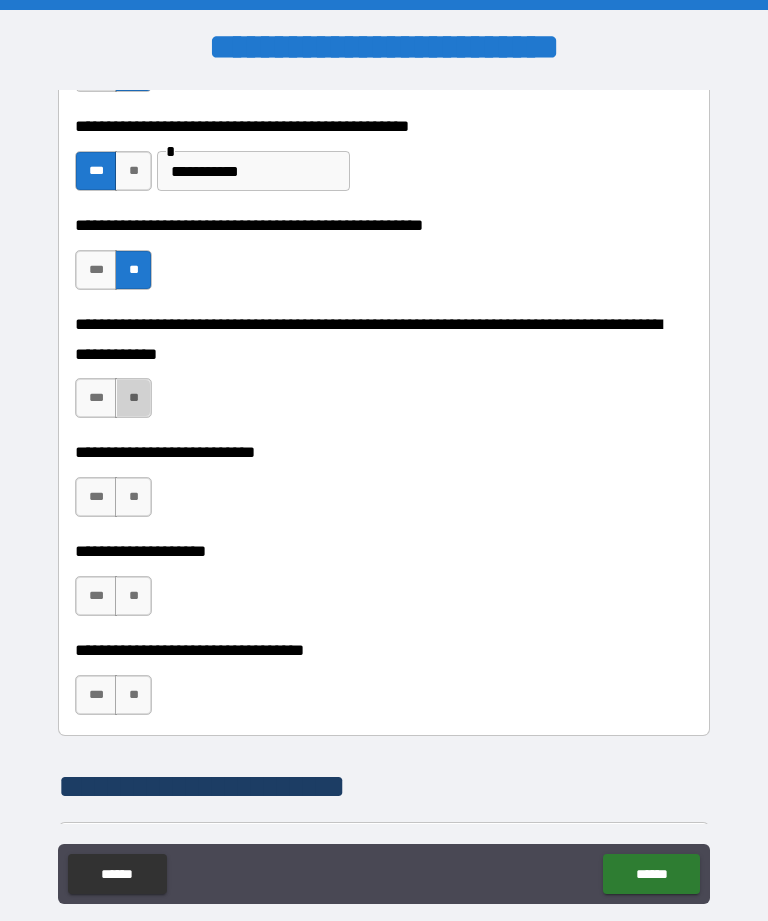 click on "**" at bounding box center [133, 398] 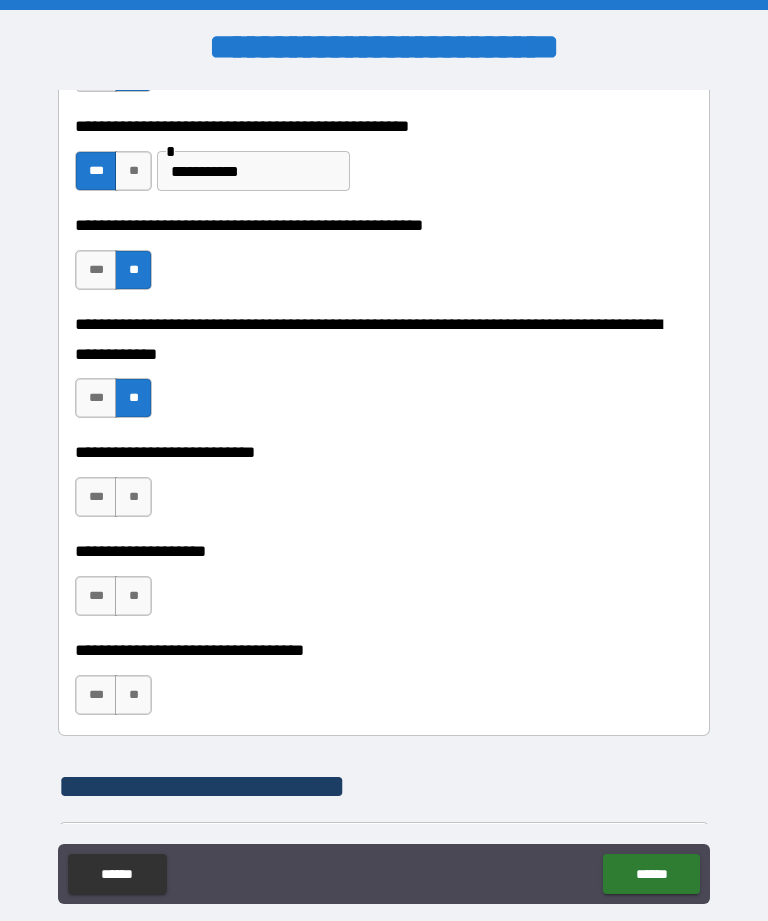 click on "**" at bounding box center [133, 497] 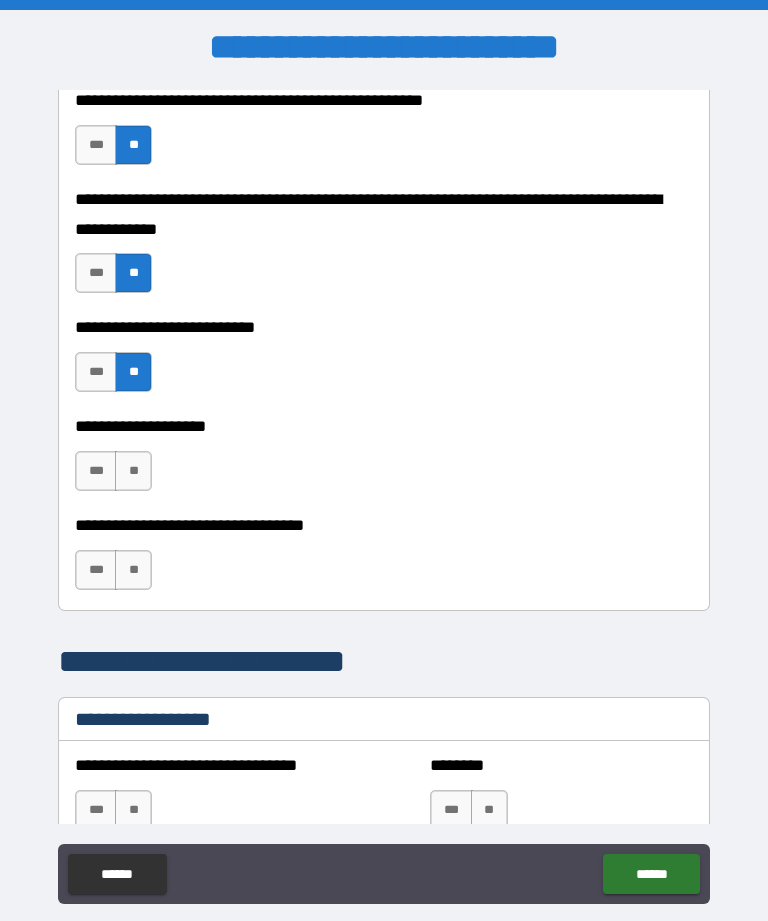 scroll, scrollTop: 895, scrollLeft: 0, axis: vertical 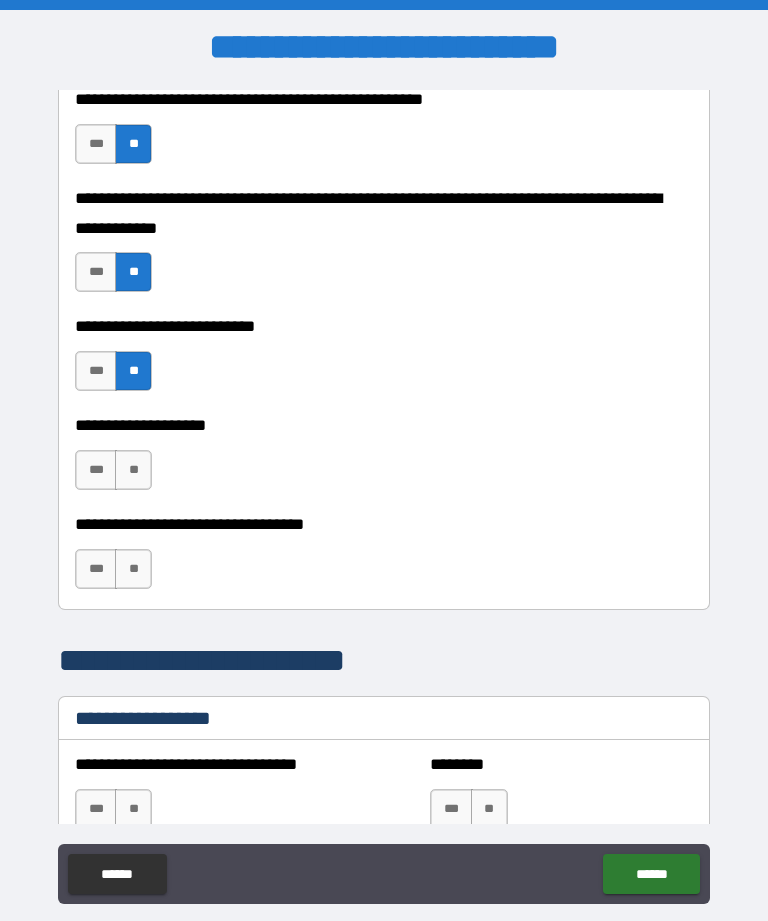 click on "**" at bounding box center [133, 470] 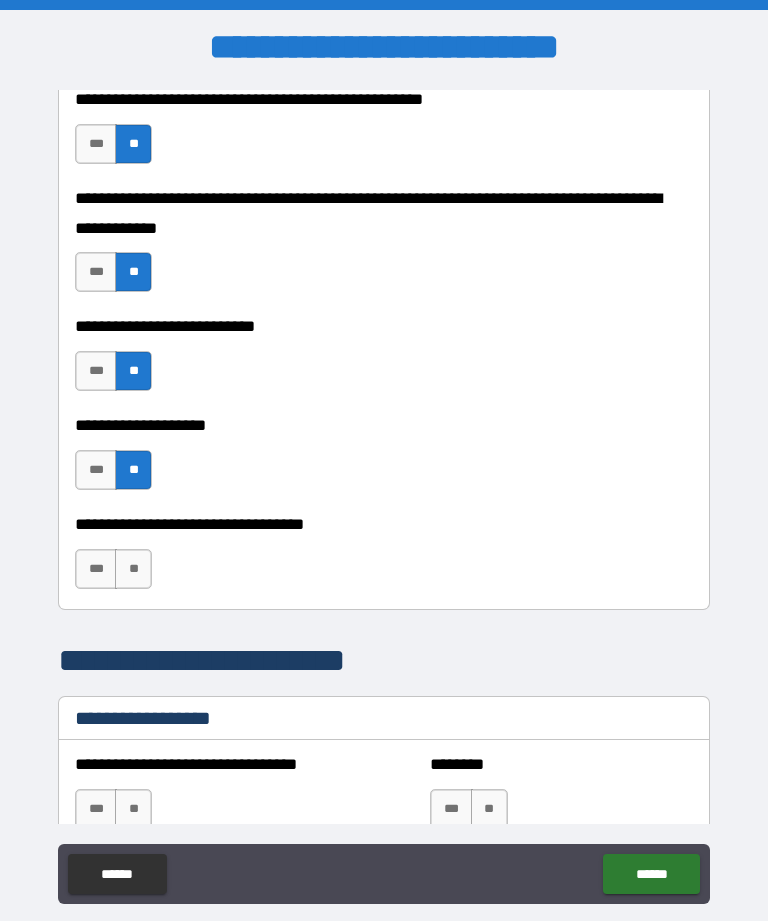 click on "**" at bounding box center (133, 569) 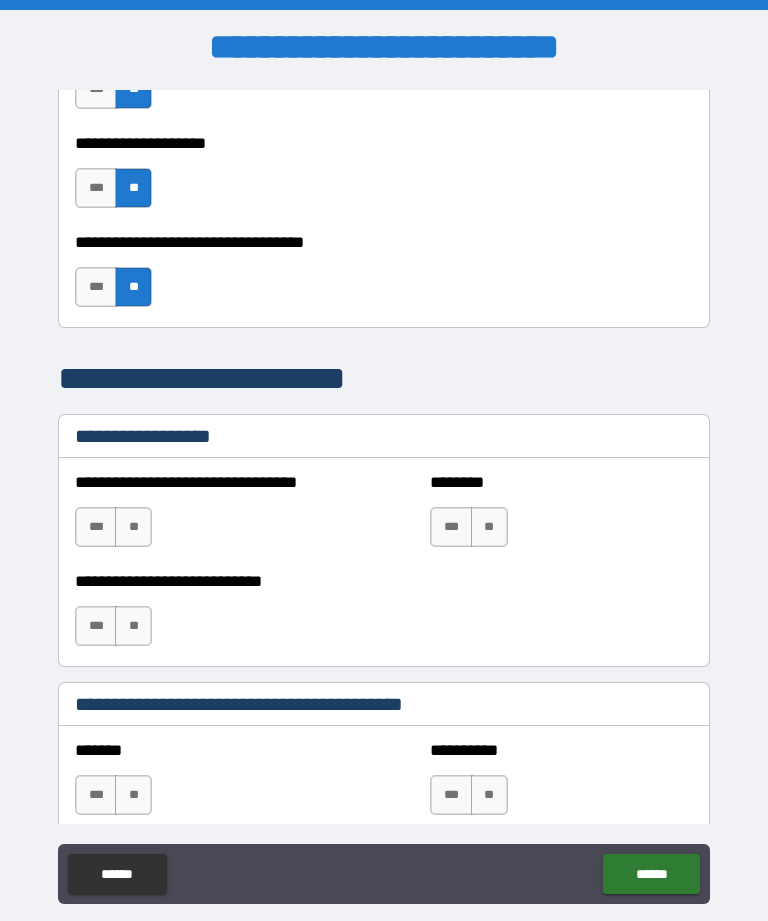 scroll, scrollTop: 1213, scrollLeft: 0, axis: vertical 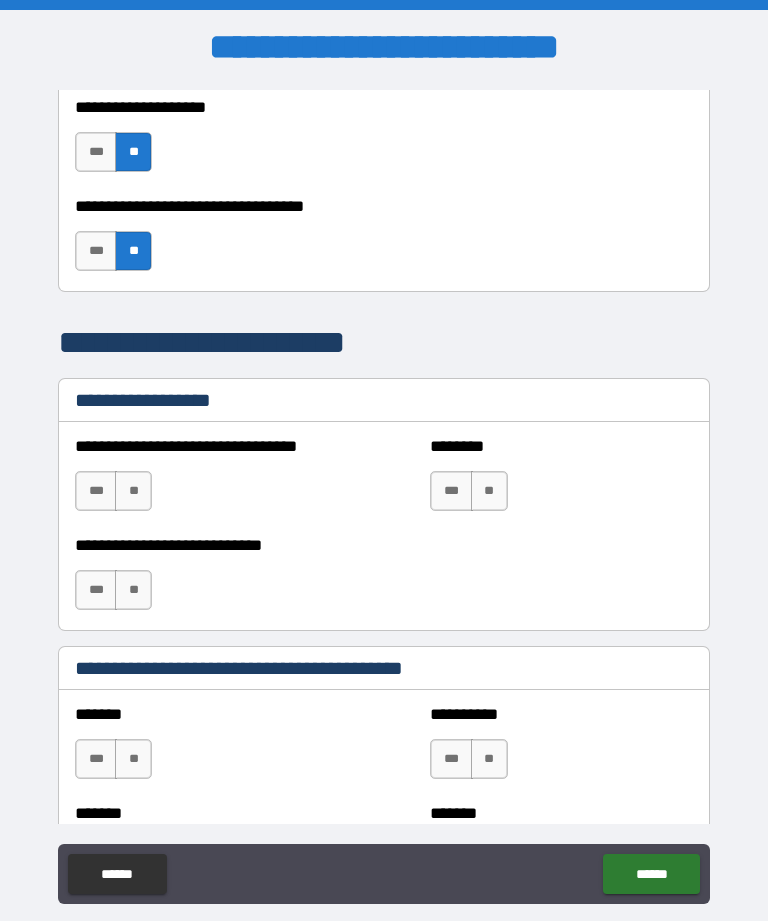 click on "**" at bounding box center [133, 491] 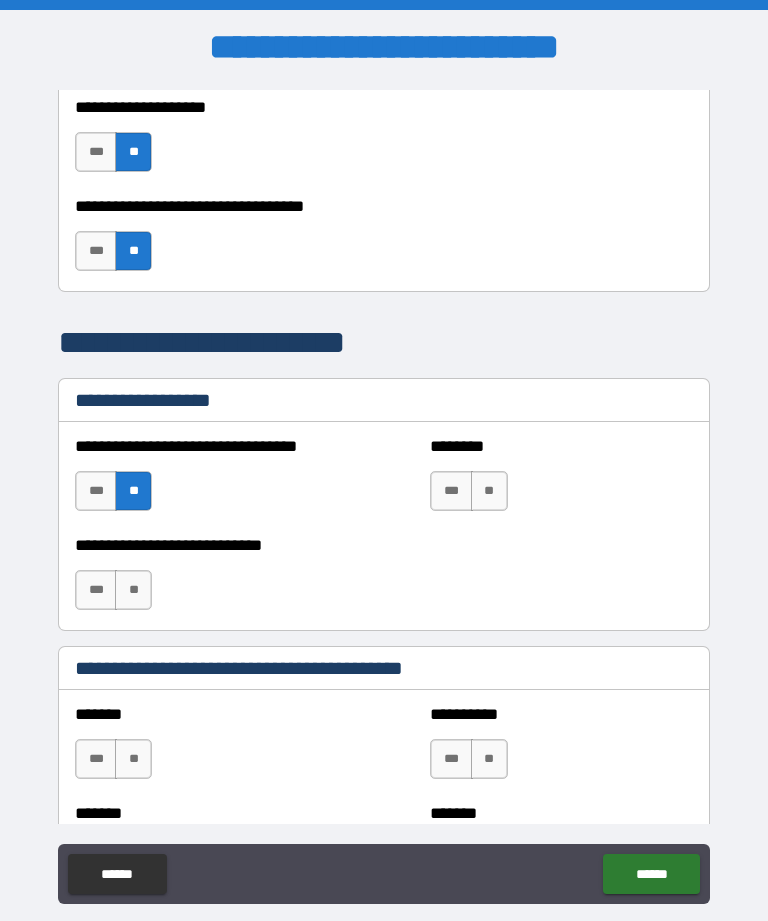 click on "**" at bounding box center [489, 491] 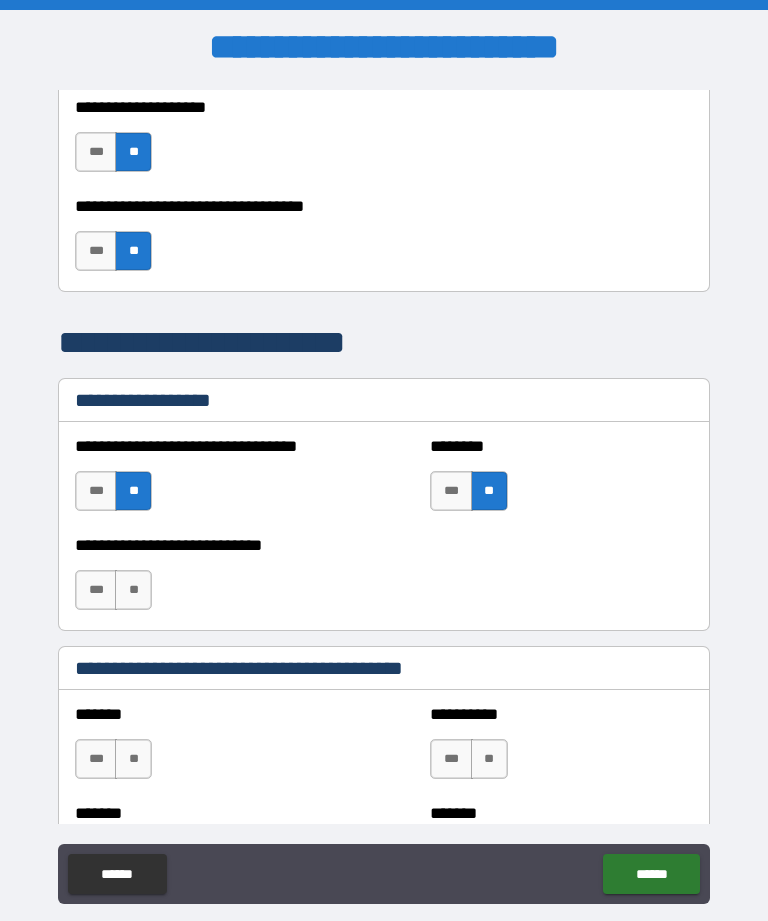 click on "**" at bounding box center (133, 590) 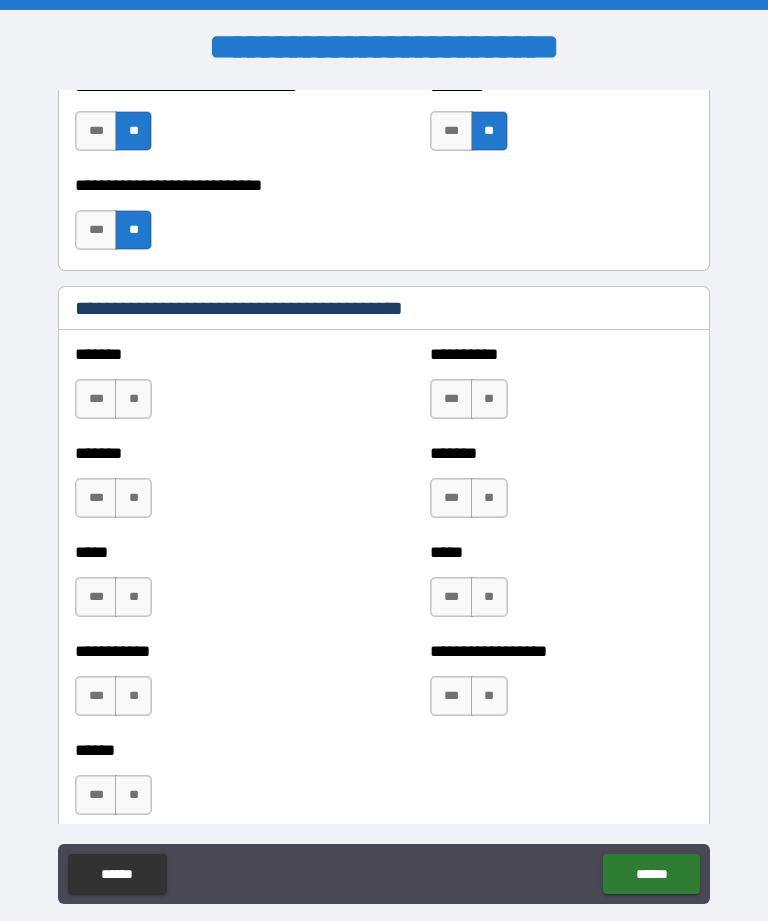 scroll, scrollTop: 1570, scrollLeft: 0, axis: vertical 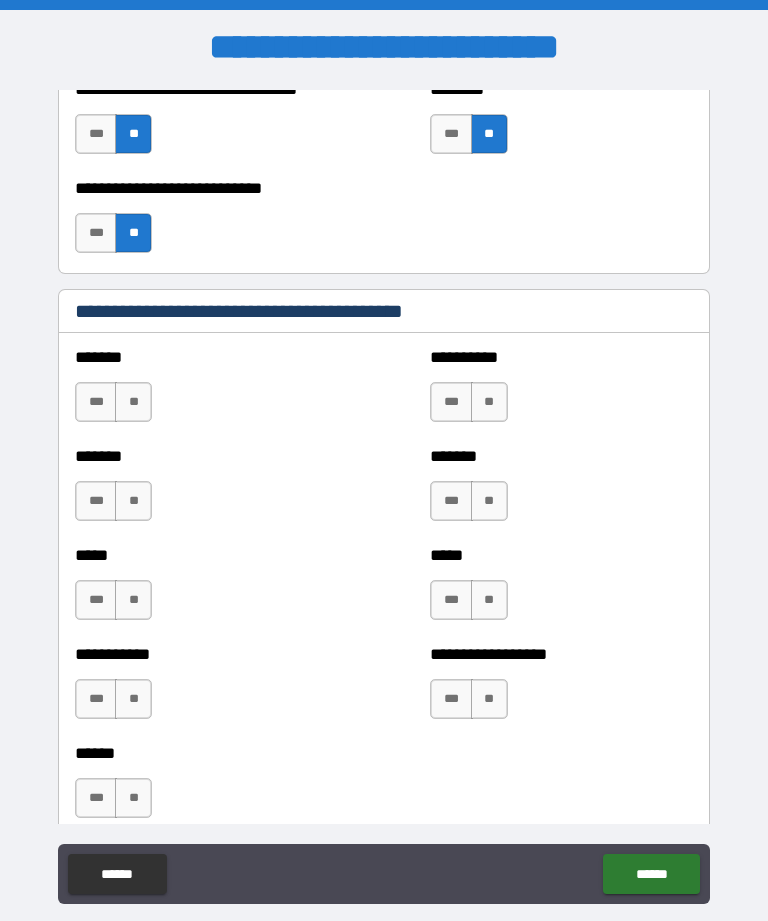 click on "**" at bounding box center [133, 402] 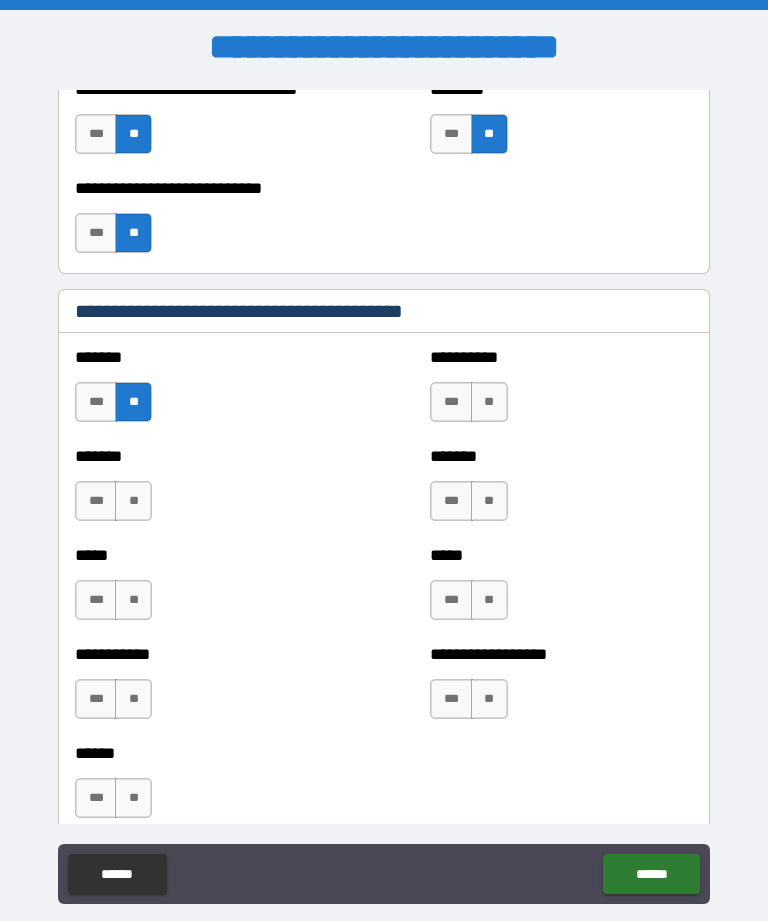 click on "**" at bounding box center (133, 501) 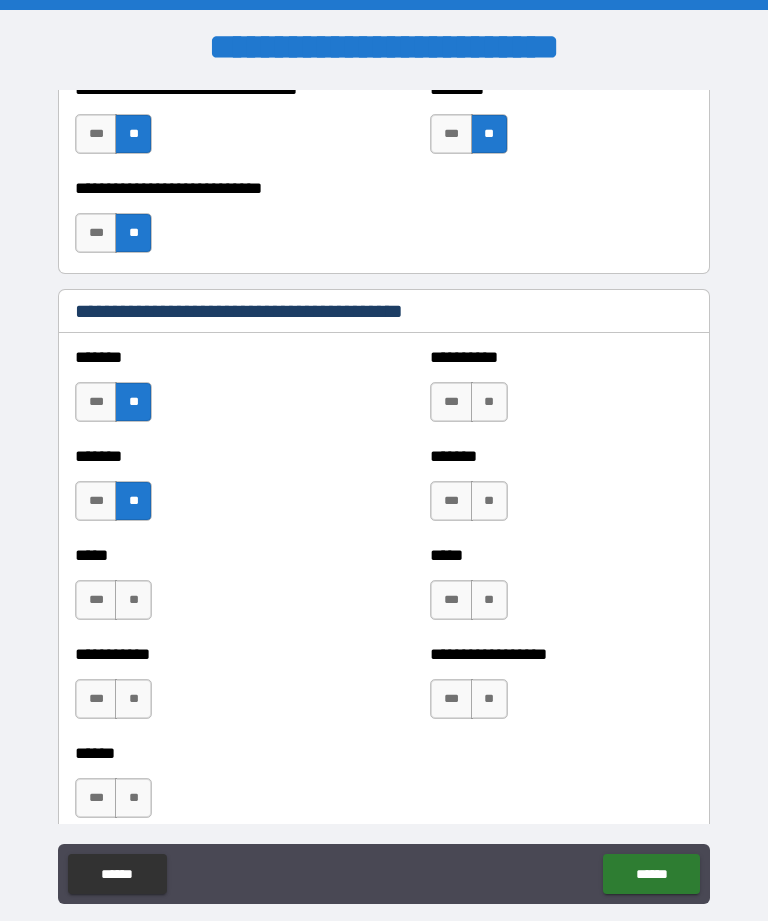 click on "***" at bounding box center [451, 402] 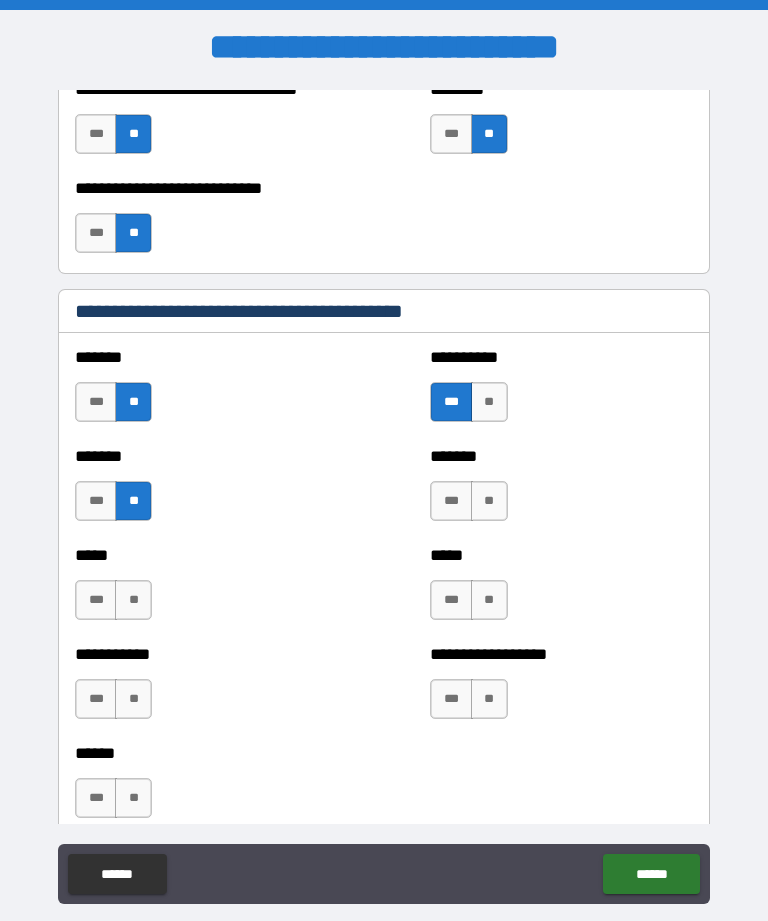 click on "**" at bounding box center (489, 501) 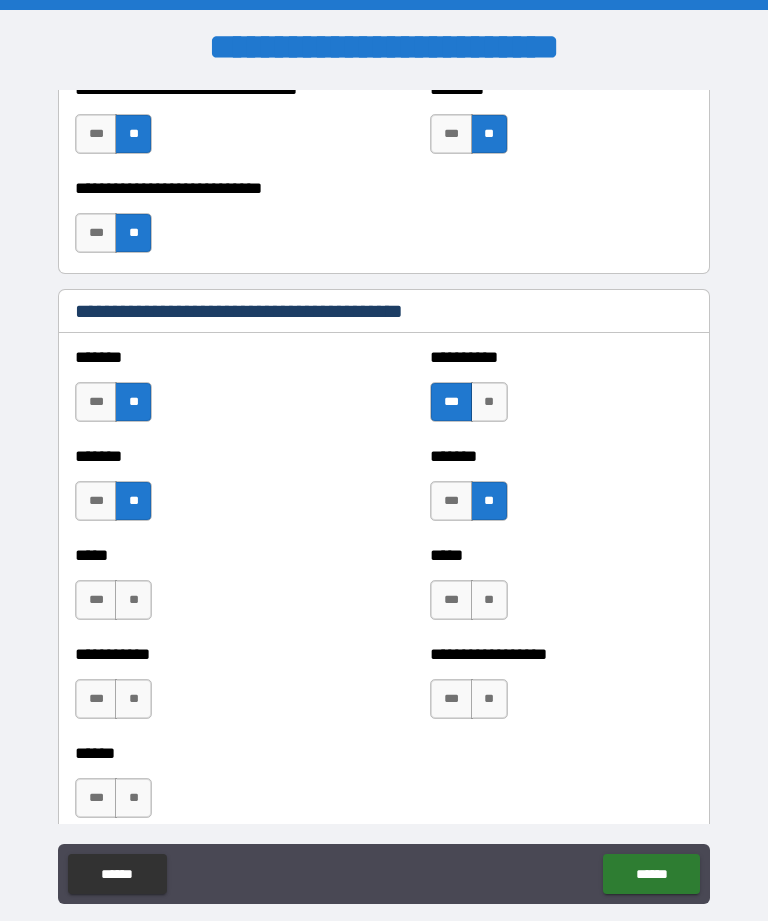 click on "**" at bounding box center [489, 600] 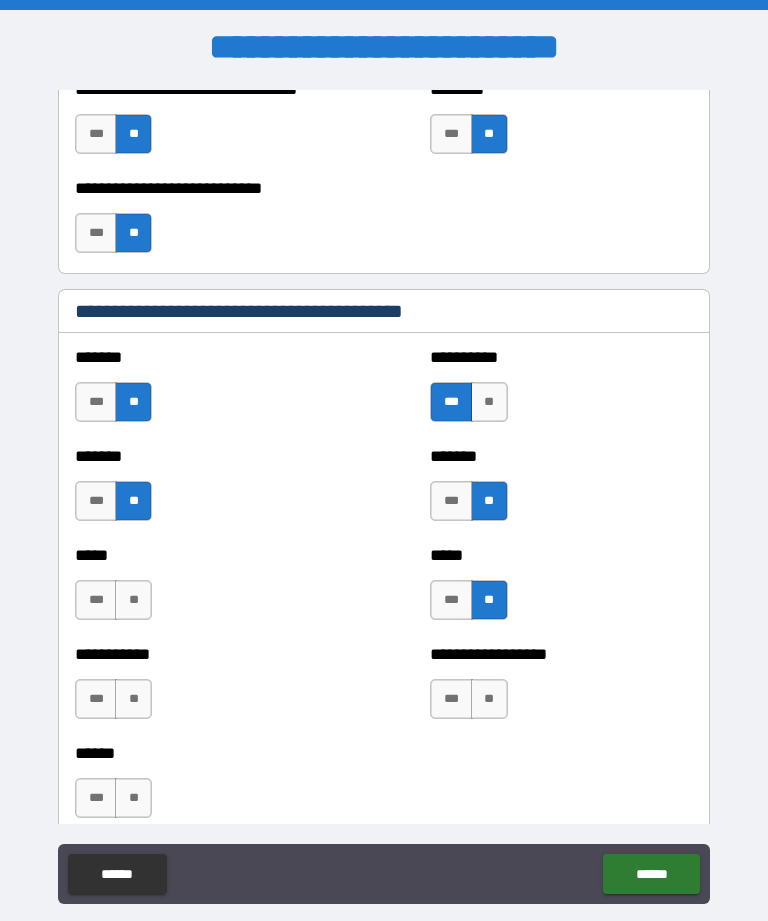 click on "**" at bounding box center [489, 699] 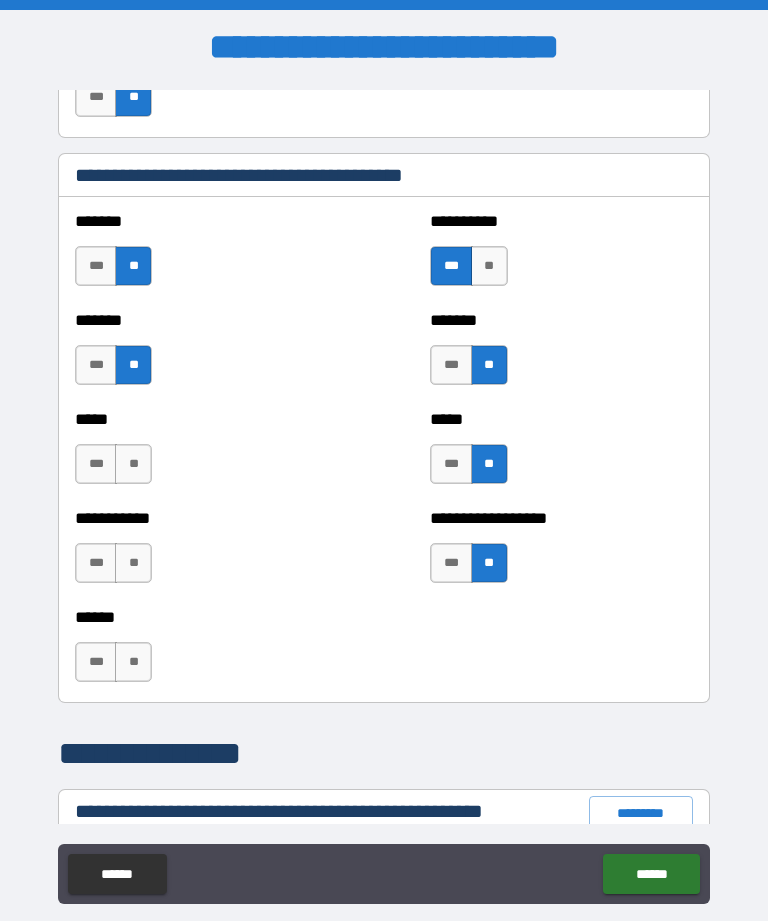 scroll, scrollTop: 1706, scrollLeft: 0, axis: vertical 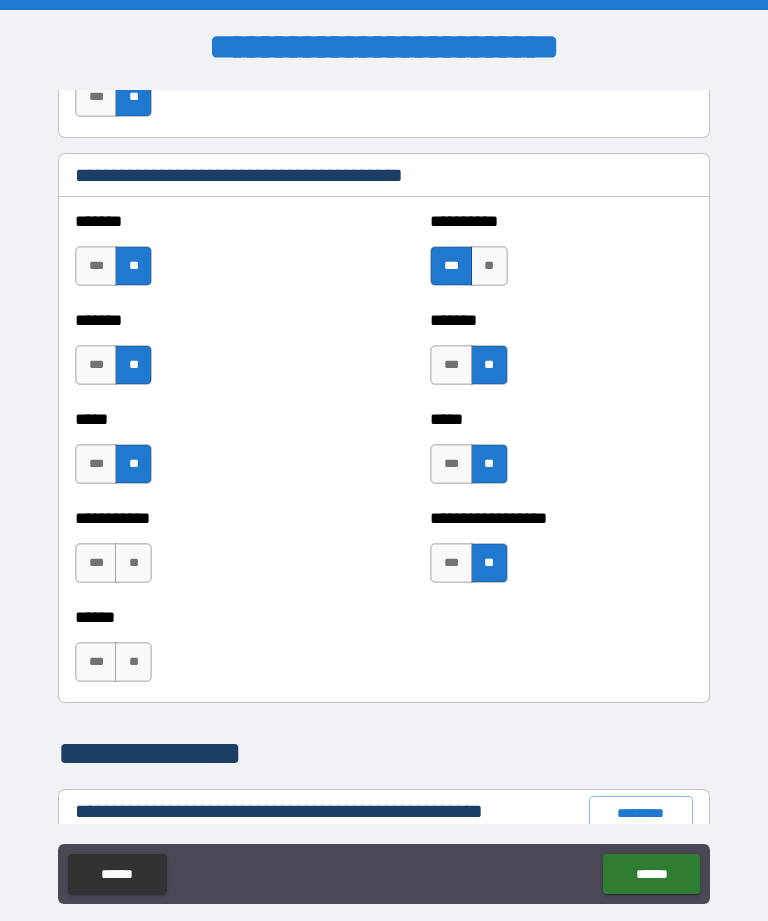 click on "**" at bounding box center (133, 563) 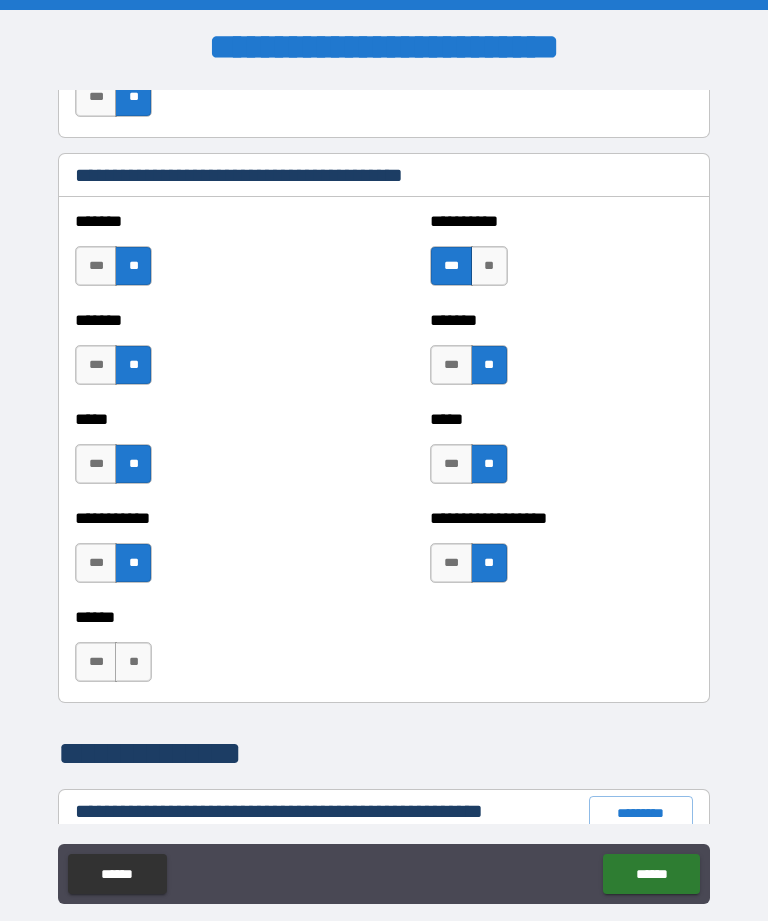 click on "***" at bounding box center (96, 662) 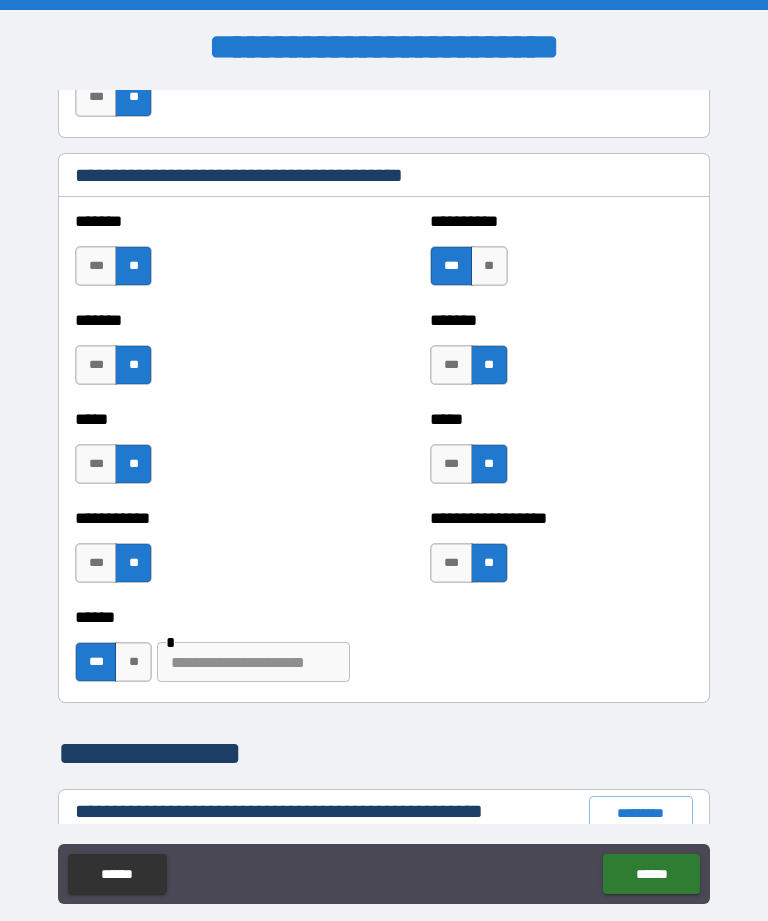 click at bounding box center [253, 662] 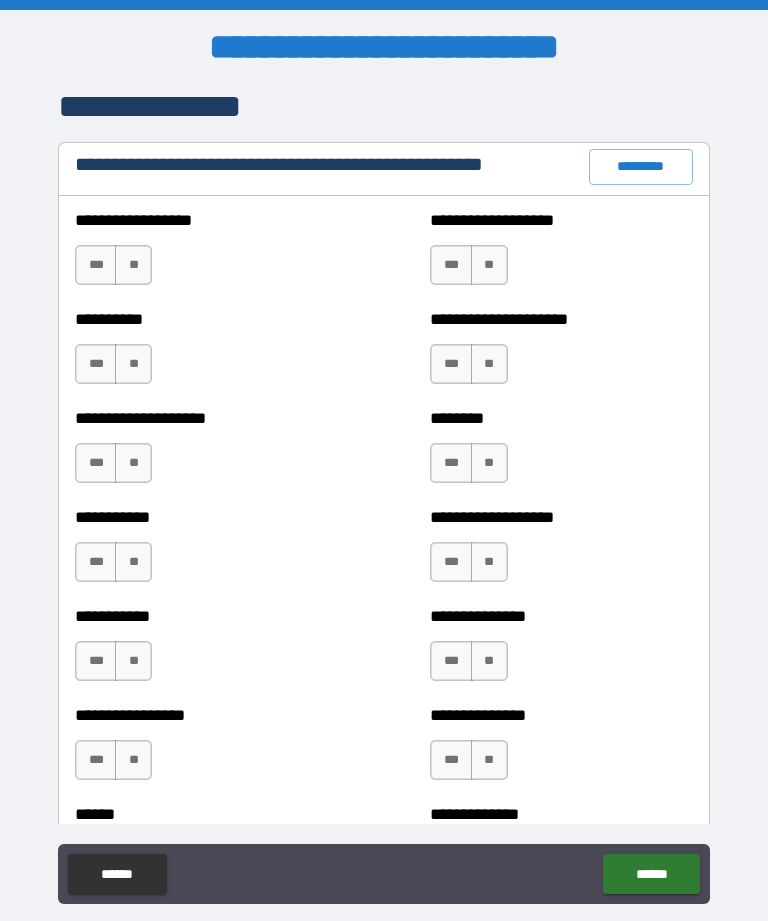 scroll, scrollTop: 2354, scrollLeft: 0, axis: vertical 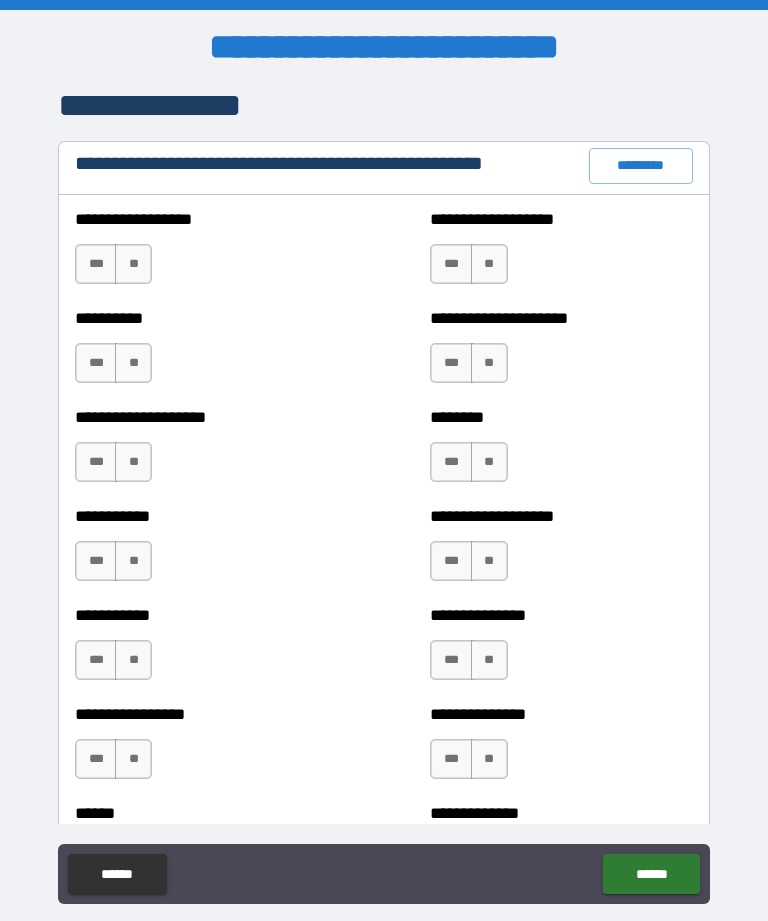 type on "**********" 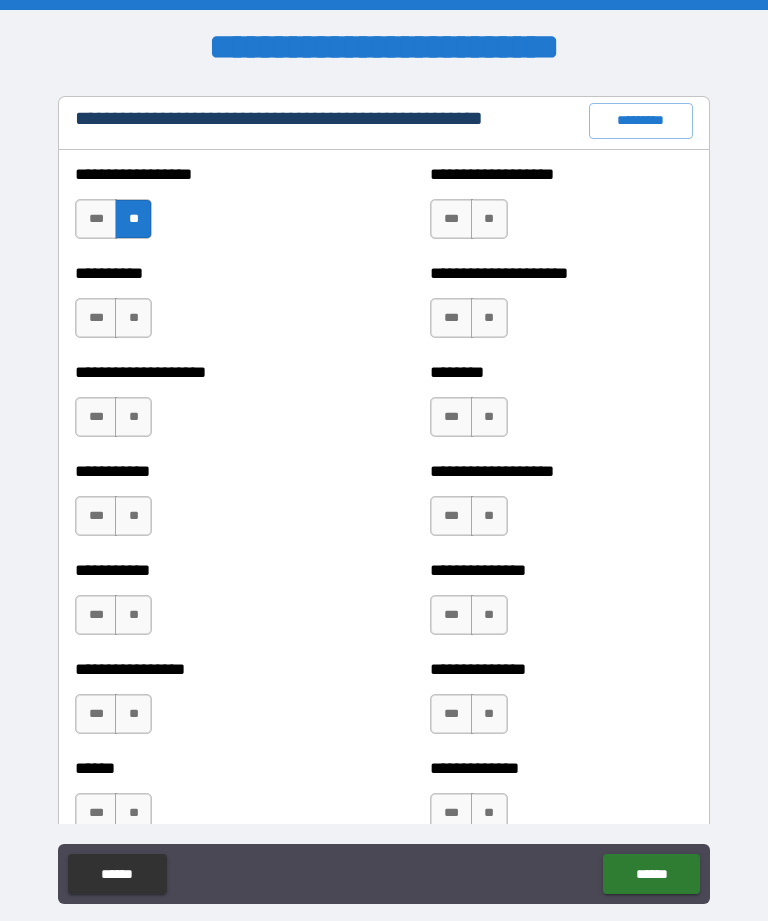 scroll, scrollTop: 2410, scrollLeft: 0, axis: vertical 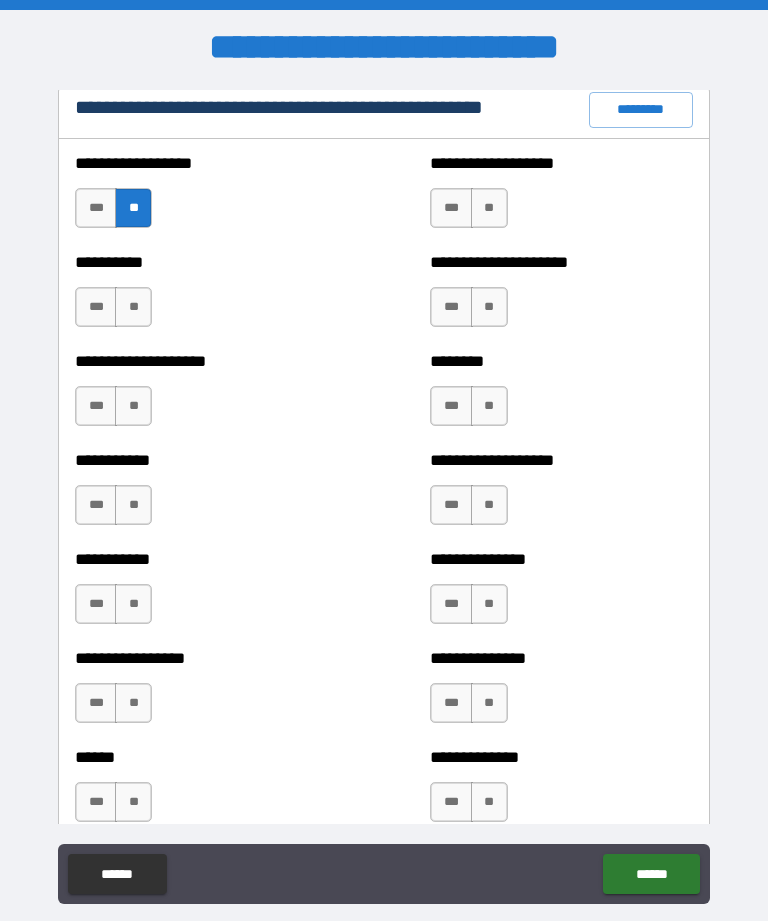 click on "**" at bounding box center [489, 208] 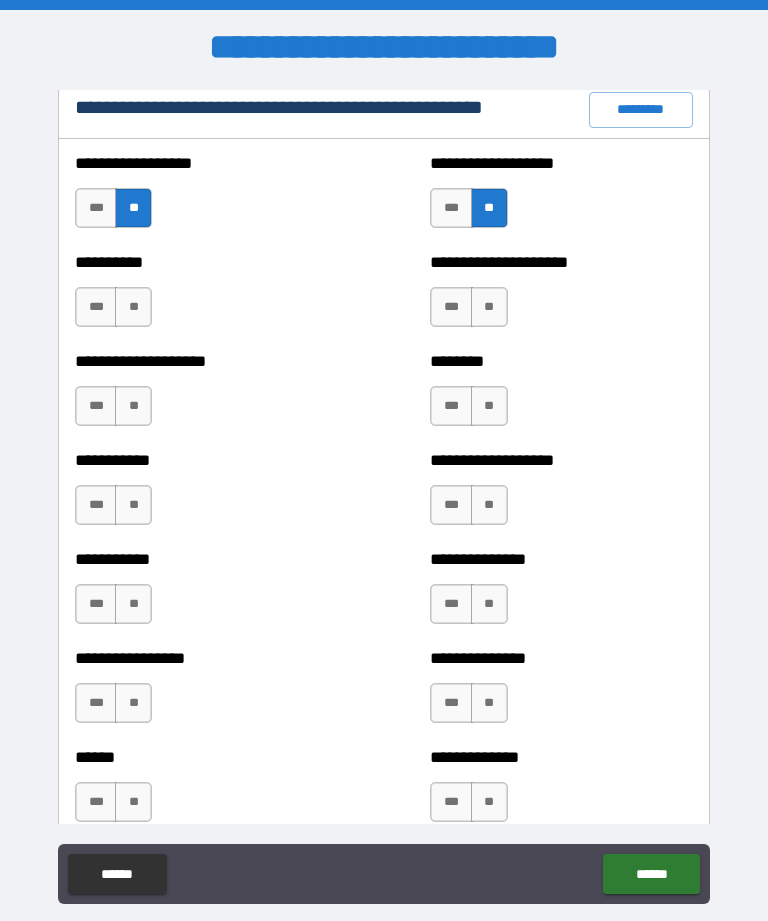 click on "**" at bounding box center (489, 208) 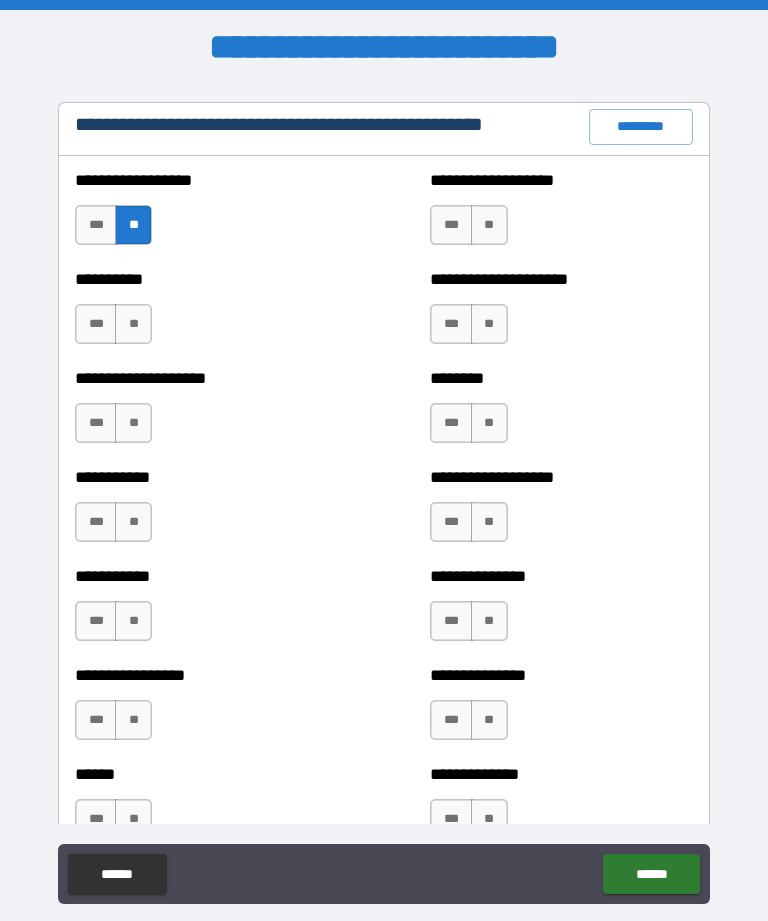scroll, scrollTop: 2397, scrollLeft: 0, axis: vertical 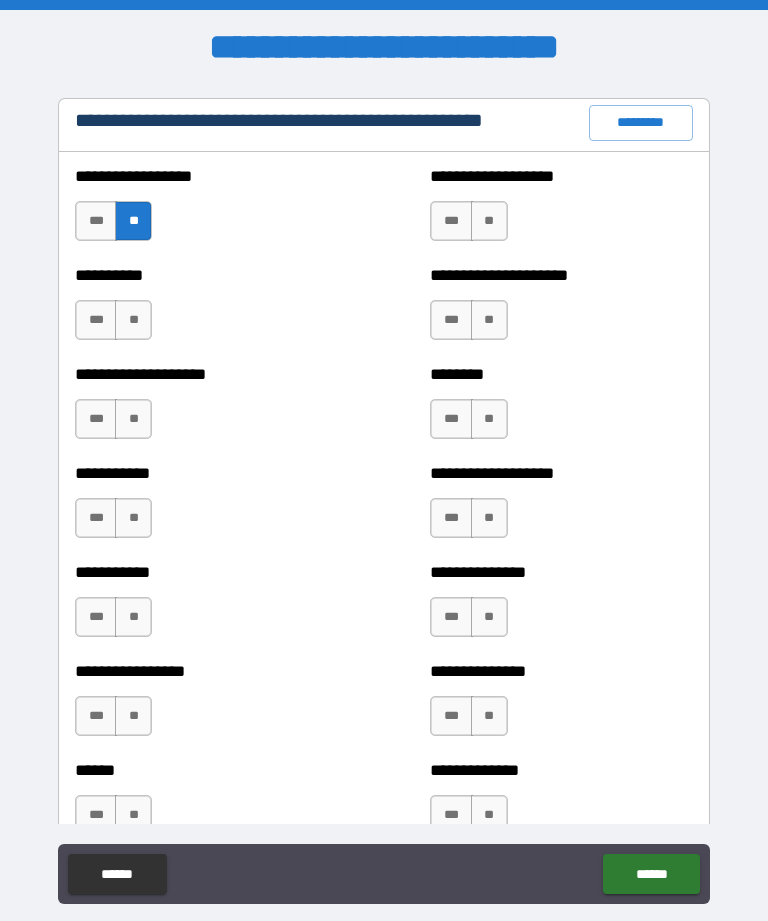 click on "**" at bounding box center [133, 320] 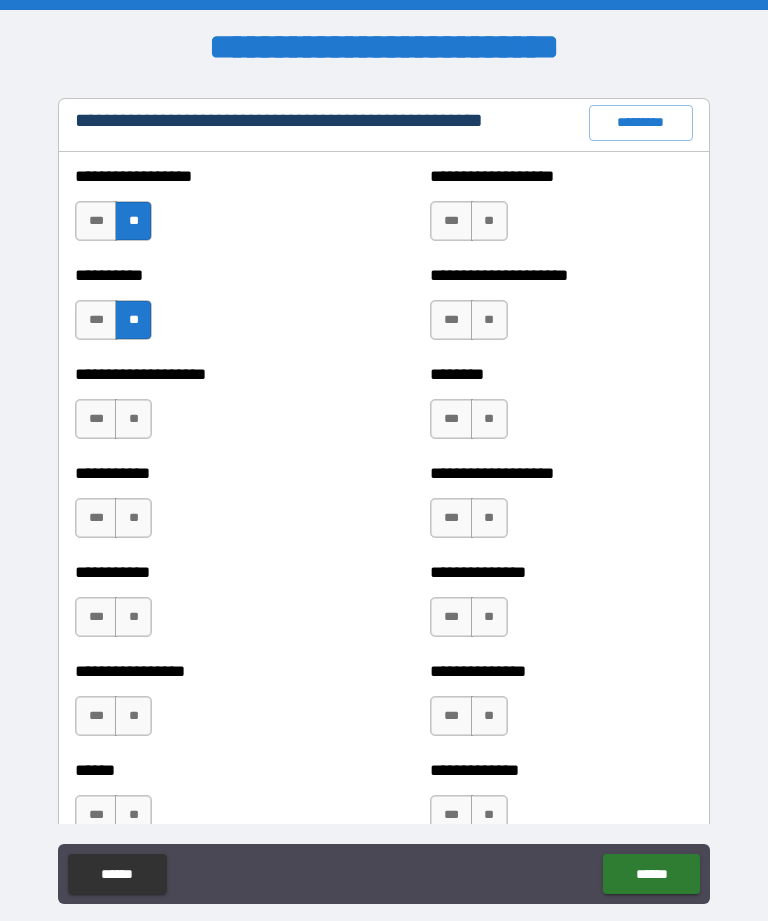 click on "**" at bounding box center (133, 419) 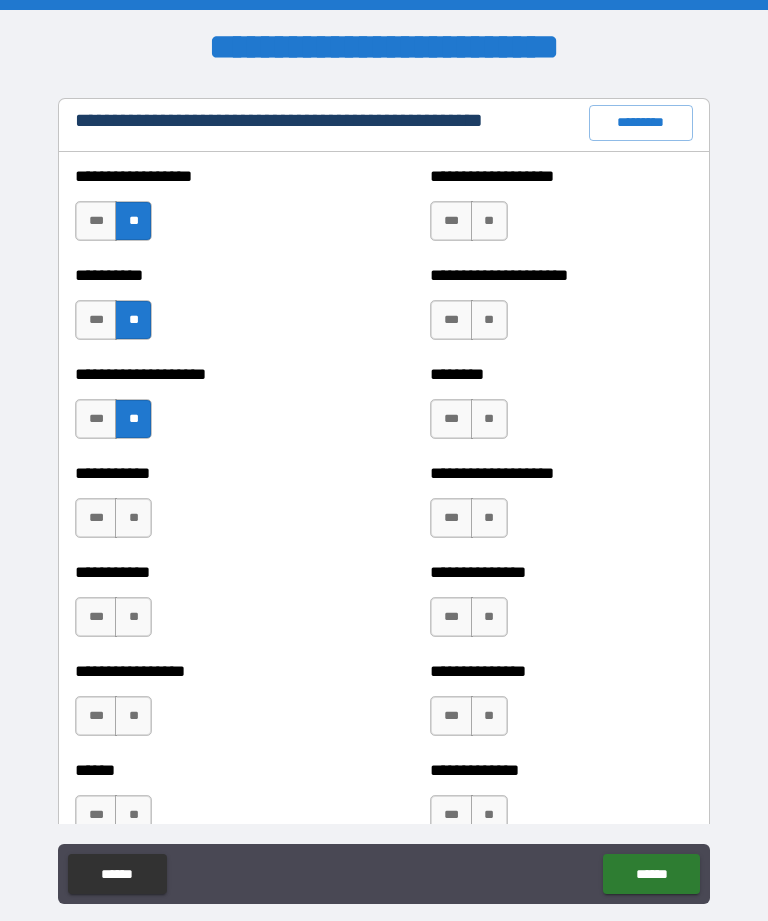 click on "**" at bounding box center [133, 518] 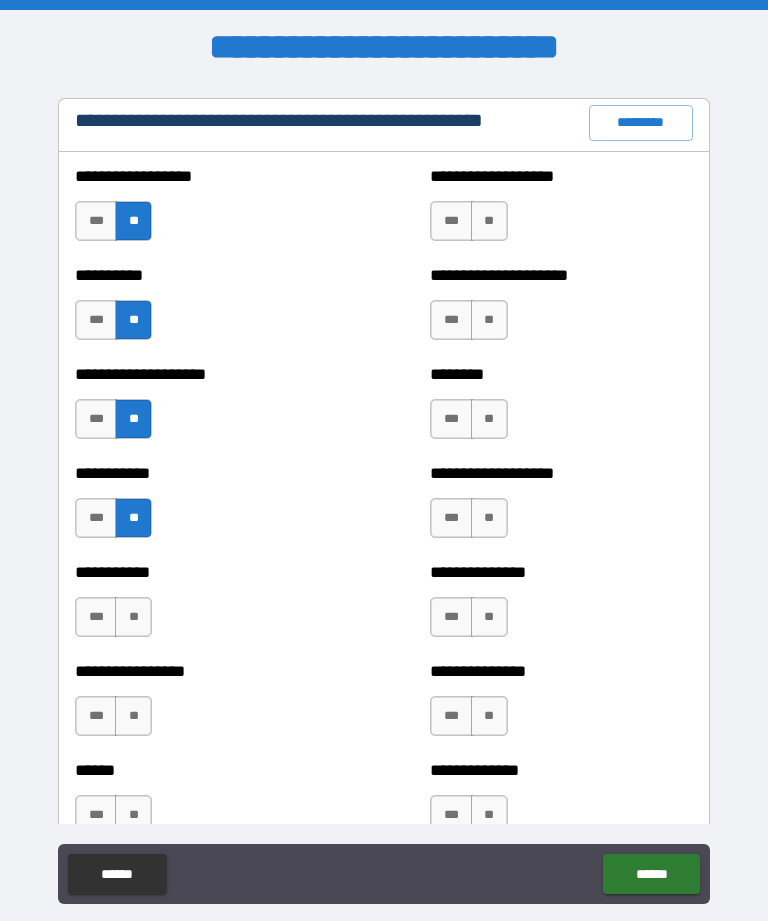 click on "**" at bounding box center [133, 617] 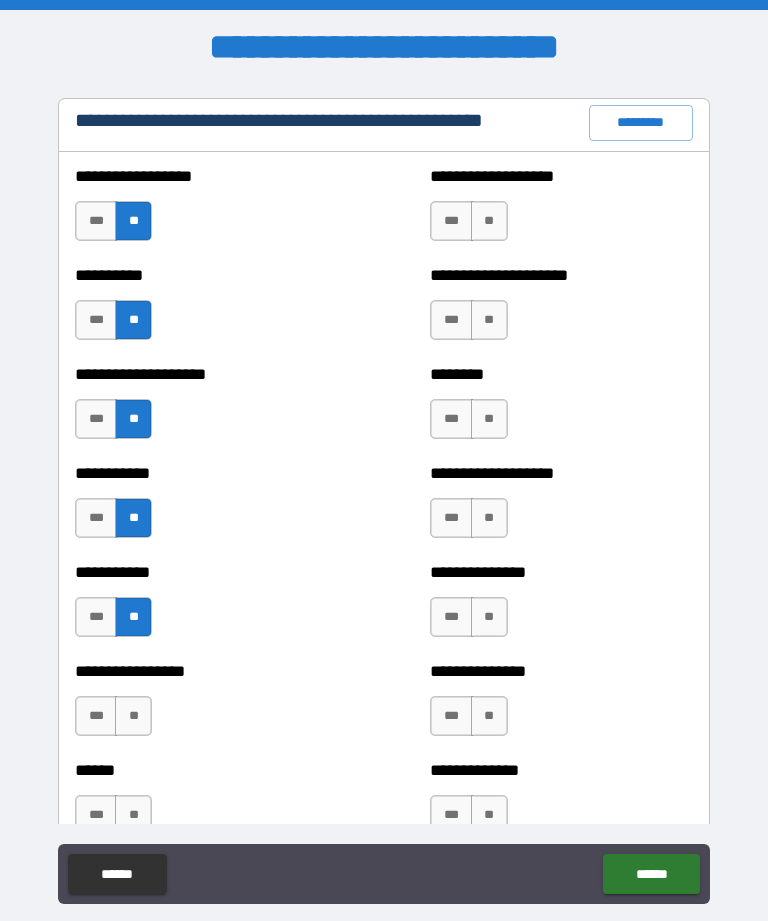 click on "**" at bounding box center (133, 716) 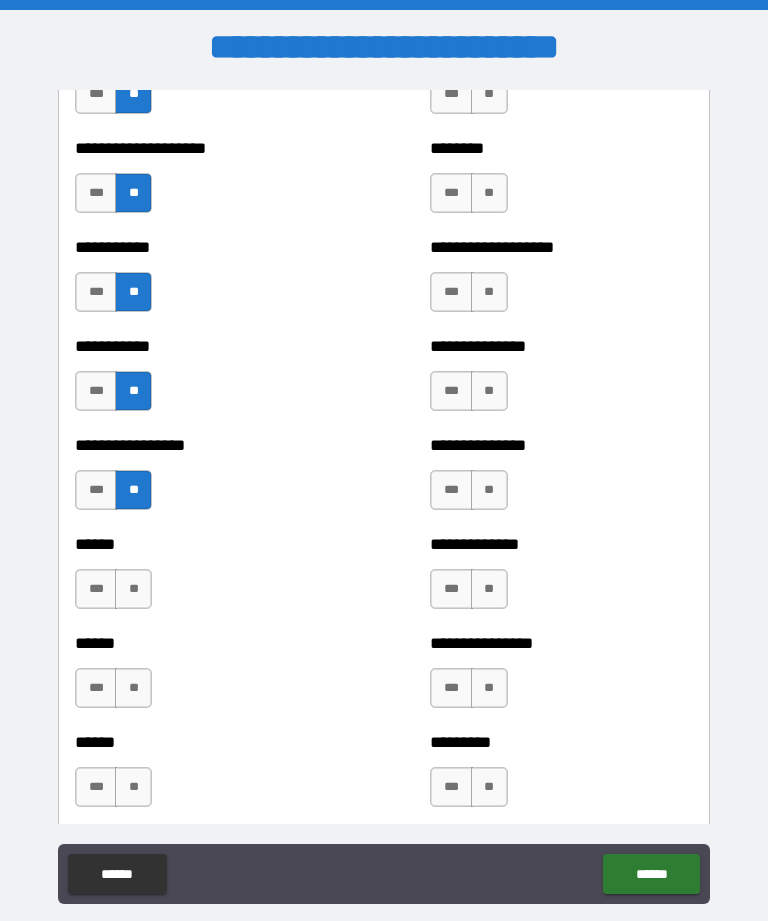 scroll, scrollTop: 2653, scrollLeft: 0, axis: vertical 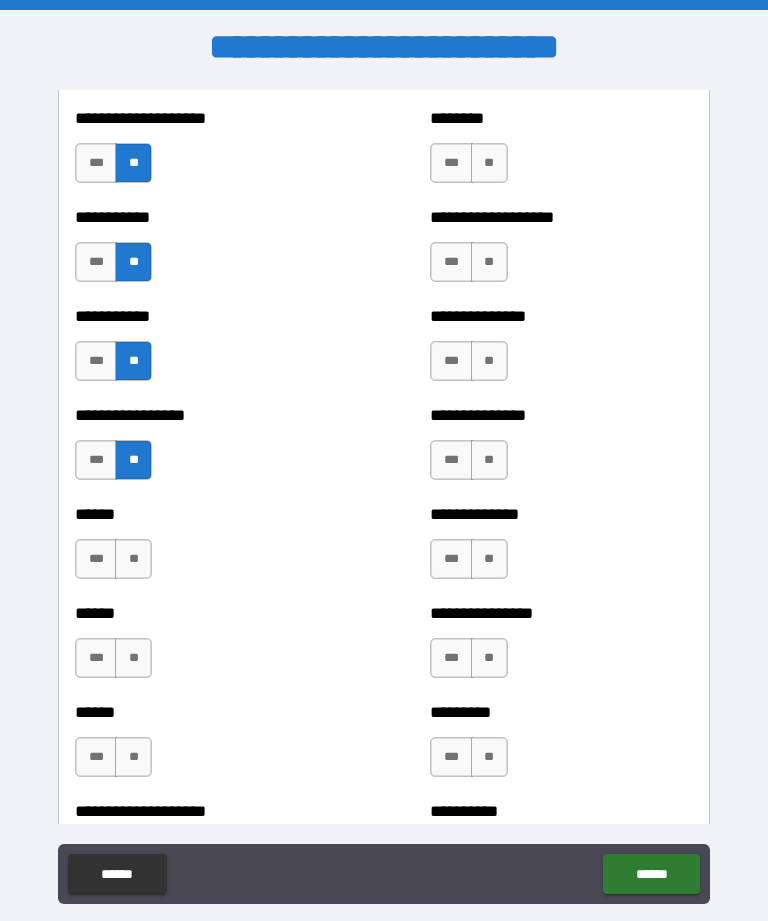 click on "**" at bounding box center (133, 559) 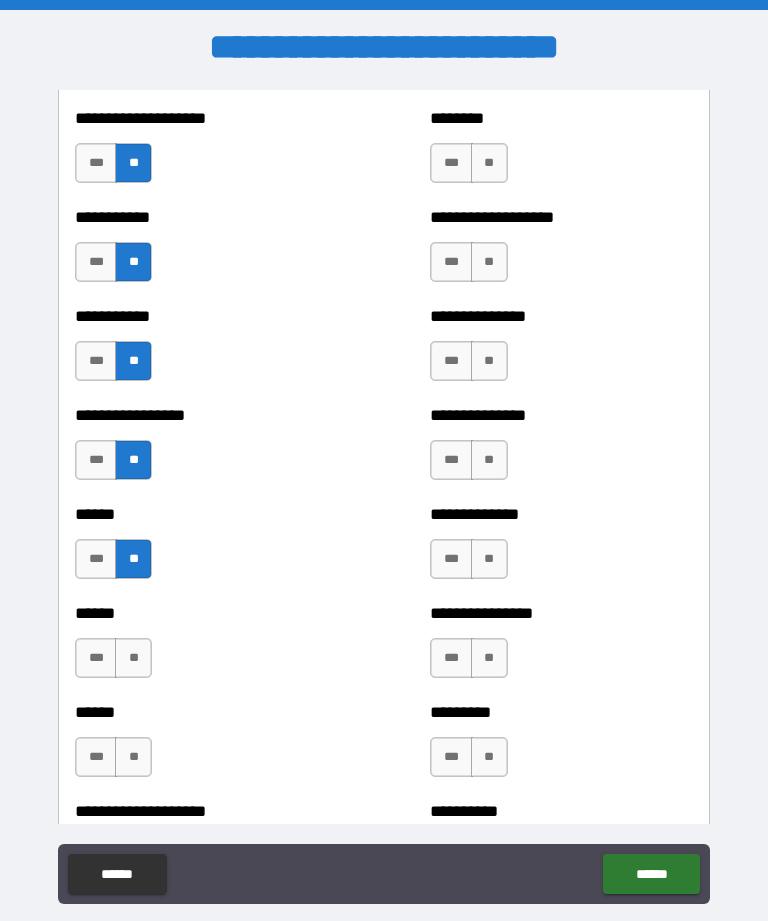 click on "**" at bounding box center (133, 658) 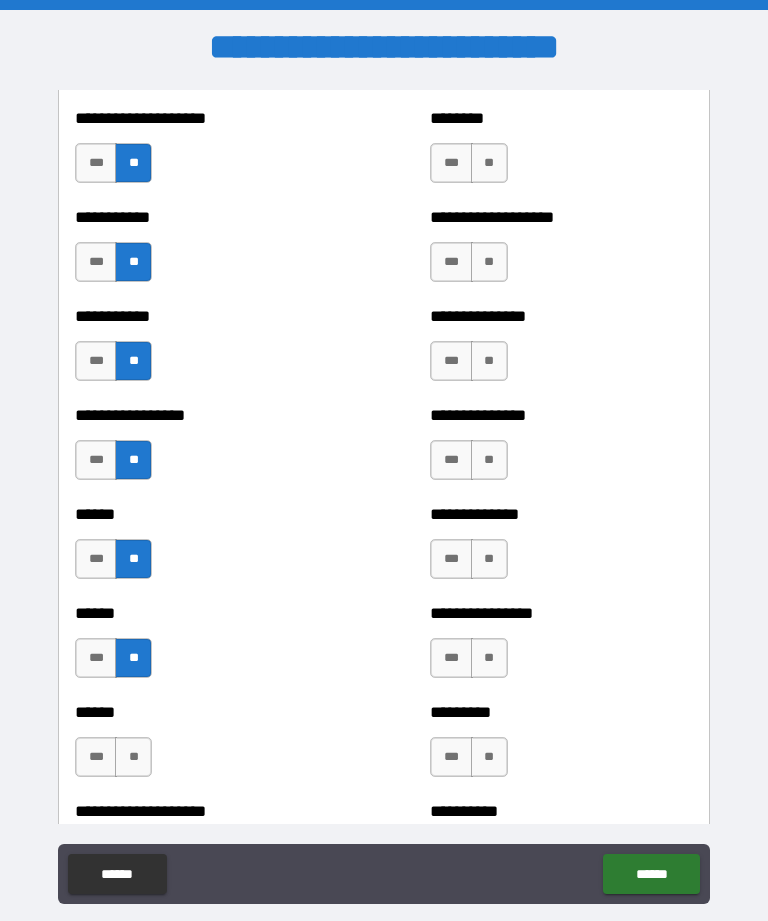click on "**" at bounding box center [133, 757] 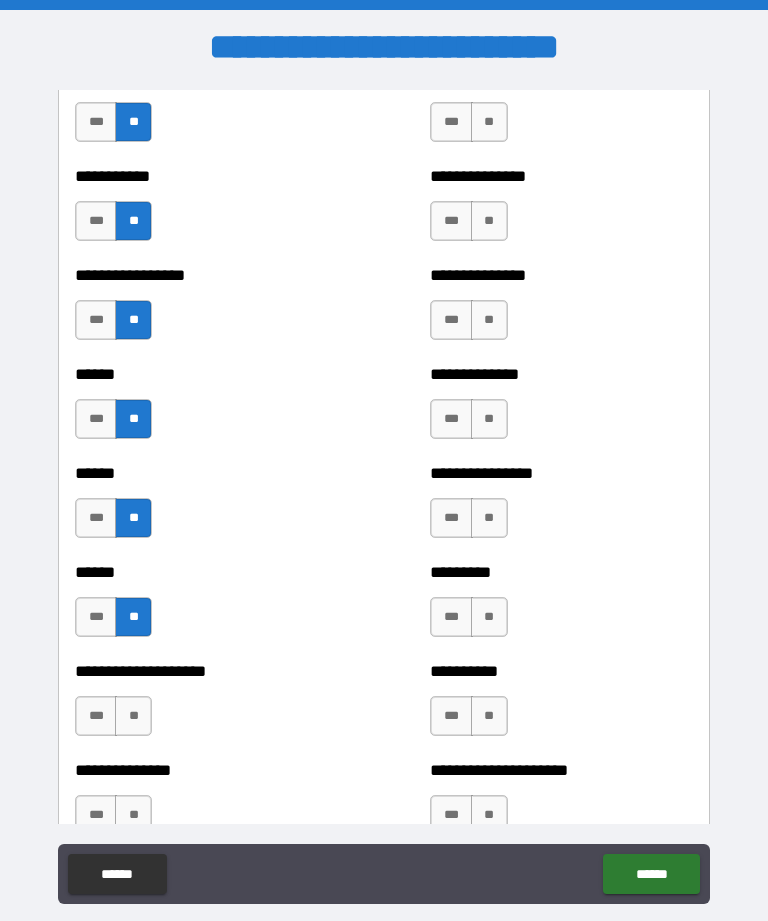 scroll, scrollTop: 2861, scrollLeft: 0, axis: vertical 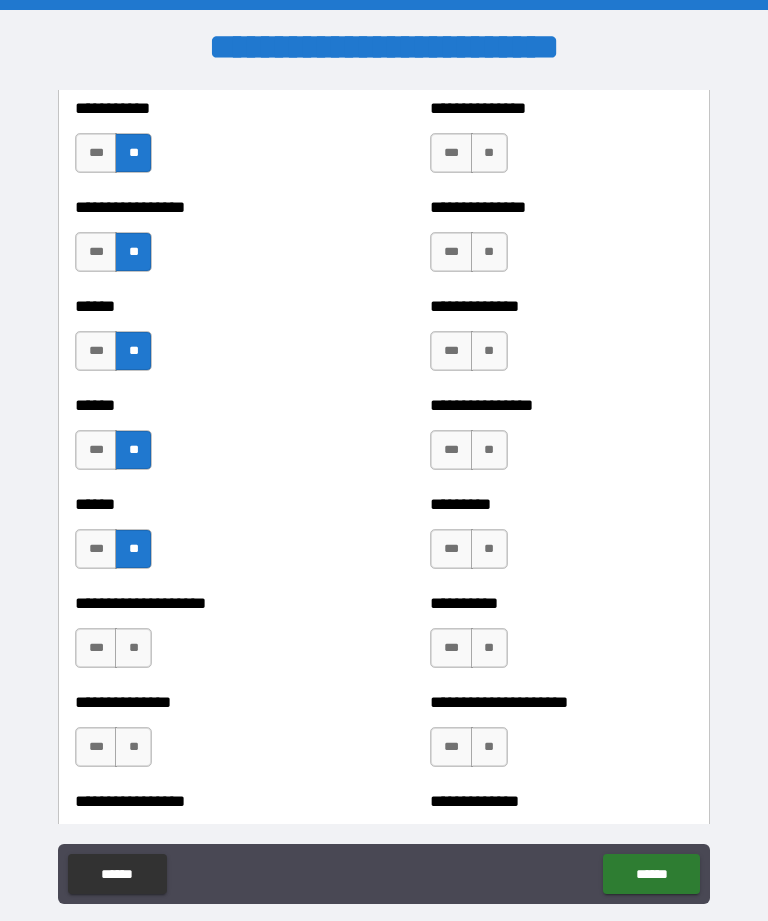 click on "**" at bounding box center (133, 648) 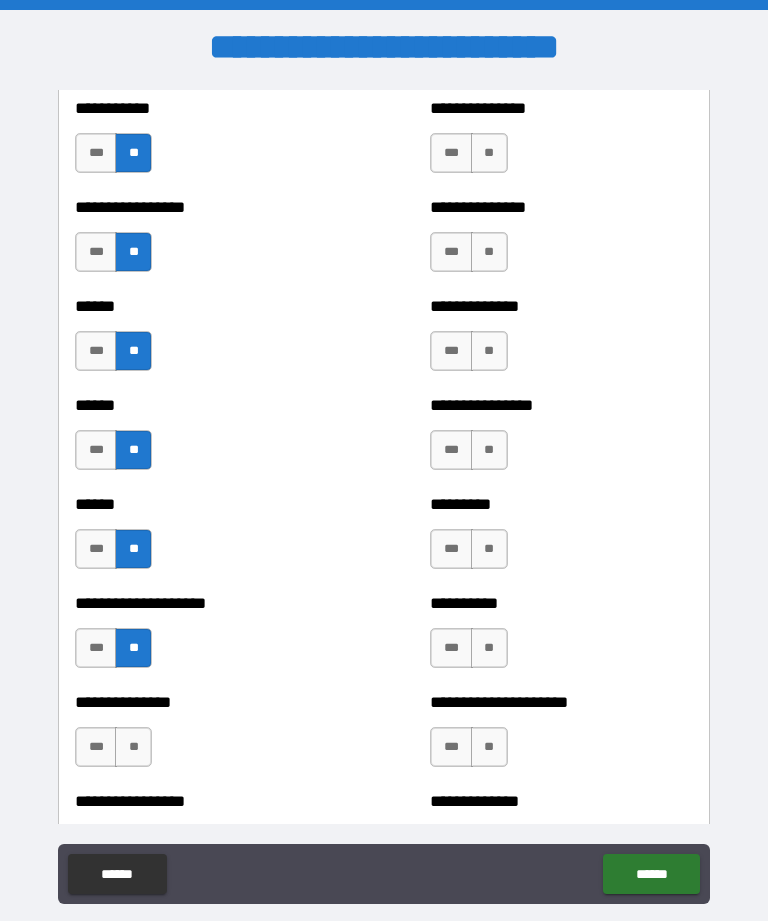 click on "**" at bounding box center [133, 747] 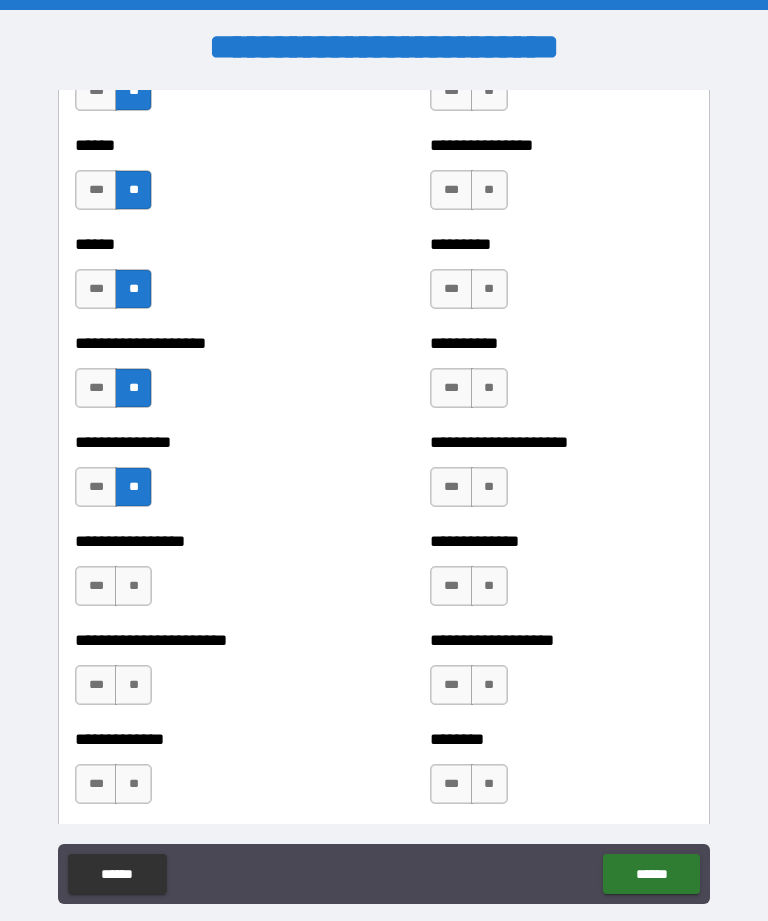 scroll, scrollTop: 3122, scrollLeft: 0, axis: vertical 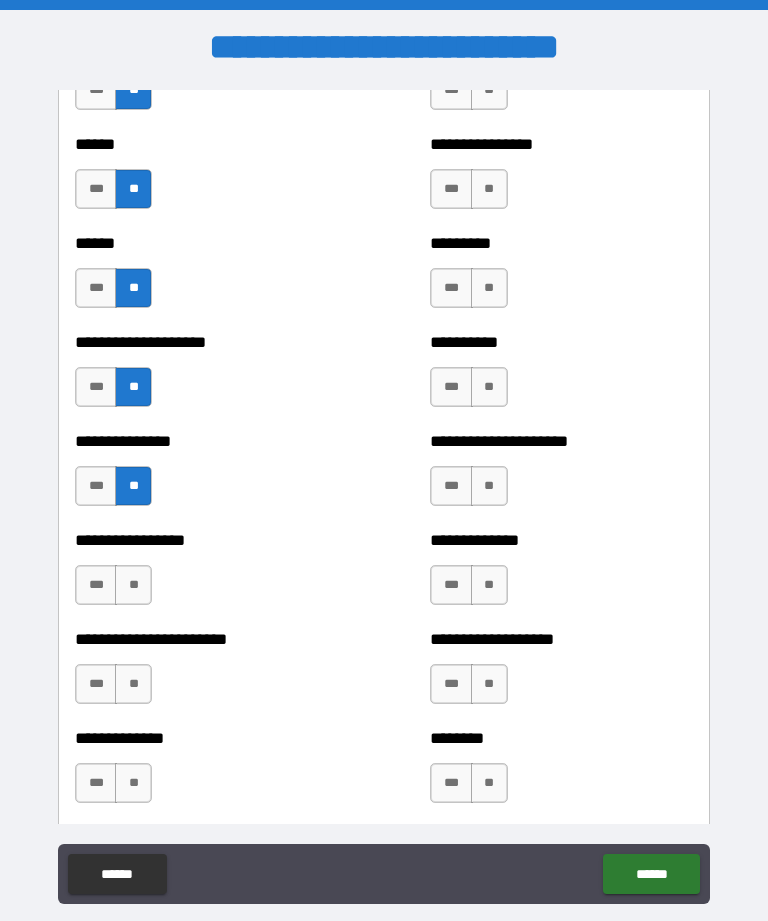 click on "**" at bounding box center [133, 585] 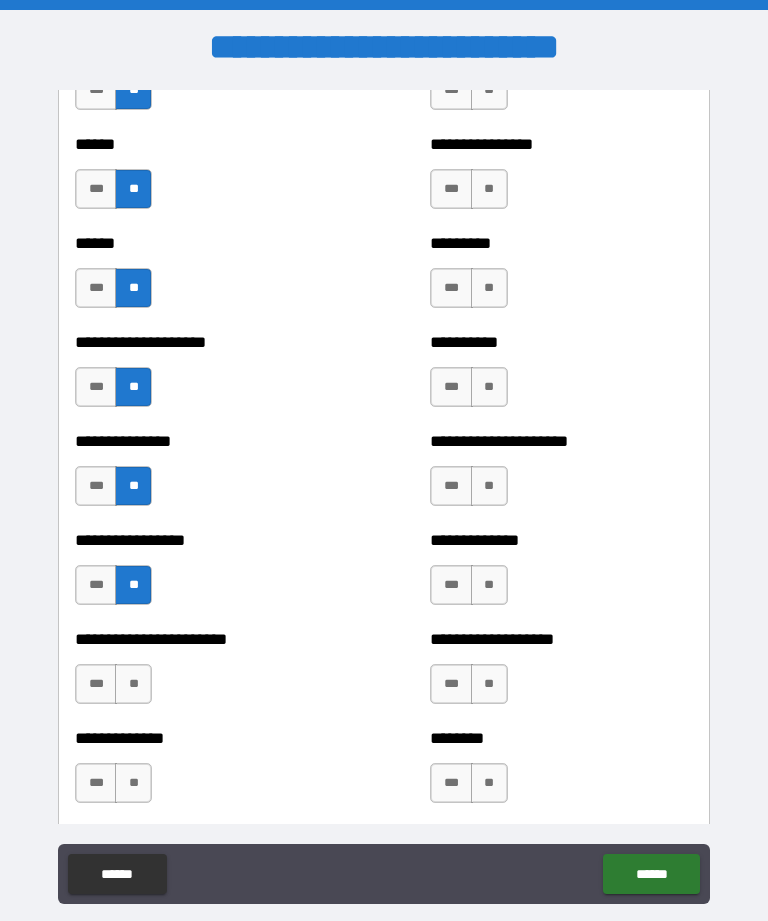 click on "**" at bounding box center [133, 684] 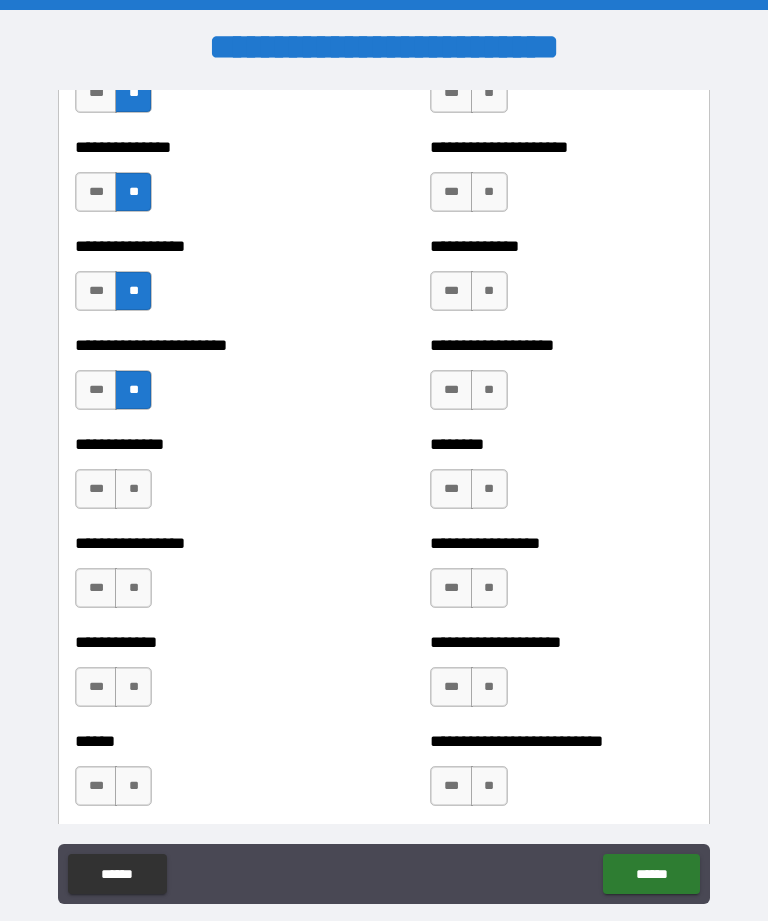 scroll, scrollTop: 3419, scrollLeft: 0, axis: vertical 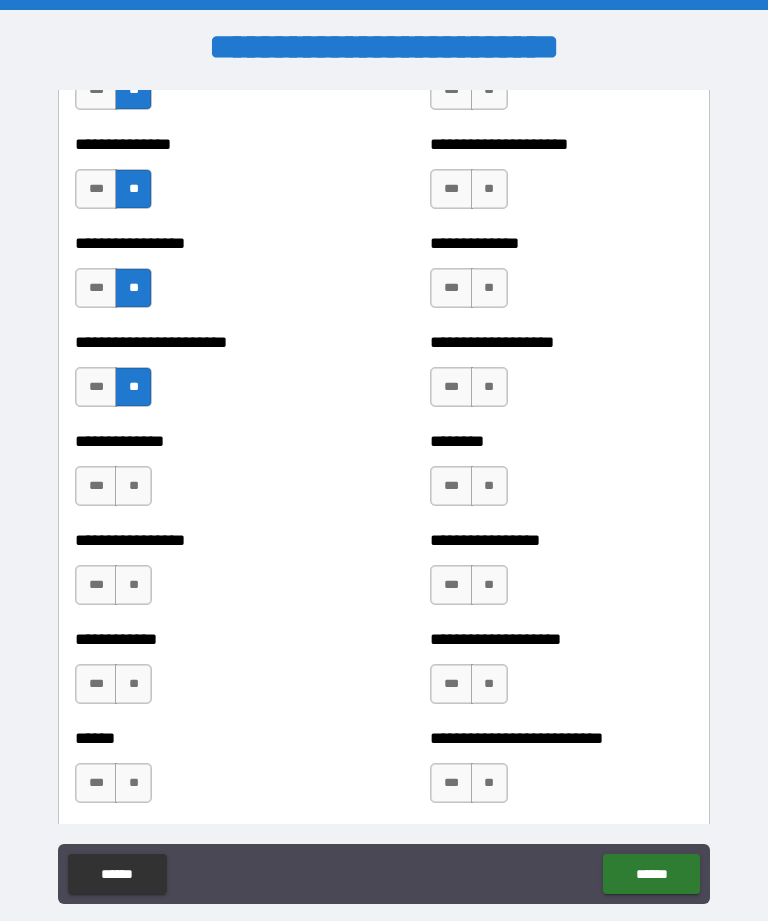 click on "**" at bounding box center [133, 486] 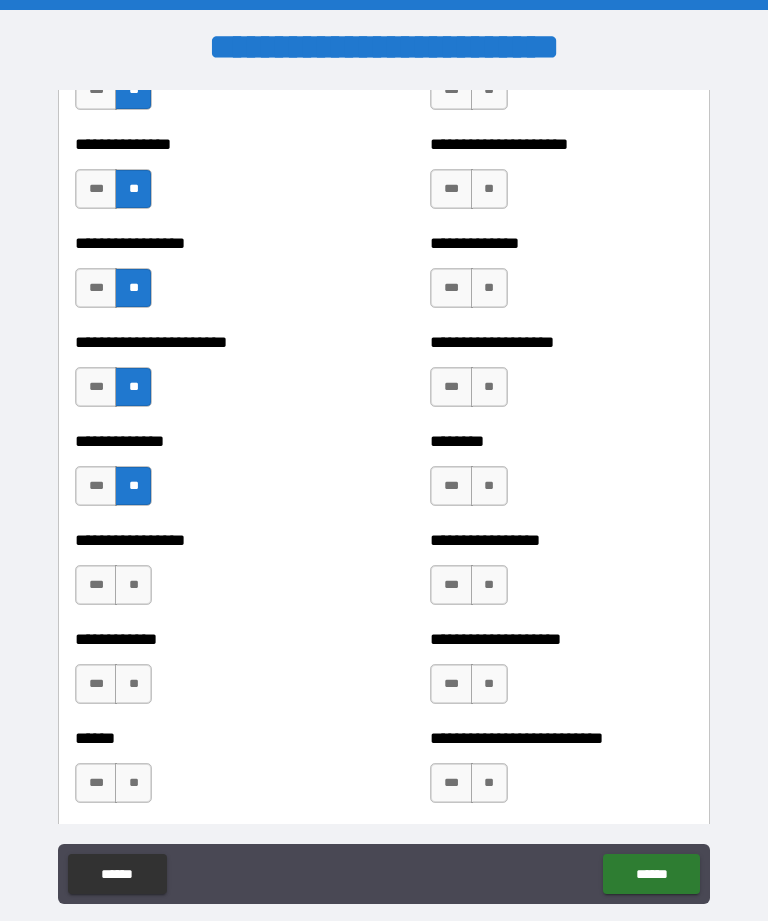 click on "**" at bounding box center (133, 585) 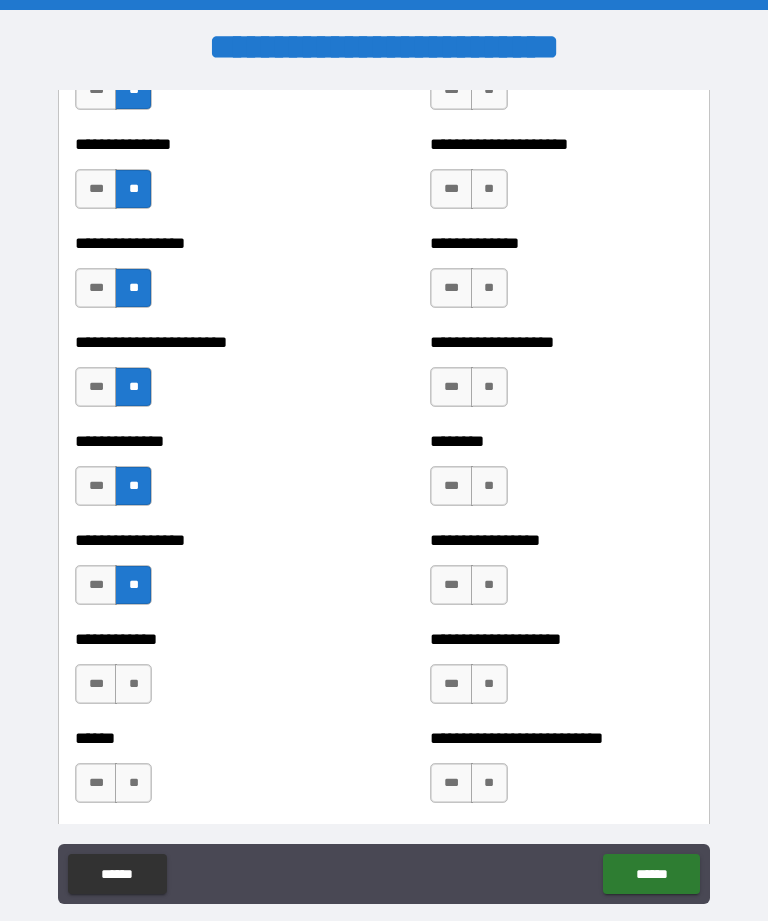 click on "**" at bounding box center (133, 684) 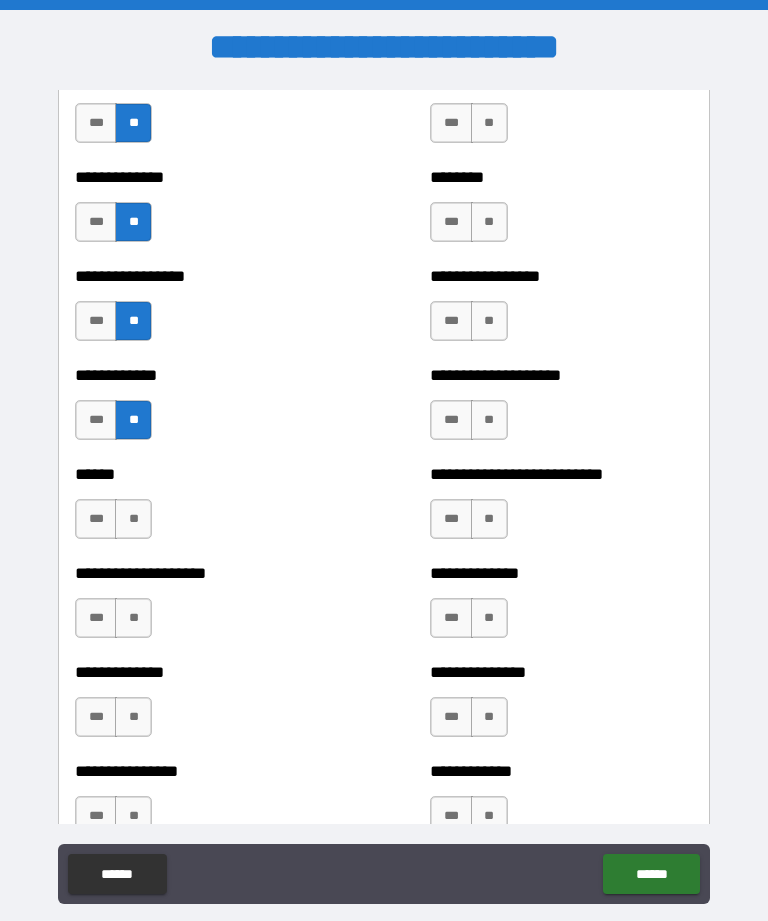 scroll, scrollTop: 3706, scrollLeft: 0, axis: vertical 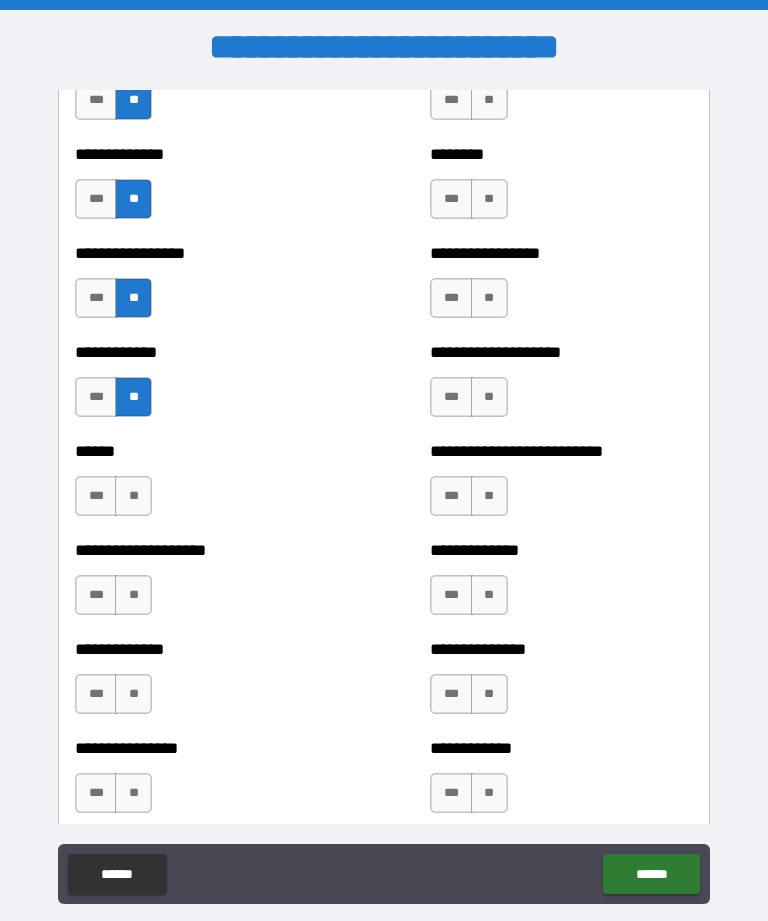 click on "**" at bounding box center [133, 496] 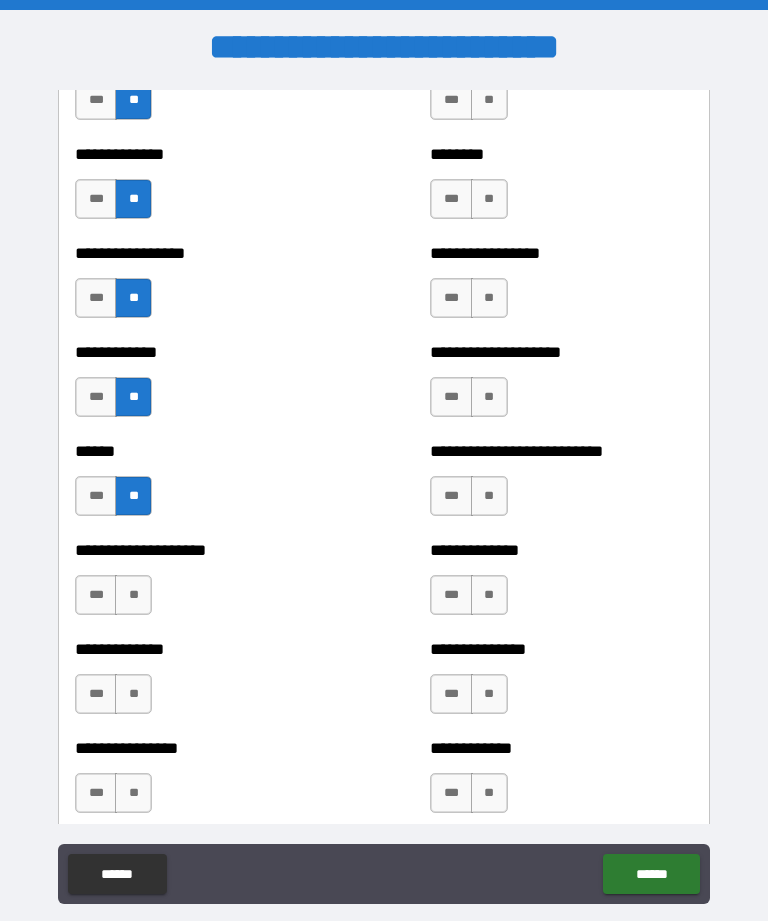 click on "**" at bounding box center [133, 595] 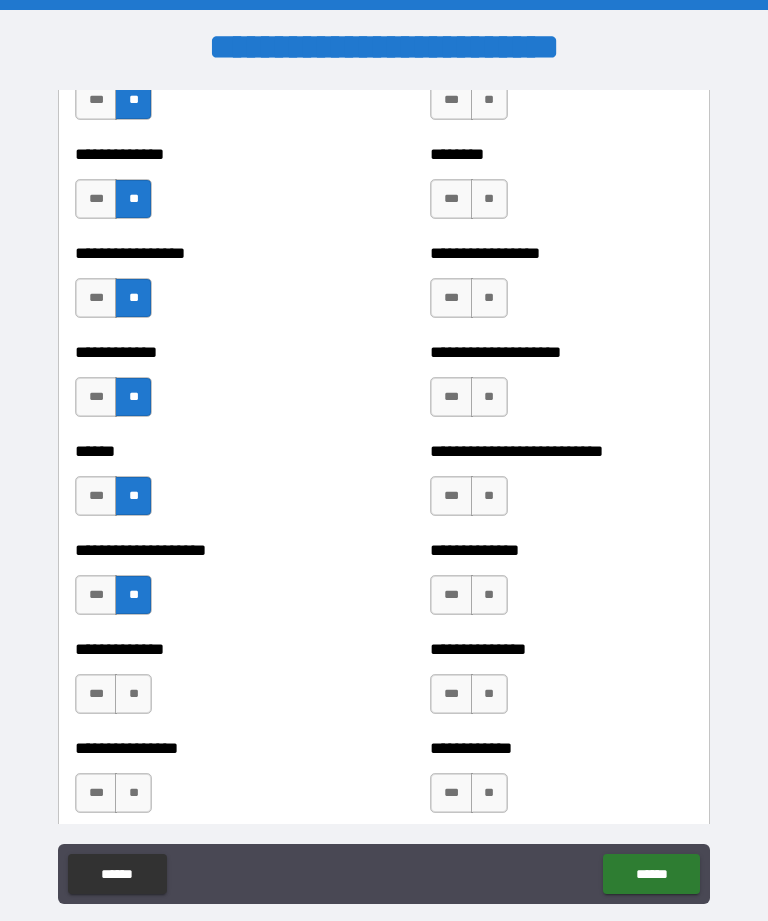 click on "**" at bounding box center [133, 694] 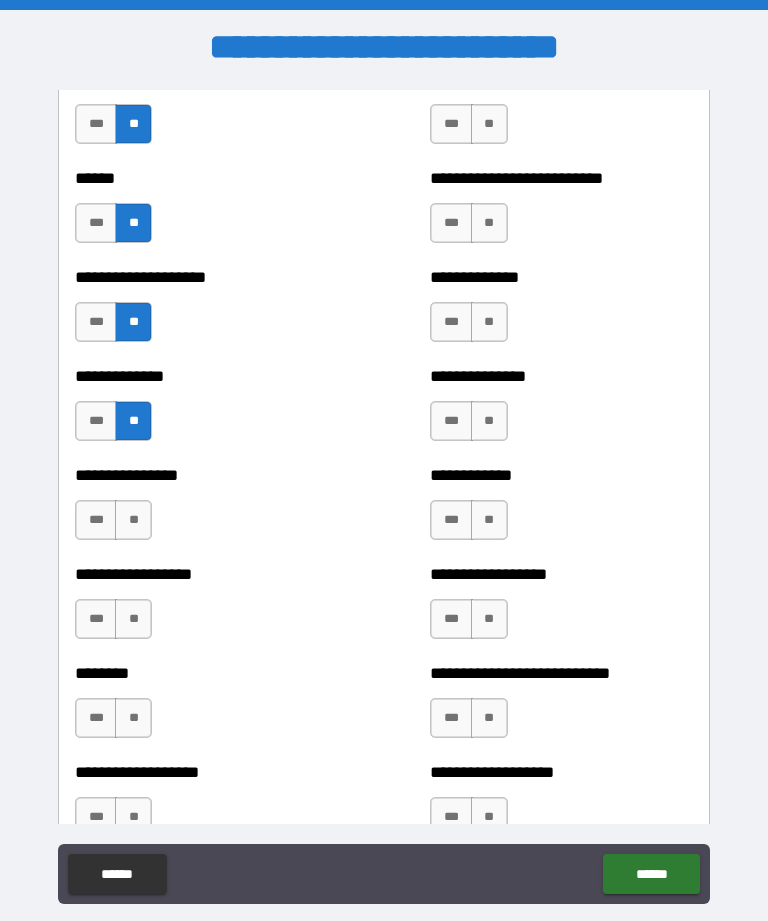 scroll, scrollTop: 4016, scrollLeft: 0, axis: vertical 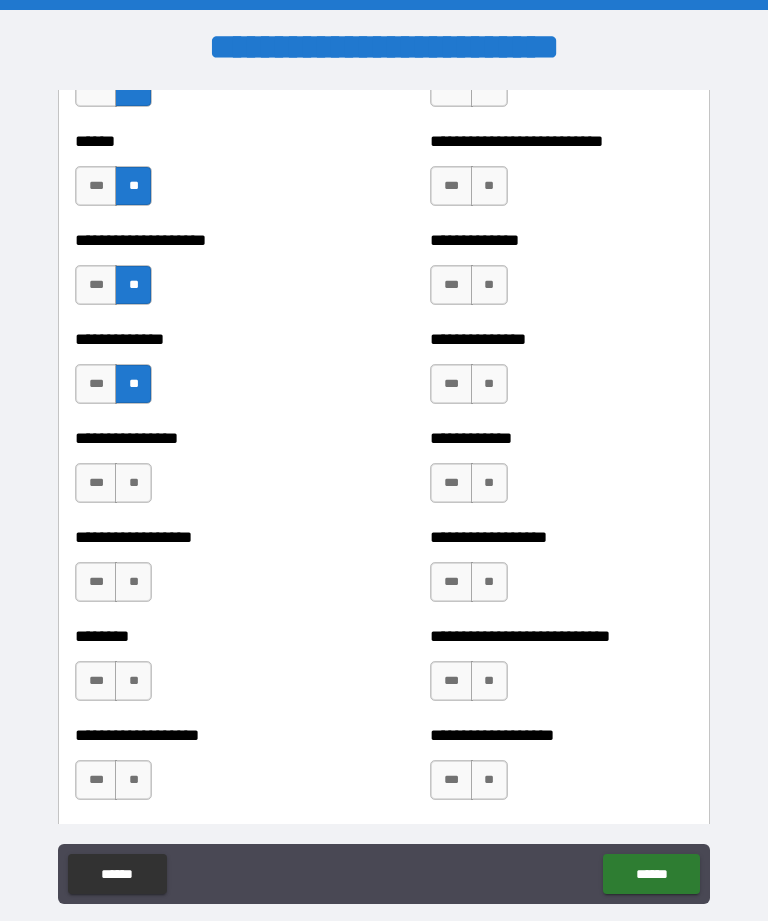 click on "**" at bounding box center (133, 483) 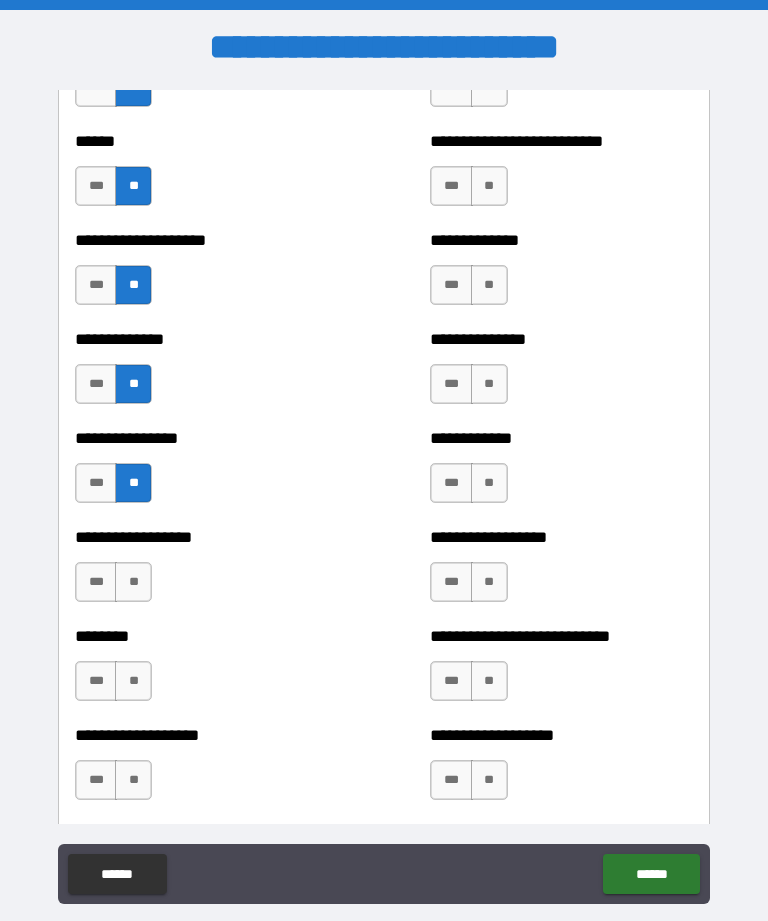 click on "**" at bounding box center (133, 582) 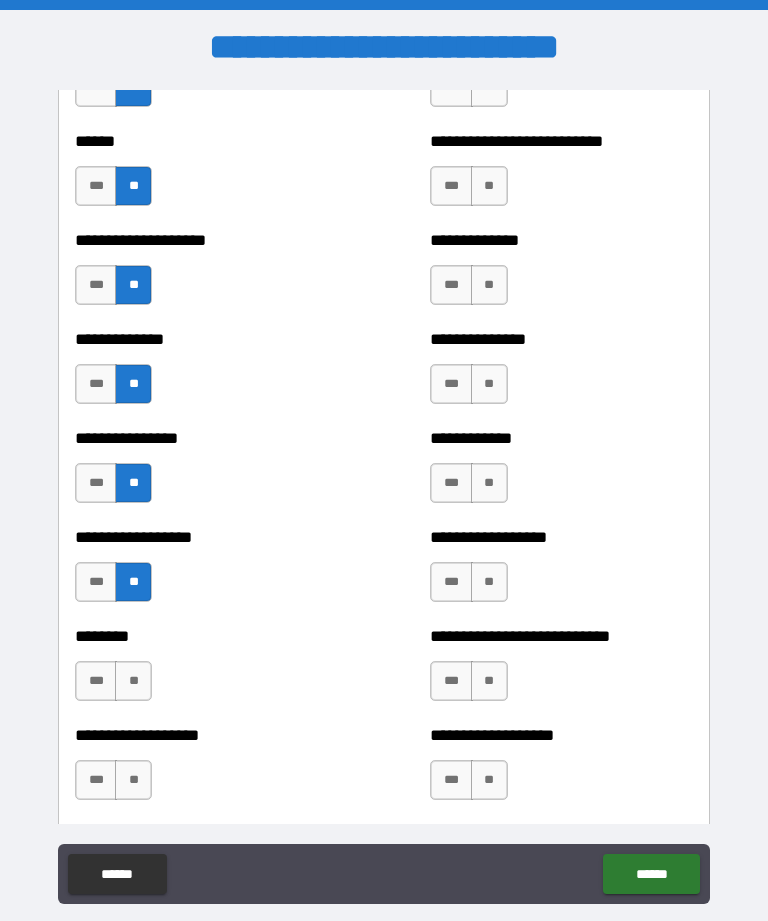 click on "**" at bounding box center [133, 681] 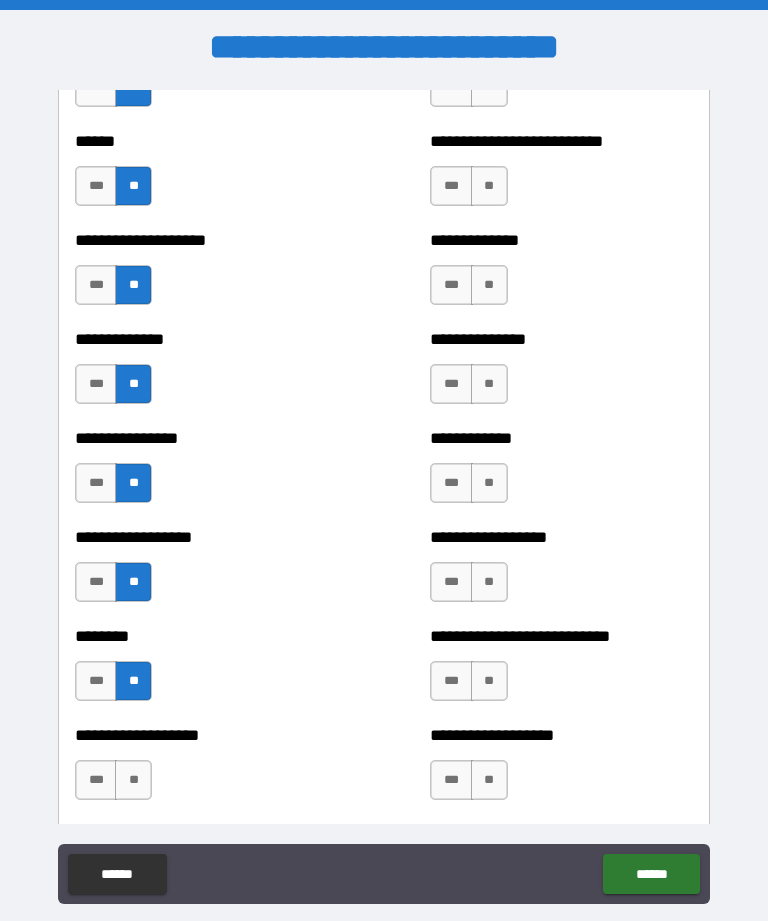 click on "**" at bounding box center (133, 780) 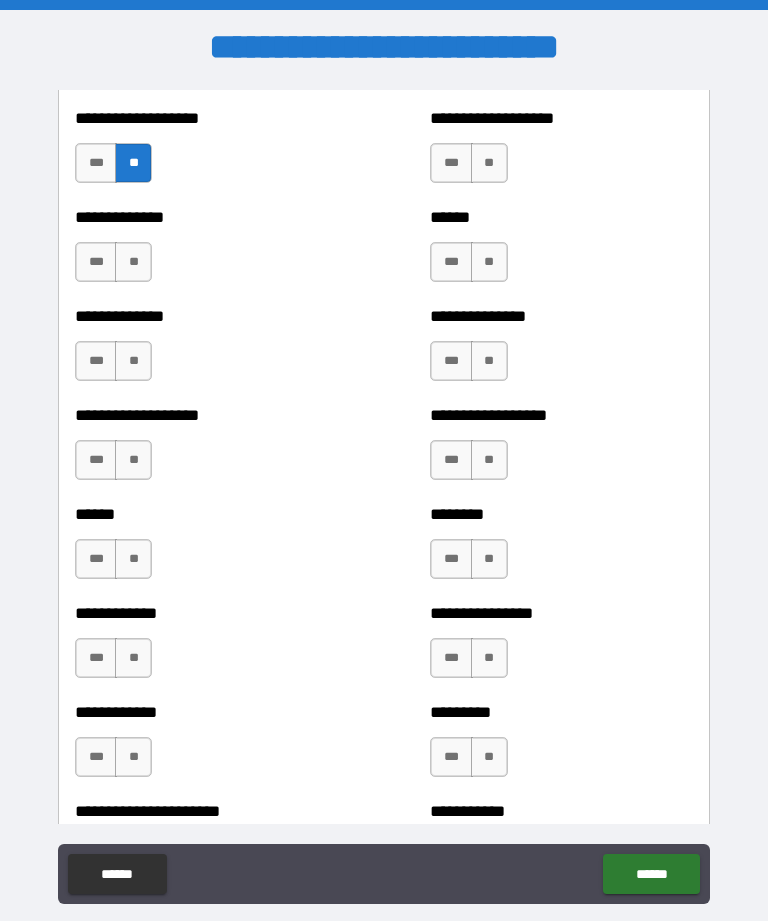 scroll, scrollTop: 4641, scrollLeft: 0, axis: vertical 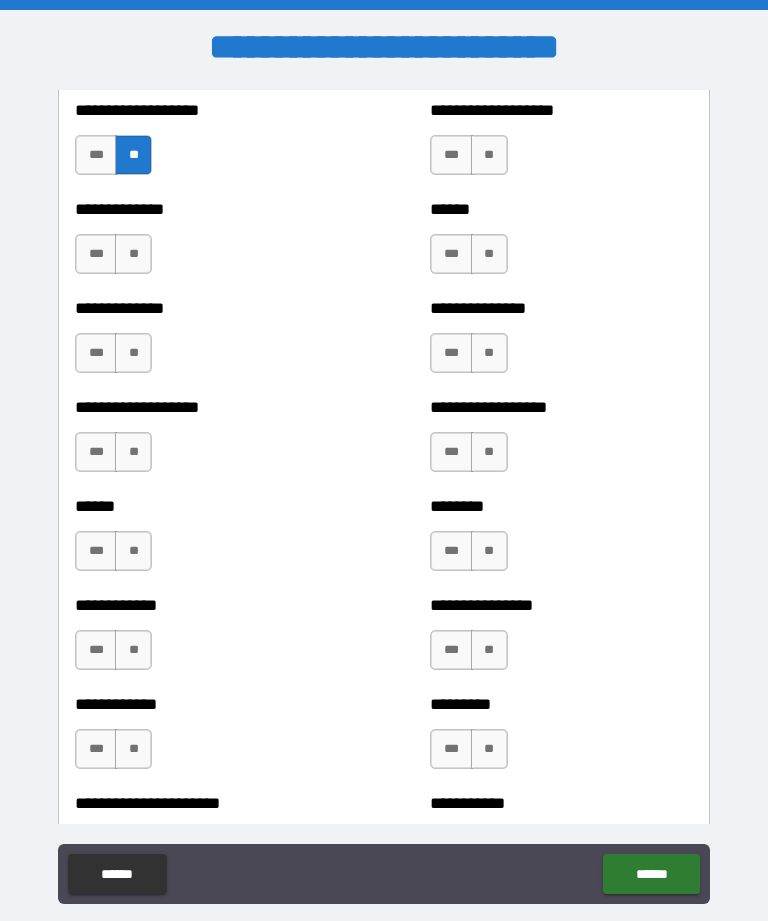 click on "**" at bounding box center [133, 353] 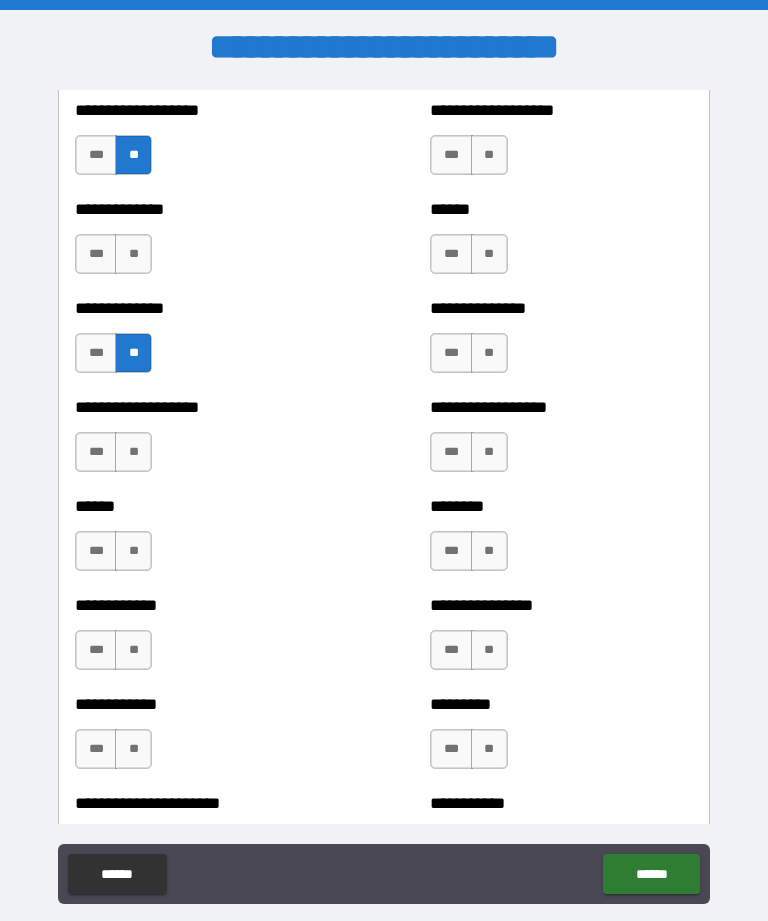 click on "**" at bounding box center (133, 254) 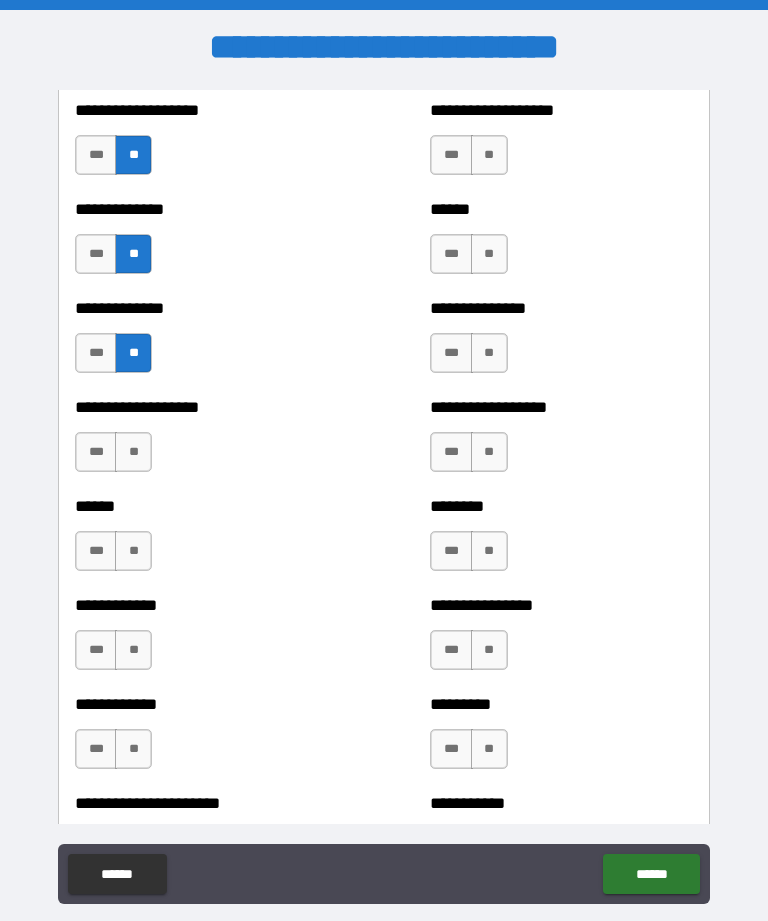 click on "***" at bounding box center [96, 353] 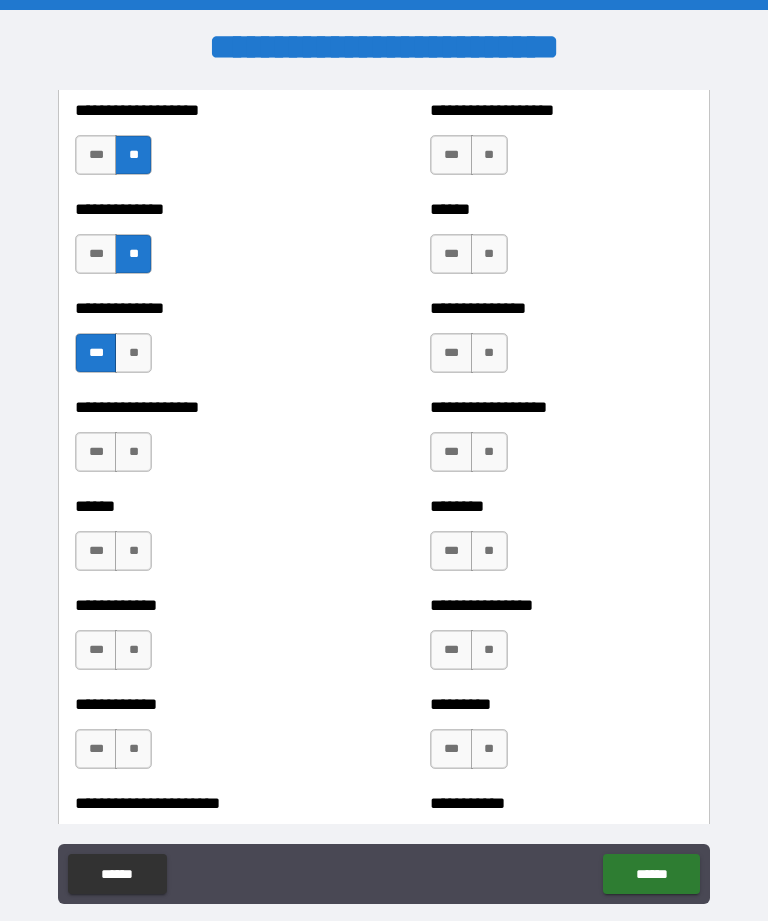 click on "**" at bounding box center [133, 353] 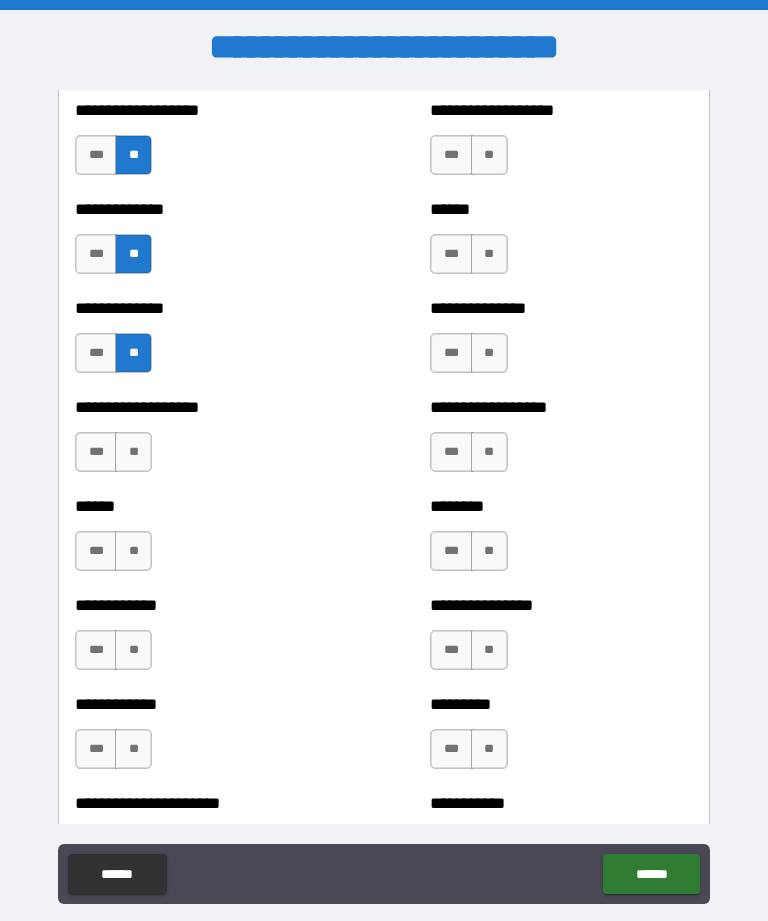 click on "***" at bounding box center [96, 353] 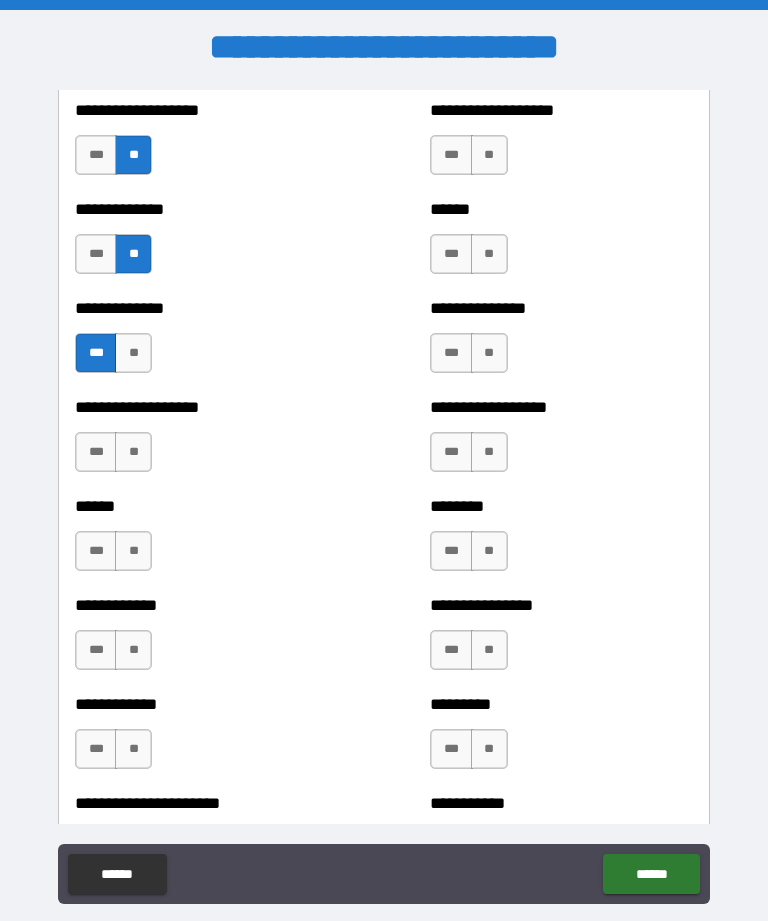 click on "**" at bounding box center (133, 452) 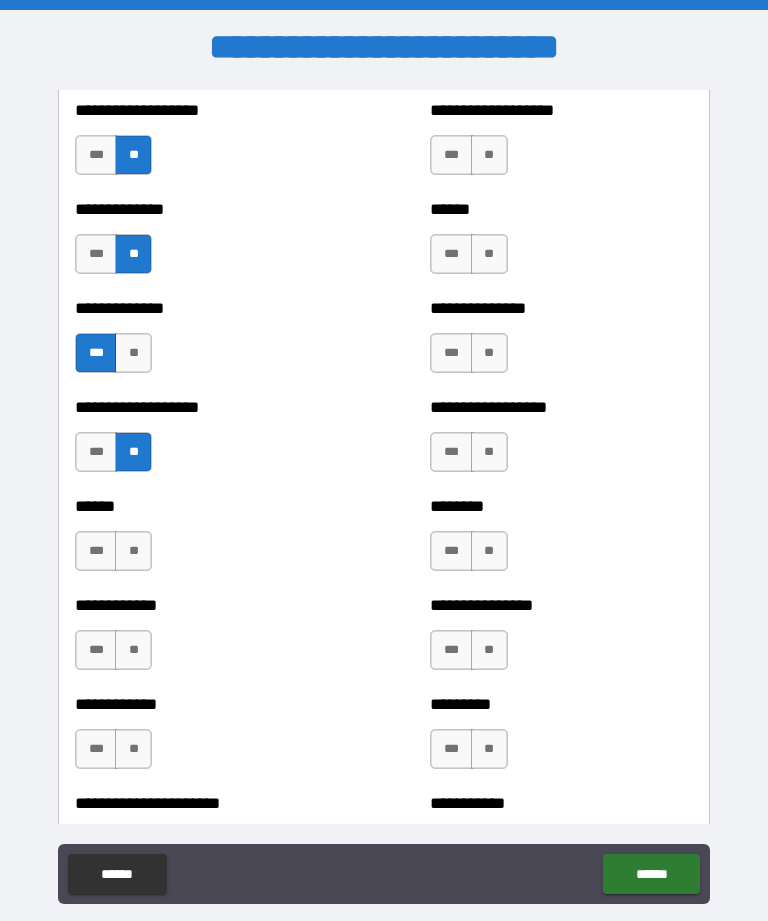 click on "**" at bounding box center (133, 551) 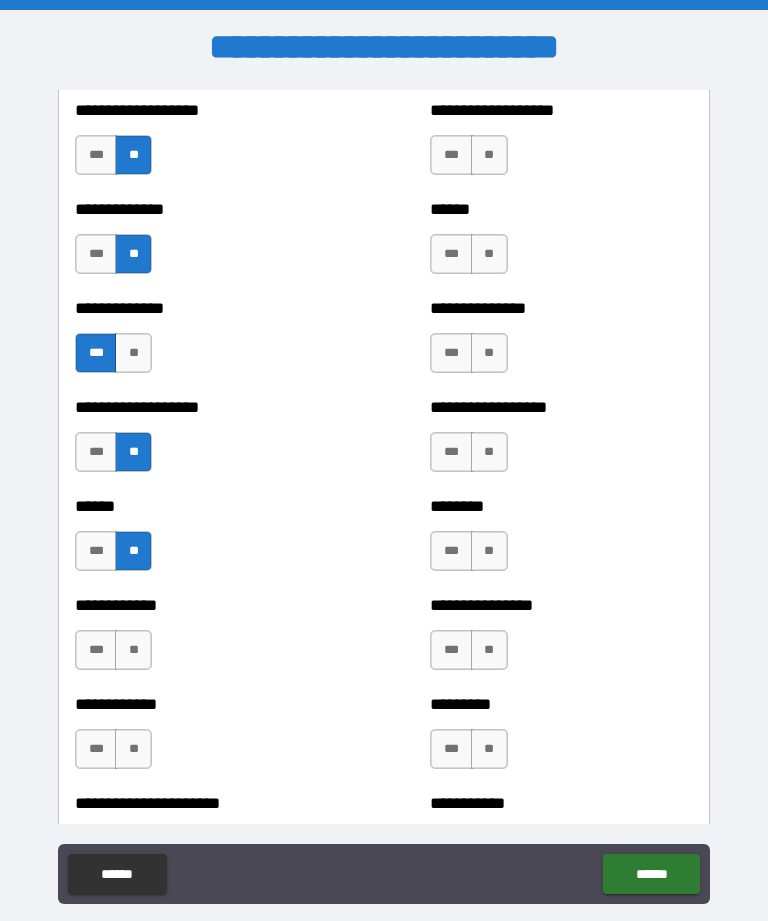scroll, scrollTop: 4896, scrollLeft: 0, axis: vertical 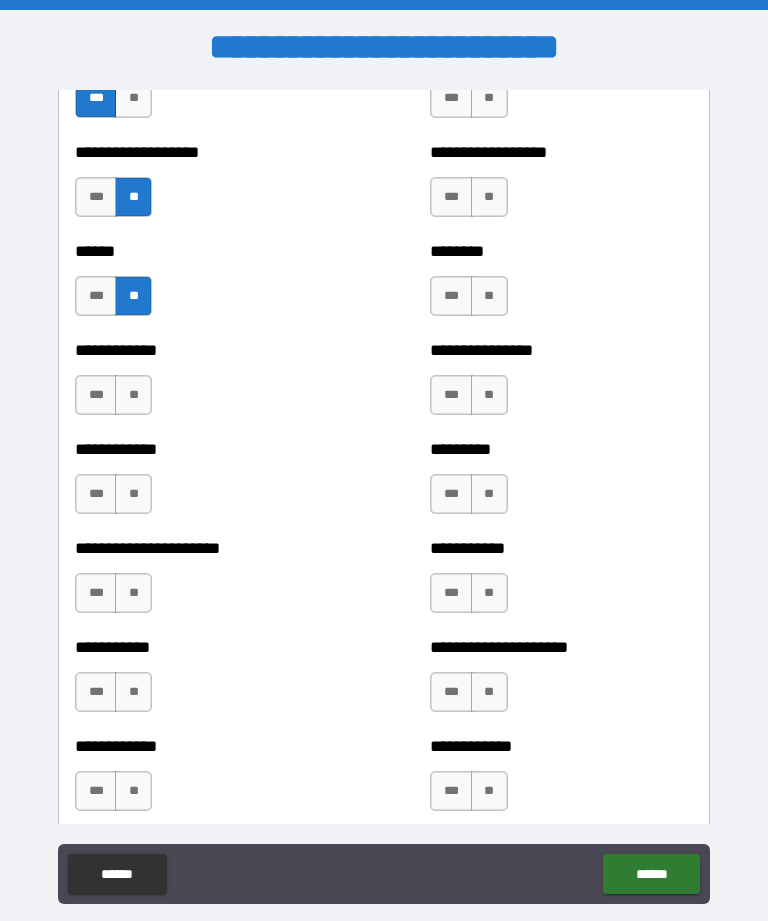 click on "**" at bounding box center (133, 395) 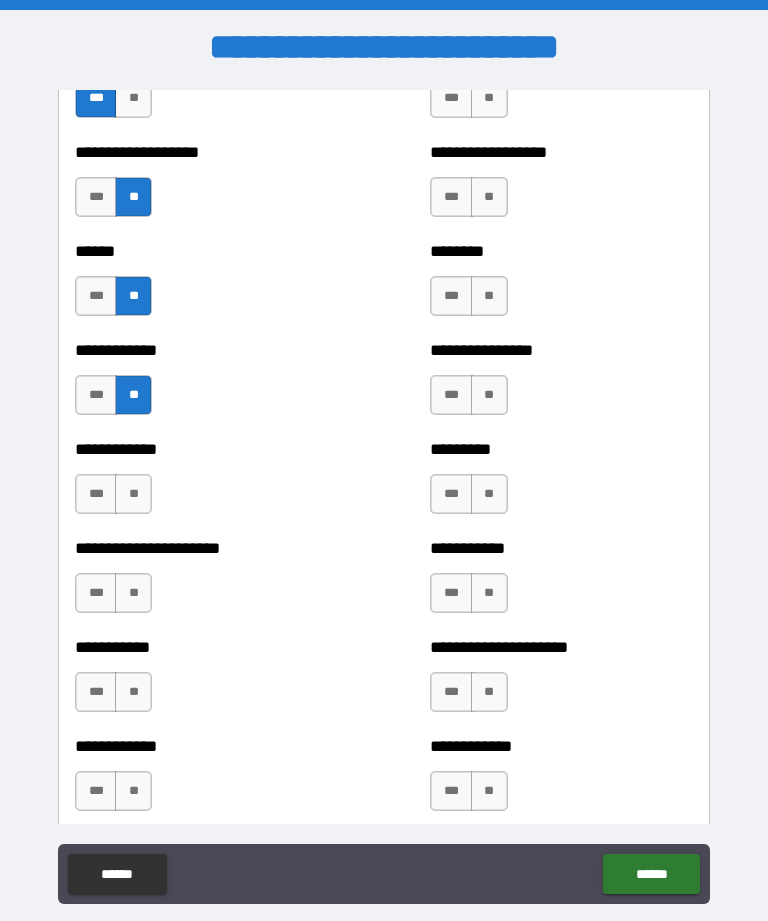 click on "**" at bounding box center (133, 494) 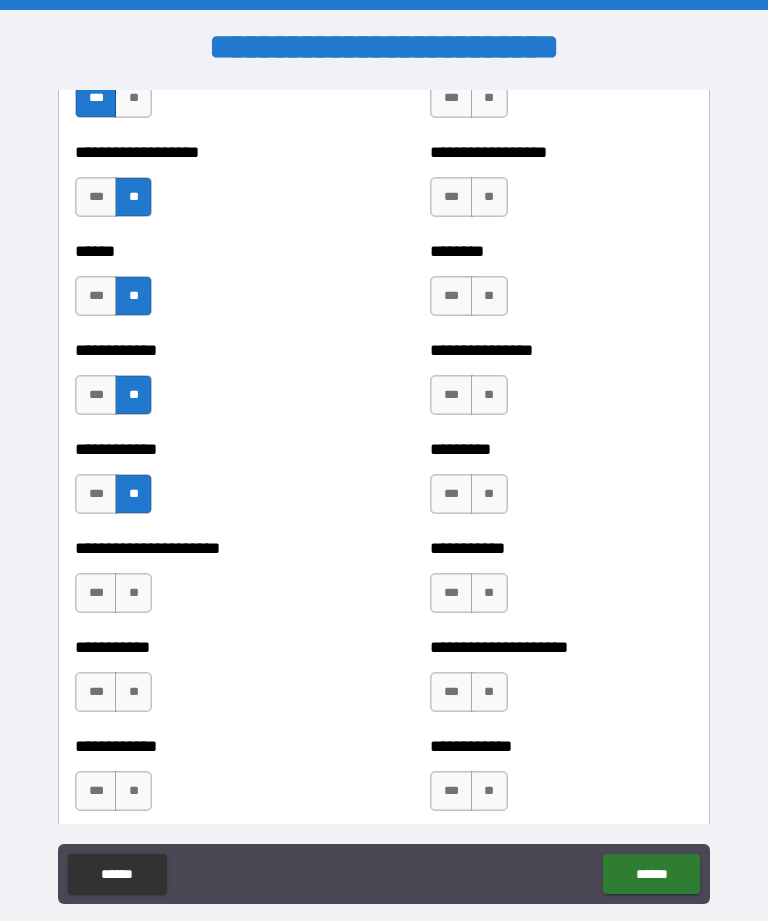 click on "**" at bounding box center [133, 593] 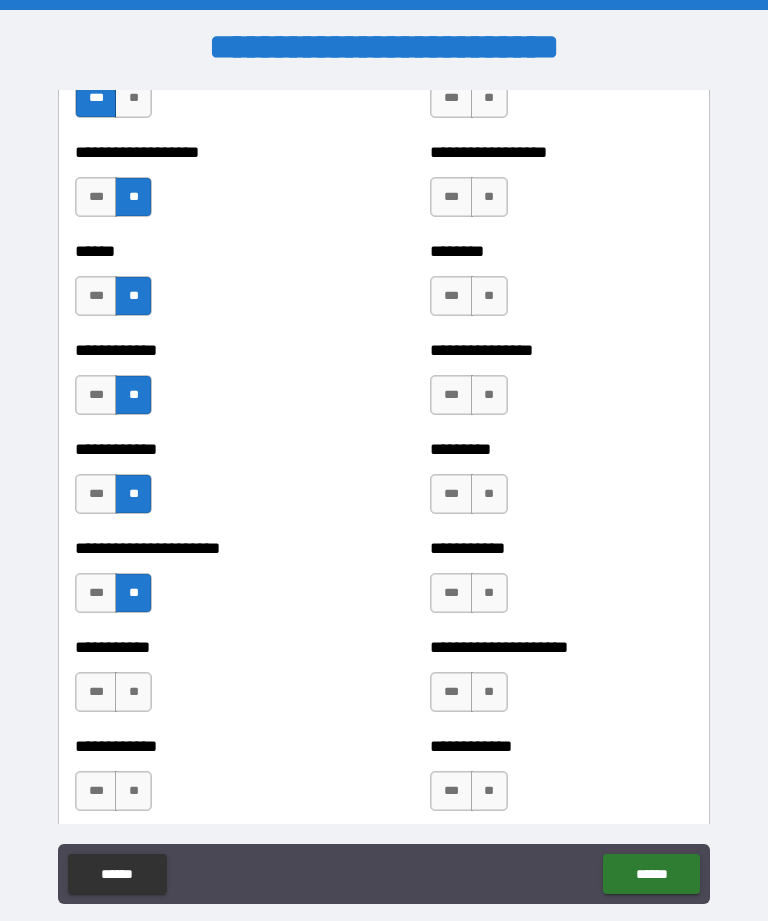click on "**" at bounding box center [133, 692] 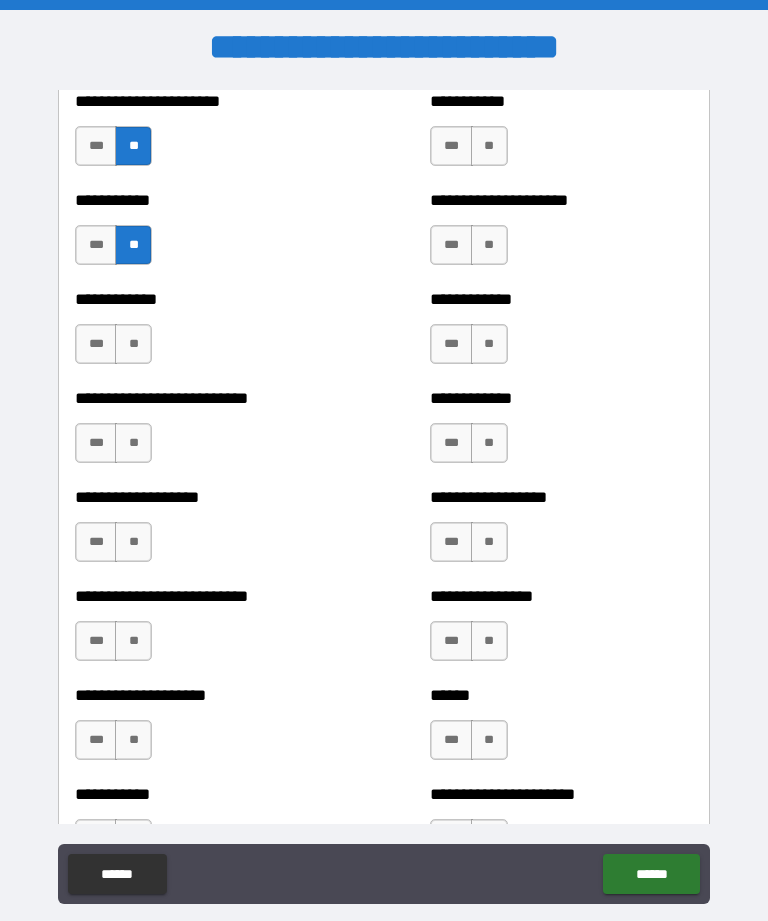 scroll, scrollTop: 5349, scrollLeft: 0, axis: vertical 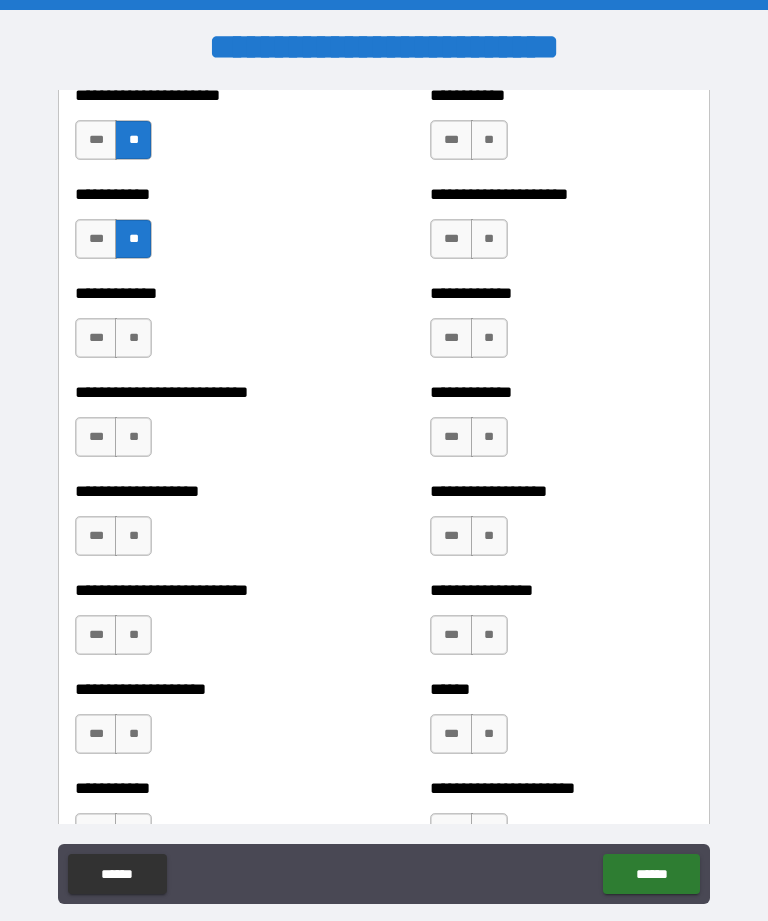 click on "**" at bounding box center (133, 338) 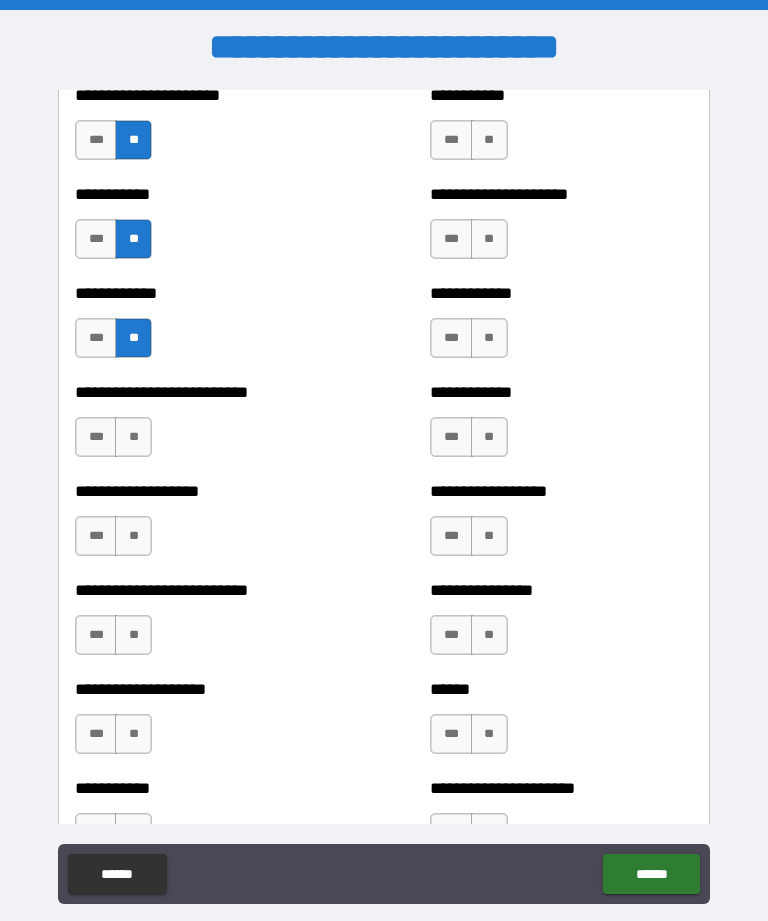 click on "**" at bounding box center (133, 437) 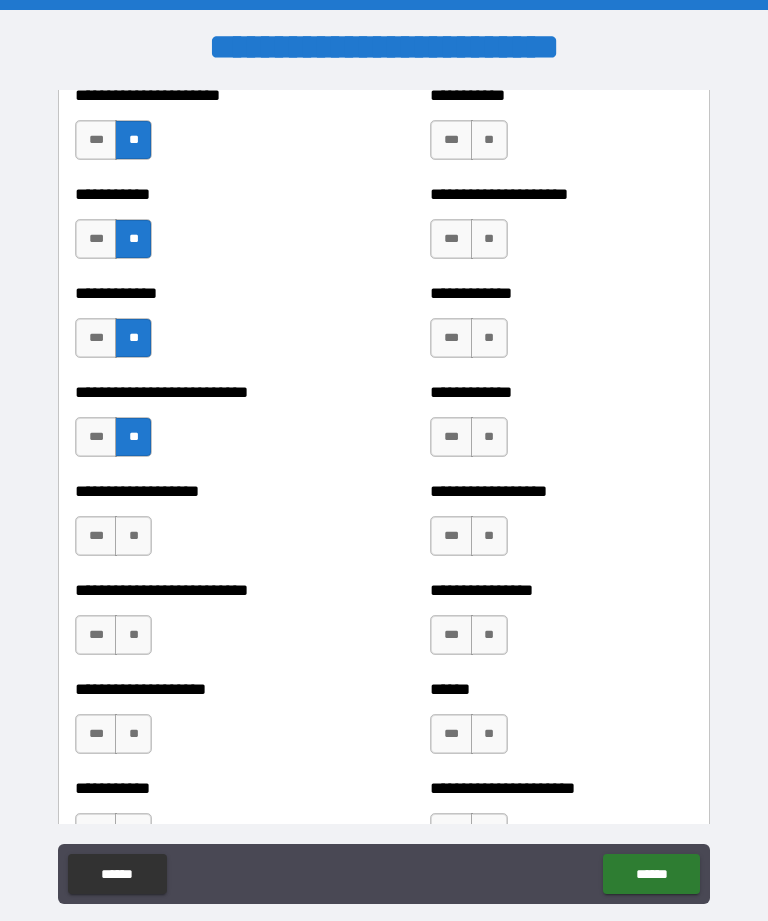 click on "**" at bounding box center (133, 536) 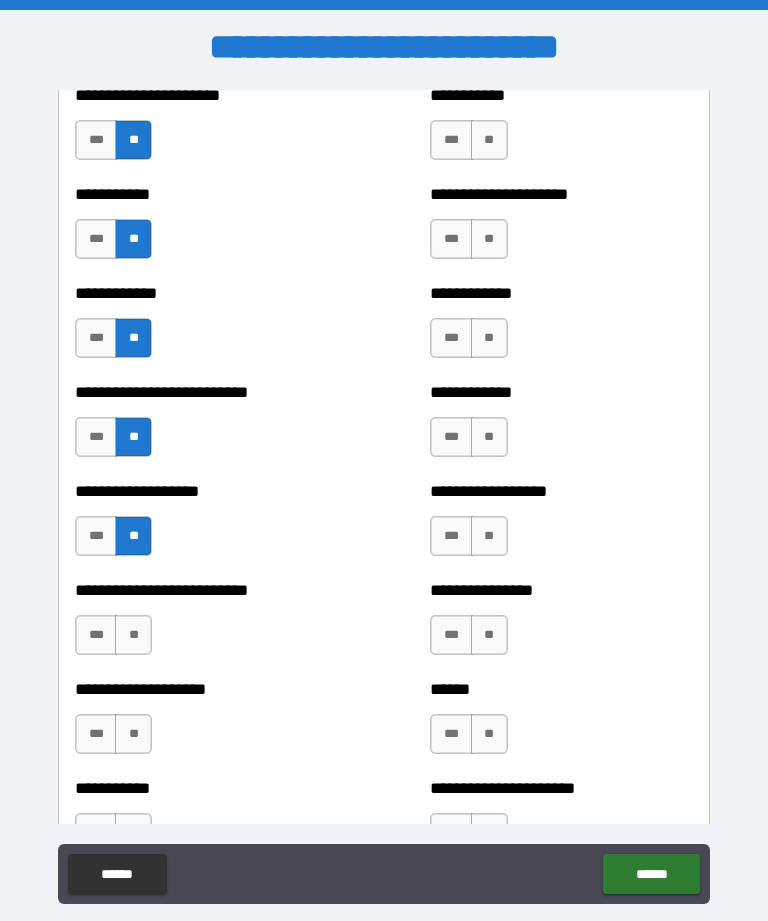 click on "**" at bounding box center [133, 635] 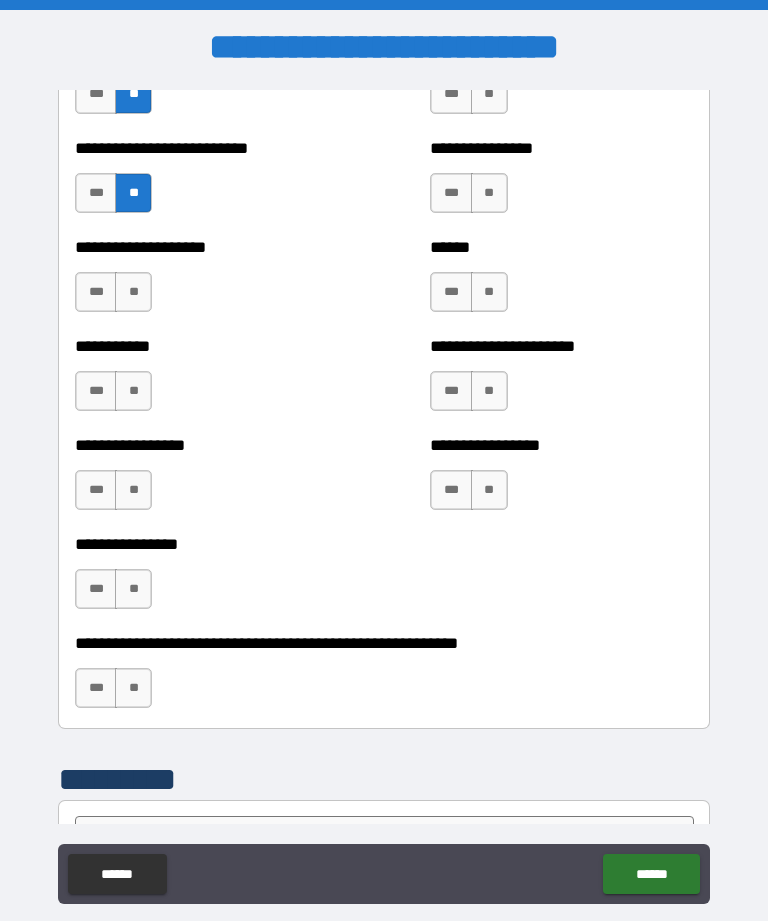 scroll, scrollTop: 5793, scrollLeft: 0, axis: vertical 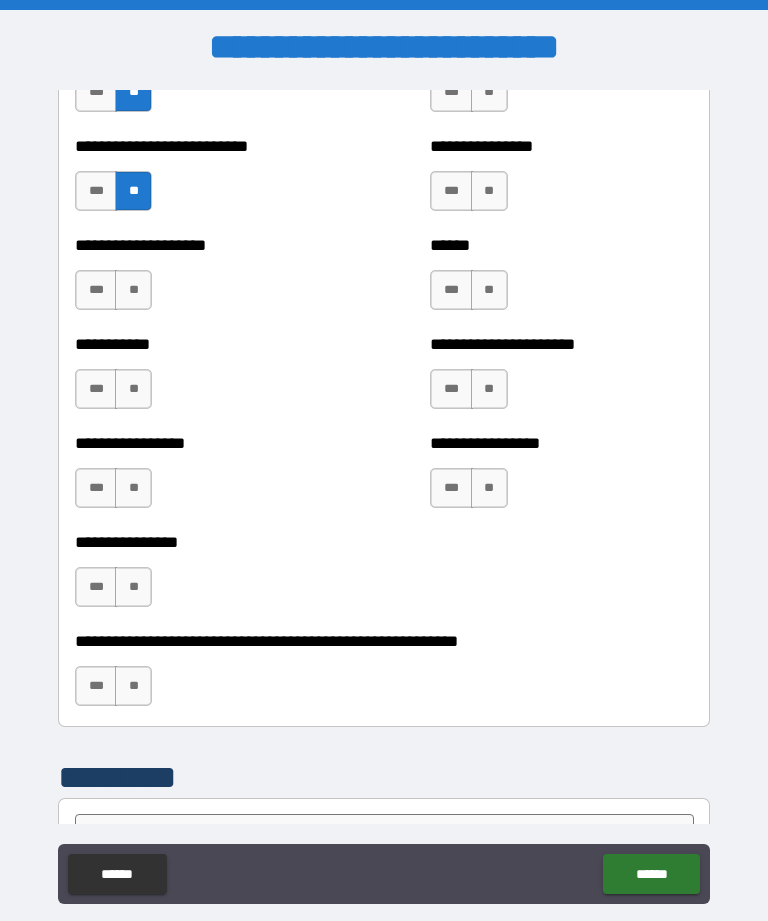 click on "**" at bounding box center [133, 290] 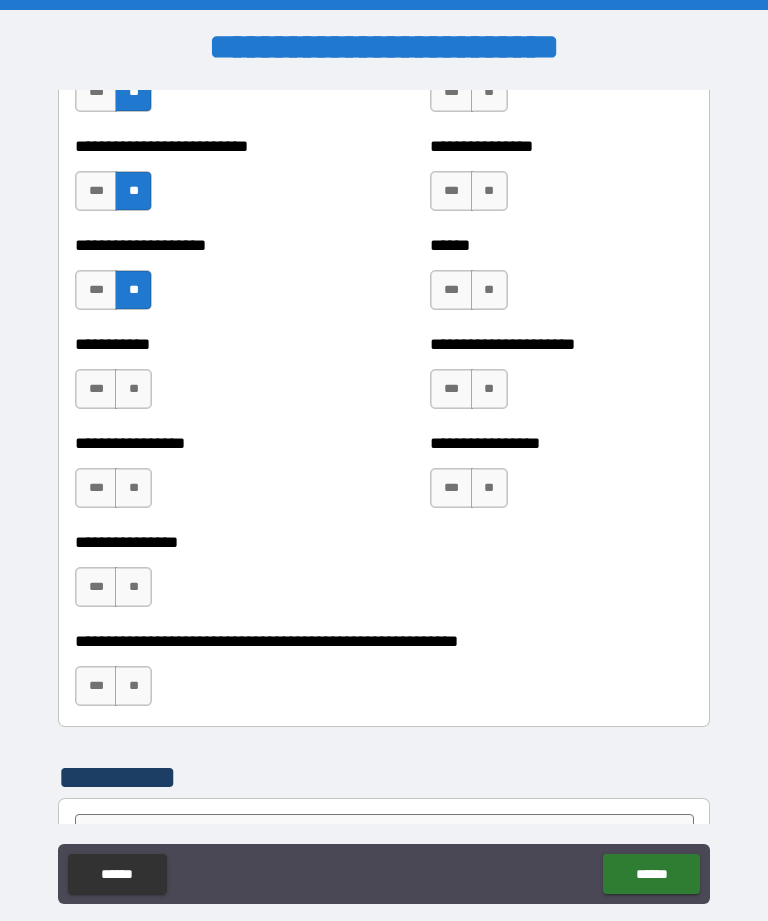 click on "**" at bounding box center (133, 389) 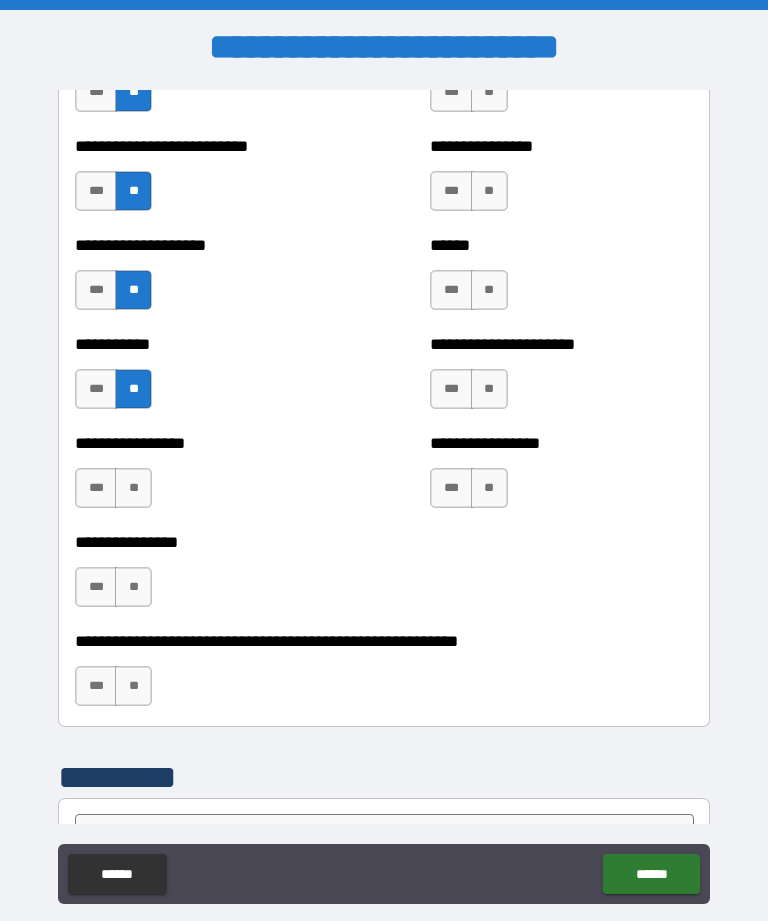 click on "**" at bounding box center [133, 488] 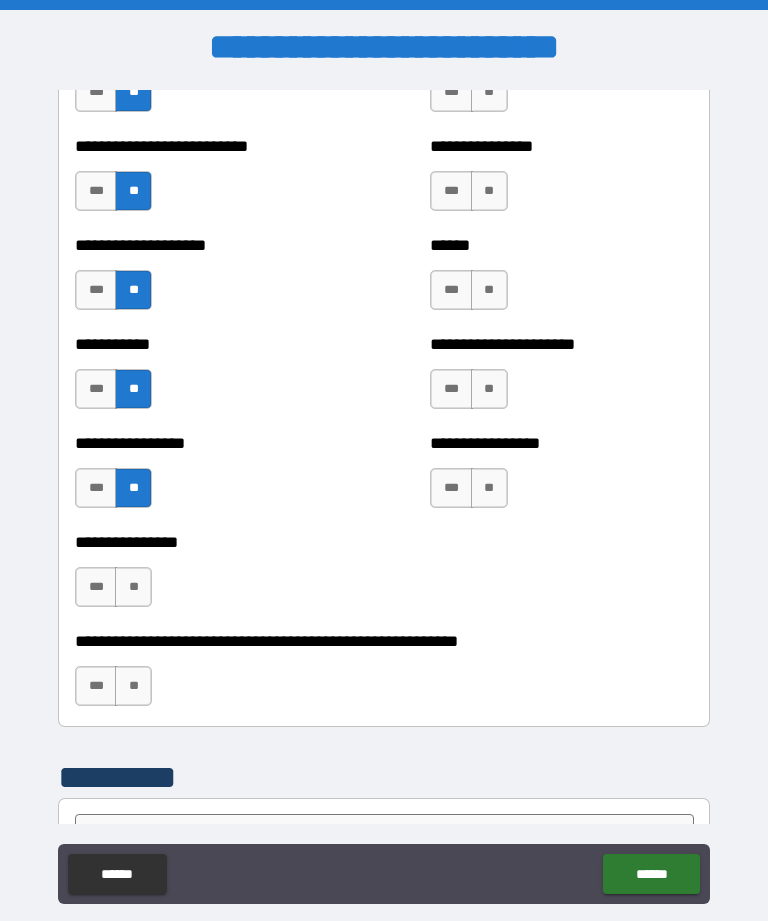 click on "**" at bounding box center [133, 587] 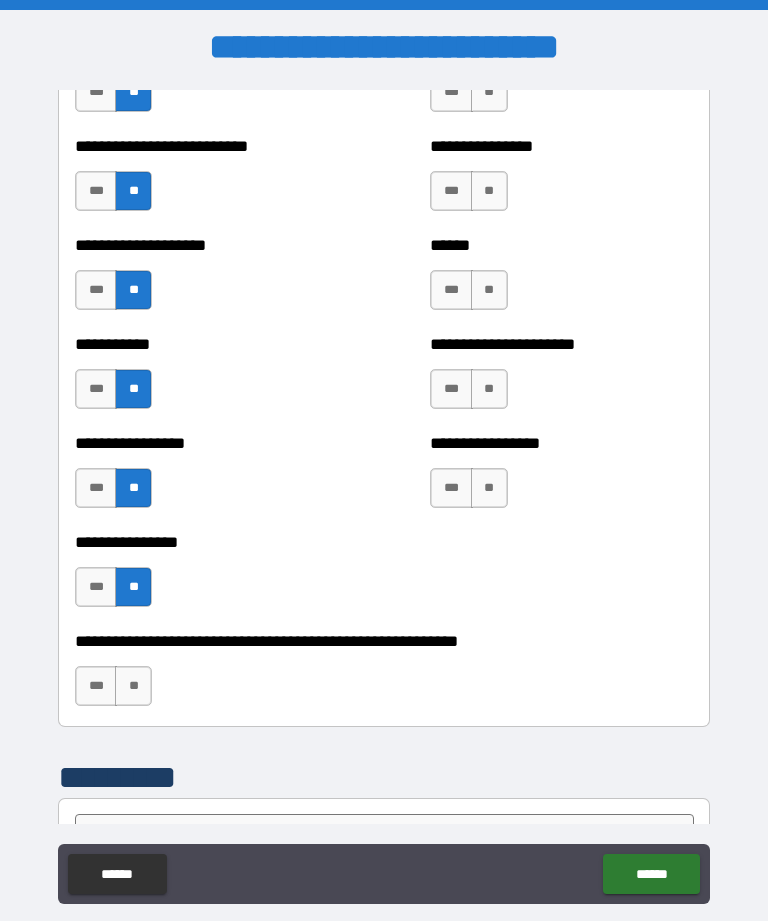 click on "**" at bounding box center [133, 686] 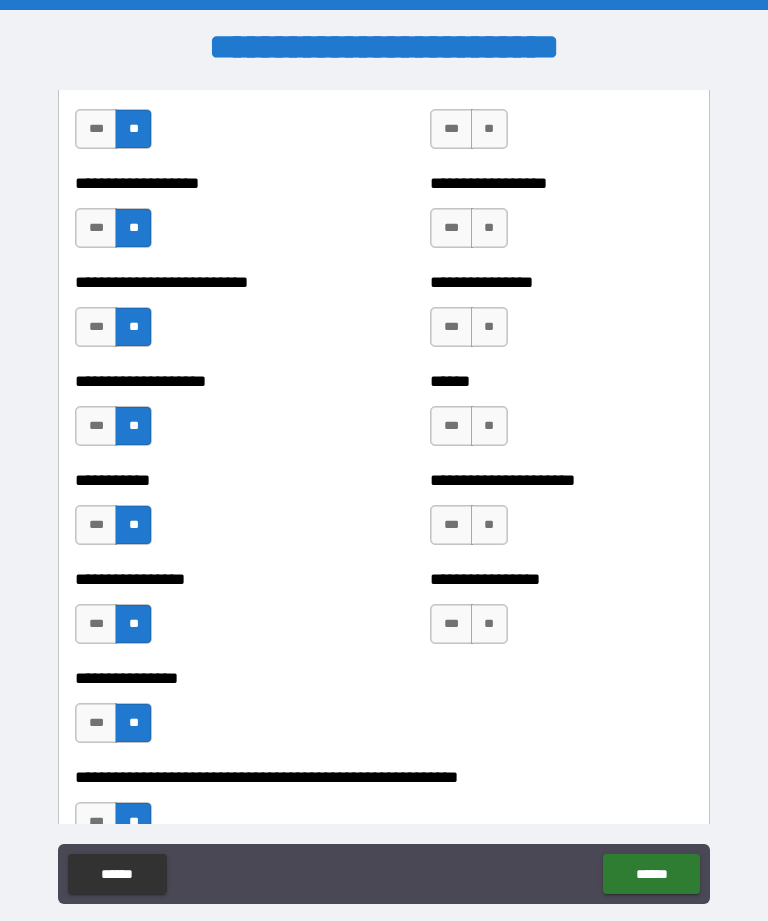scroll, scrollTop: 5656, scrollLeft: 0, axis: vertical 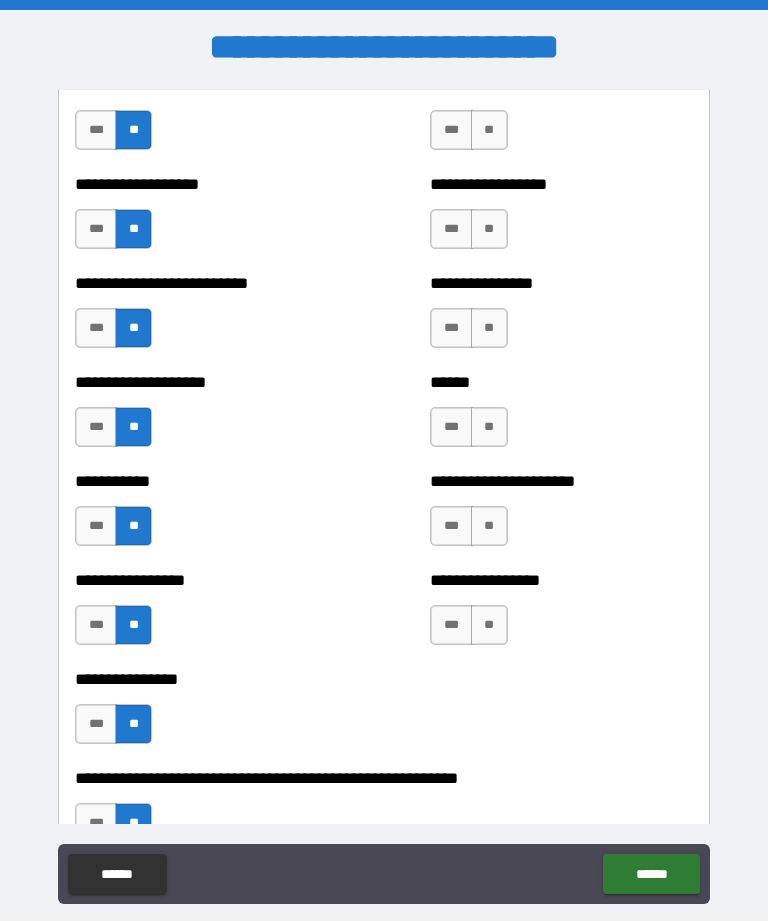 click on "**" at bounding box center (489, 625) 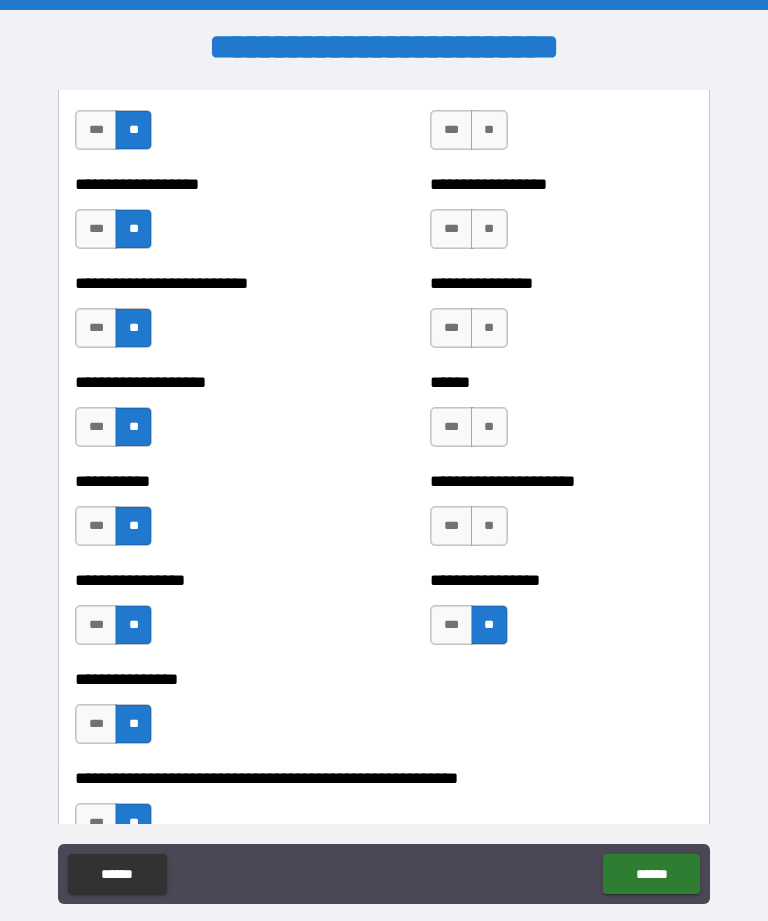 click on "**" at bounding box center [489, 526] 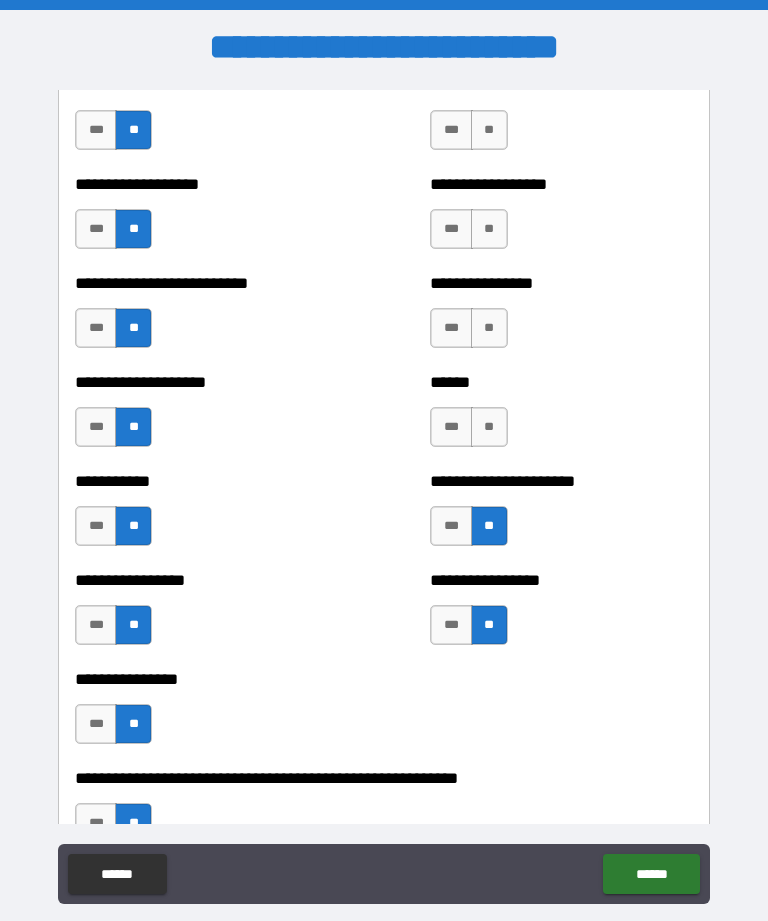 click on "**" at bounding box center [489, 427] 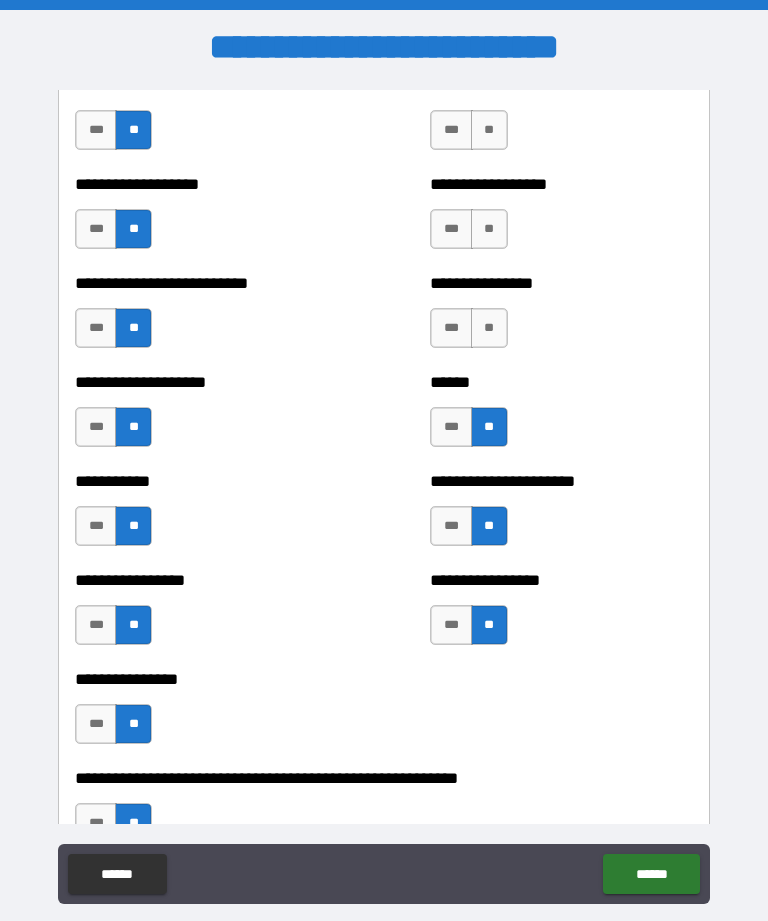 click on "**" at bounding box center [489, 328] 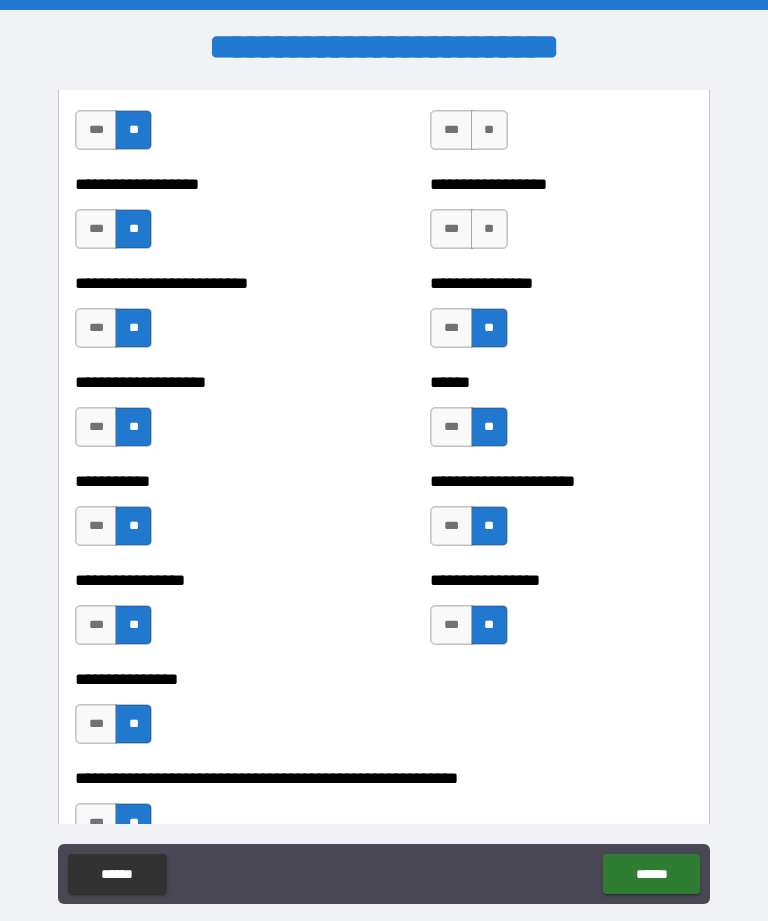 click on "**" at bounding box center (489, 229) 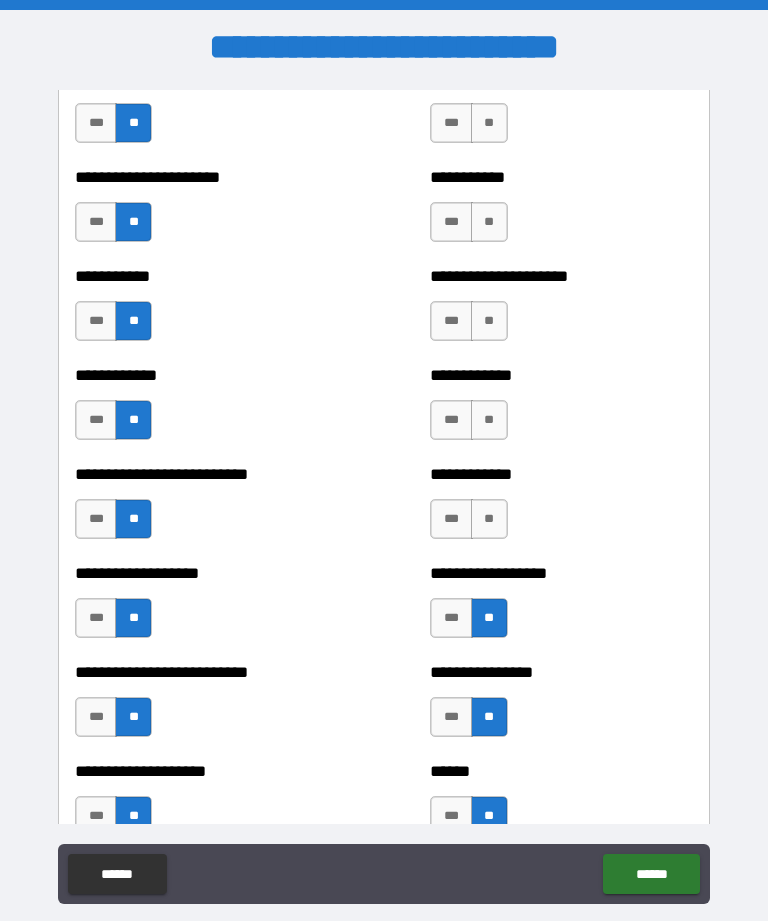 scroll, scrollTop: 5268, scrollLeft: 0, axis: vertical 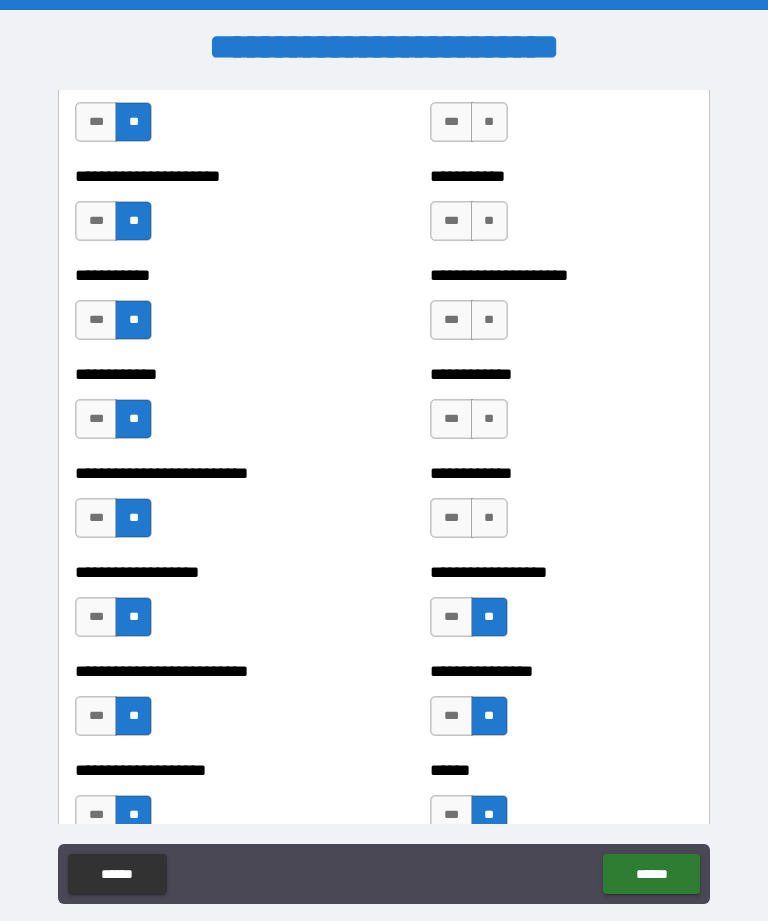 click on "**" at bounding box center (489, 518) 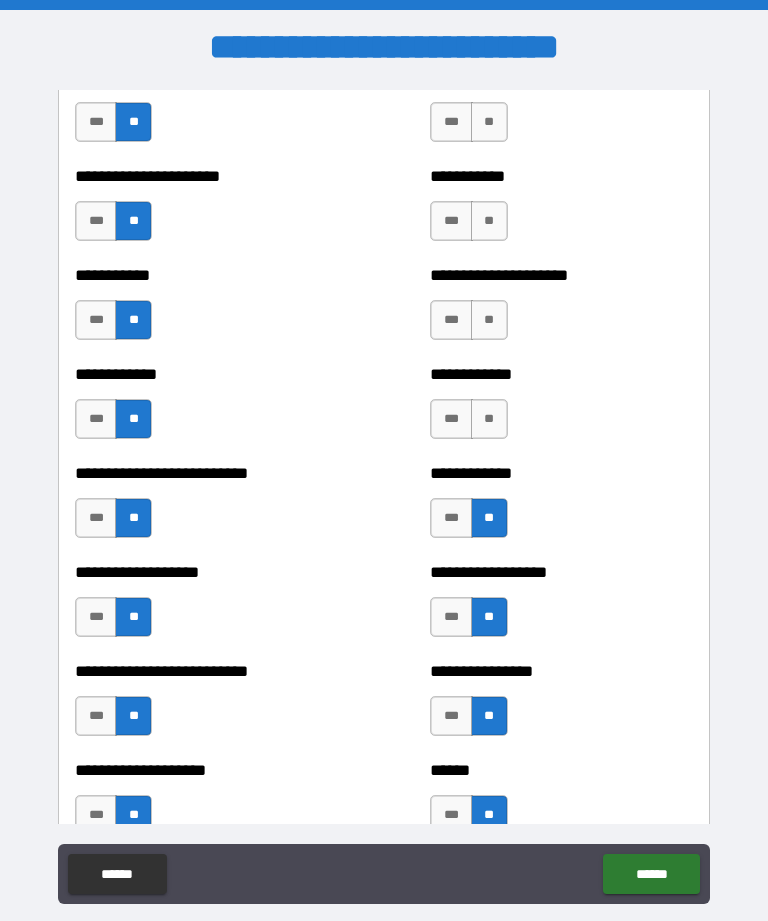 click on "**" at bounding box center [489, 419] 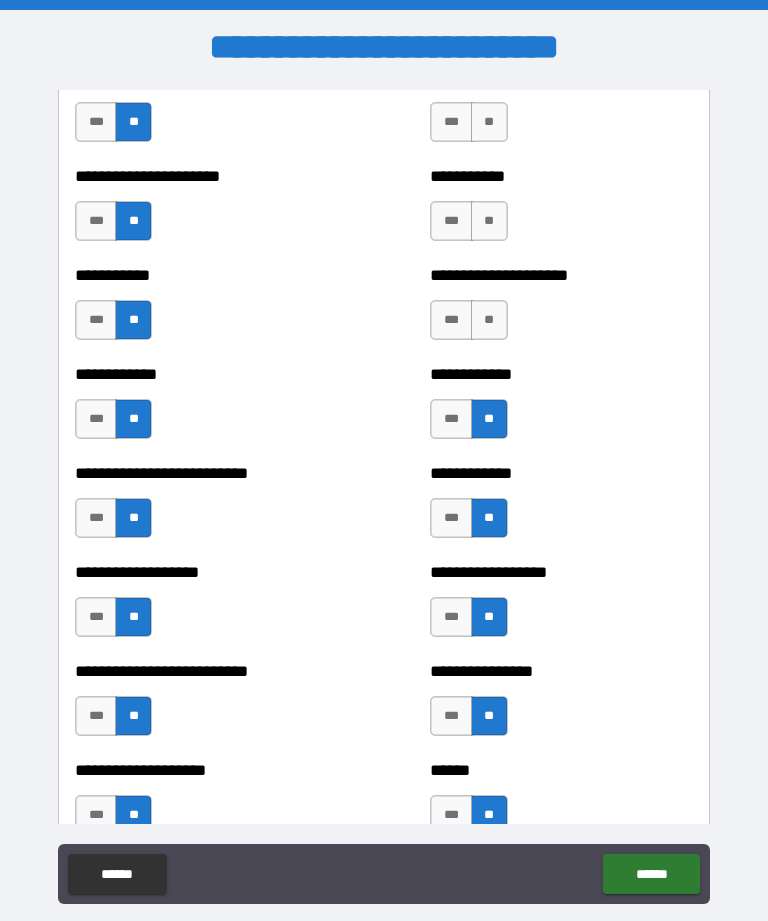 click on "**" at bounding box center (489, 320) 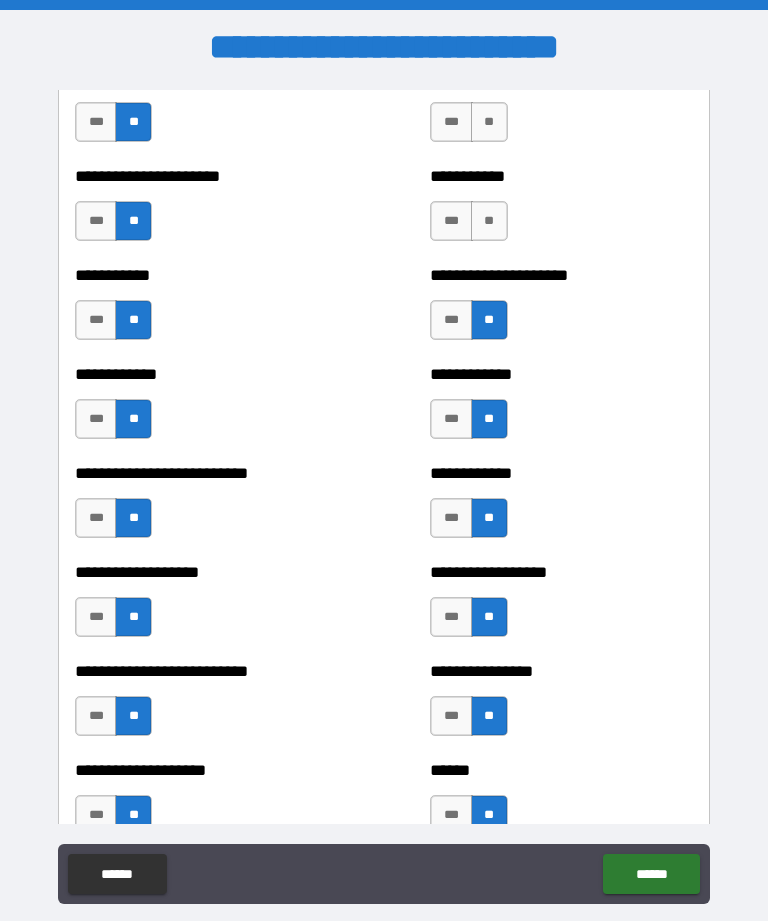 click on "**" at bounding box center (489, 320) 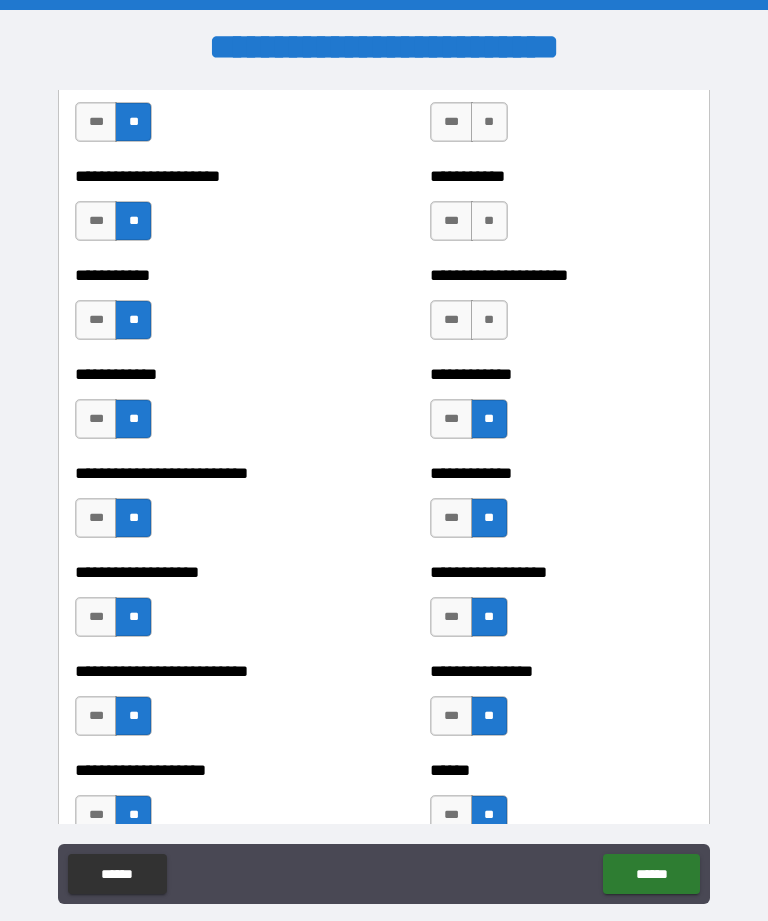scroll, scrollTop: 4947, scrollLeft: 0, axis: vertical 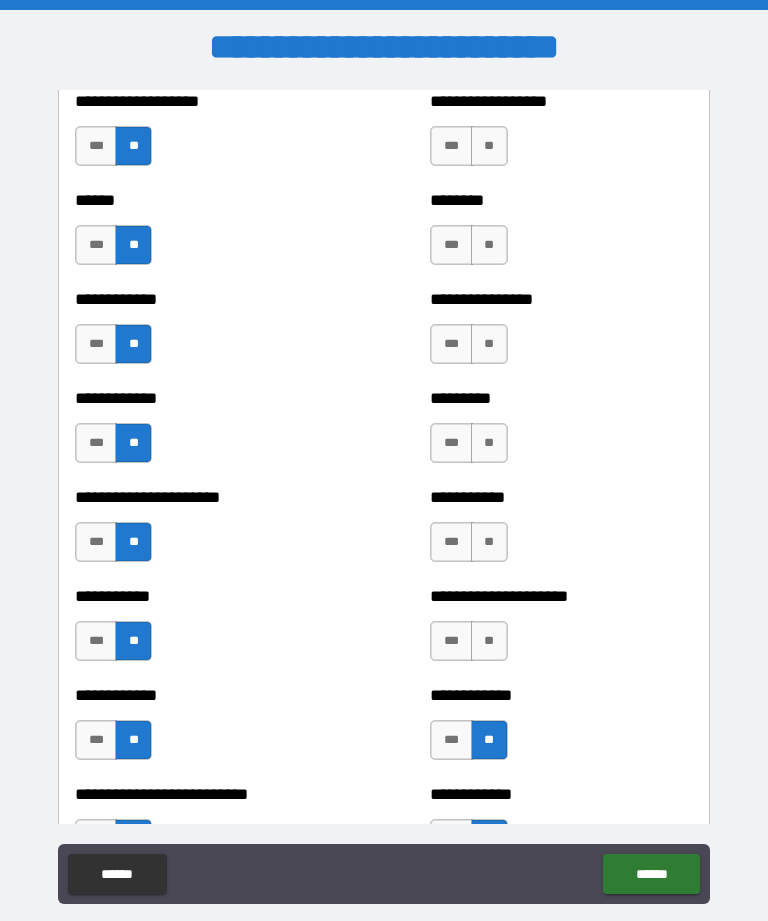 click on "**" at bounding box center [489, 542] 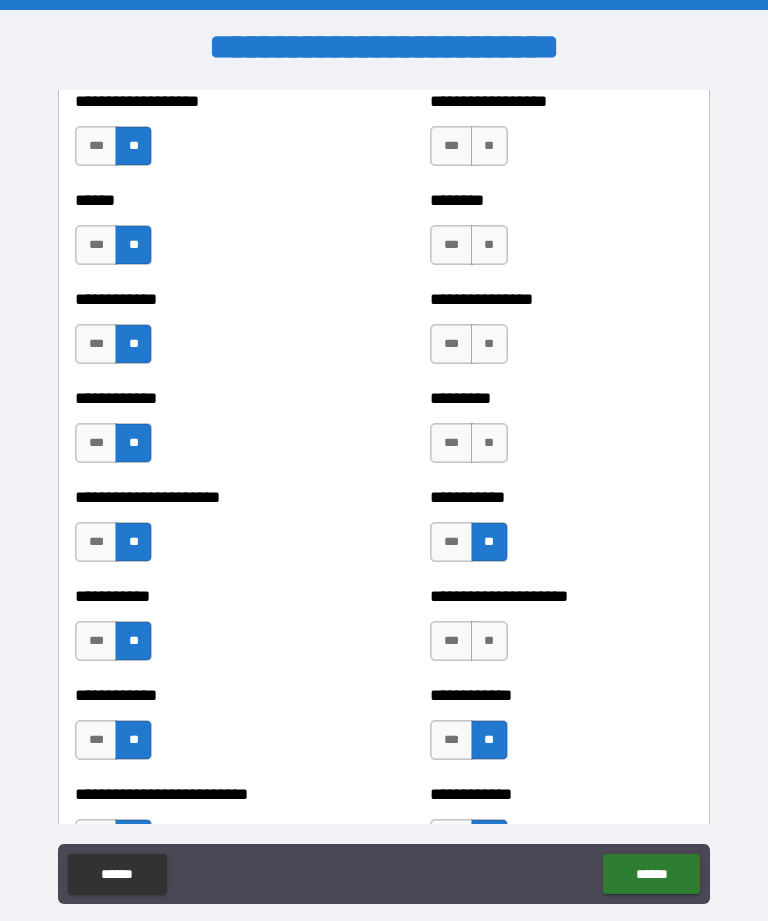 click on "**" at bounding box center (489, 641) 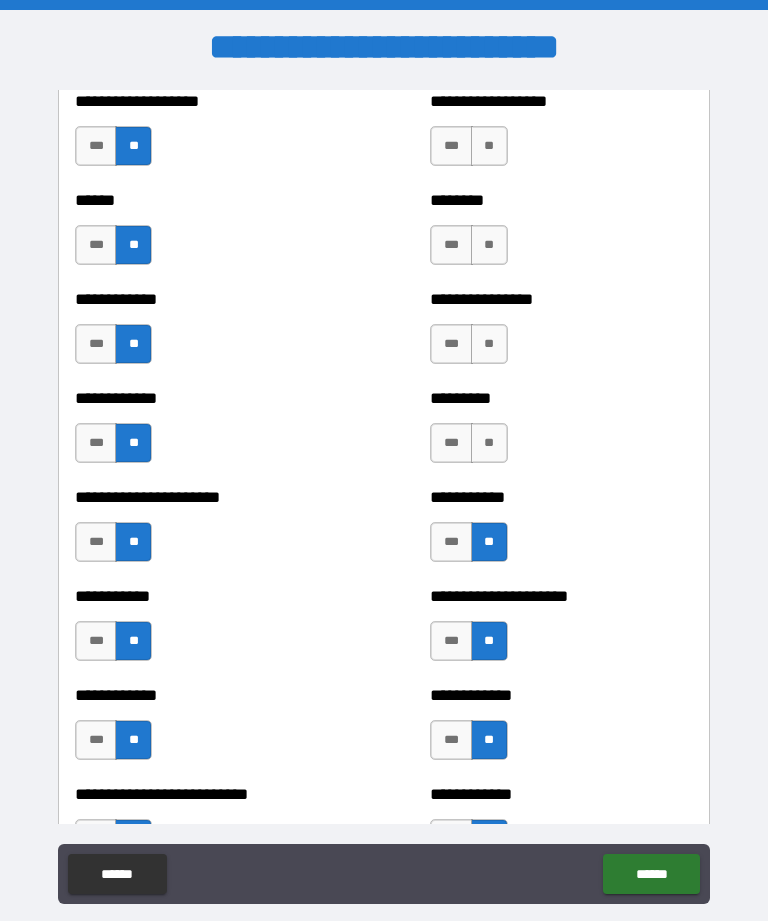 click on "**" at bounding box center [489, 443] 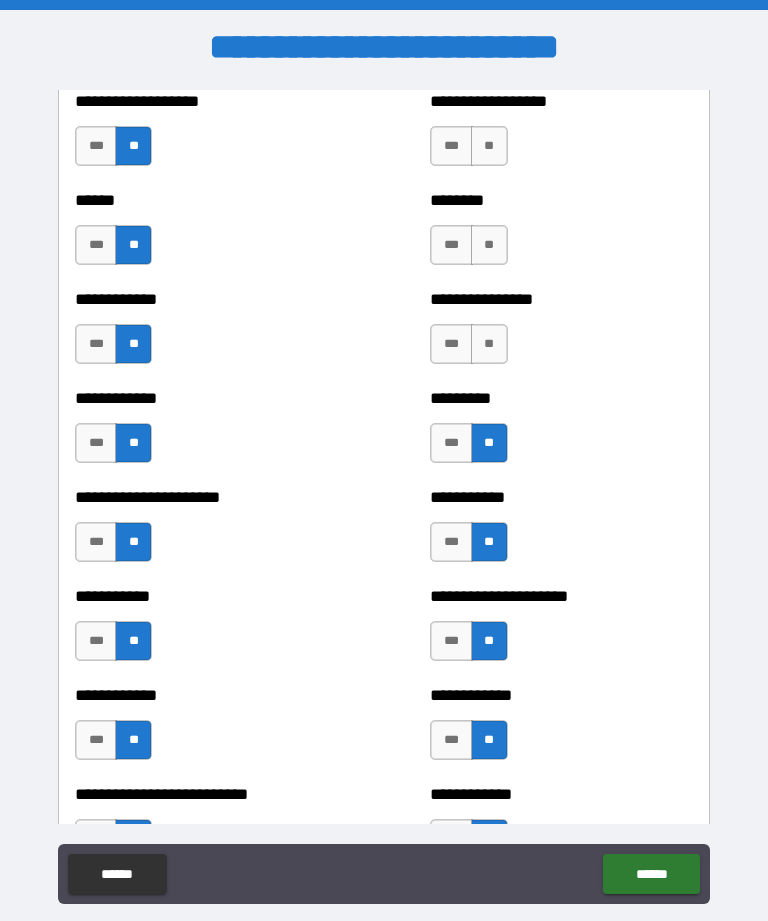click on "**" at bounding box center (489, 344) 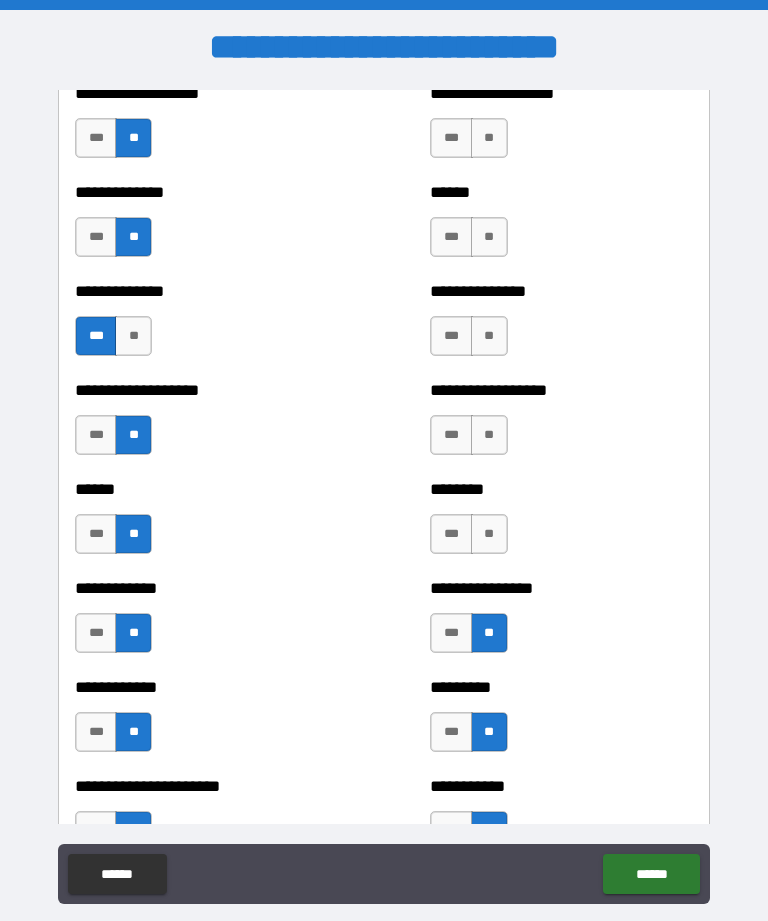 scroll, scrollTop: 4658, scrollLeft: 0, axis: vertical 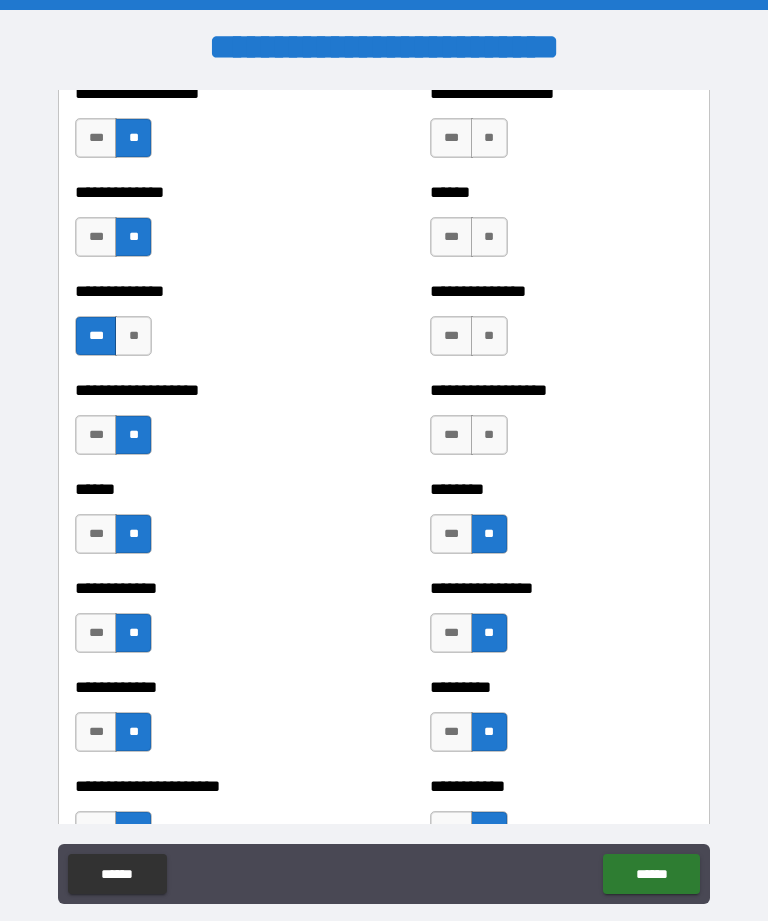 click on "**" at bounding box center [489, 435] 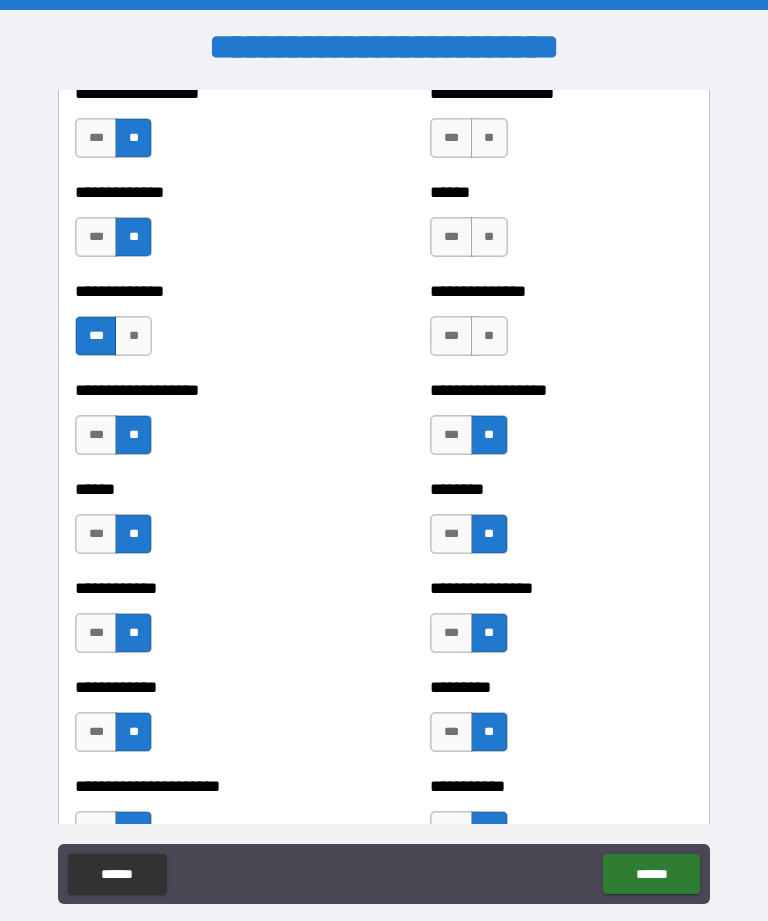 click on "**" at bounding box center [489, 336] 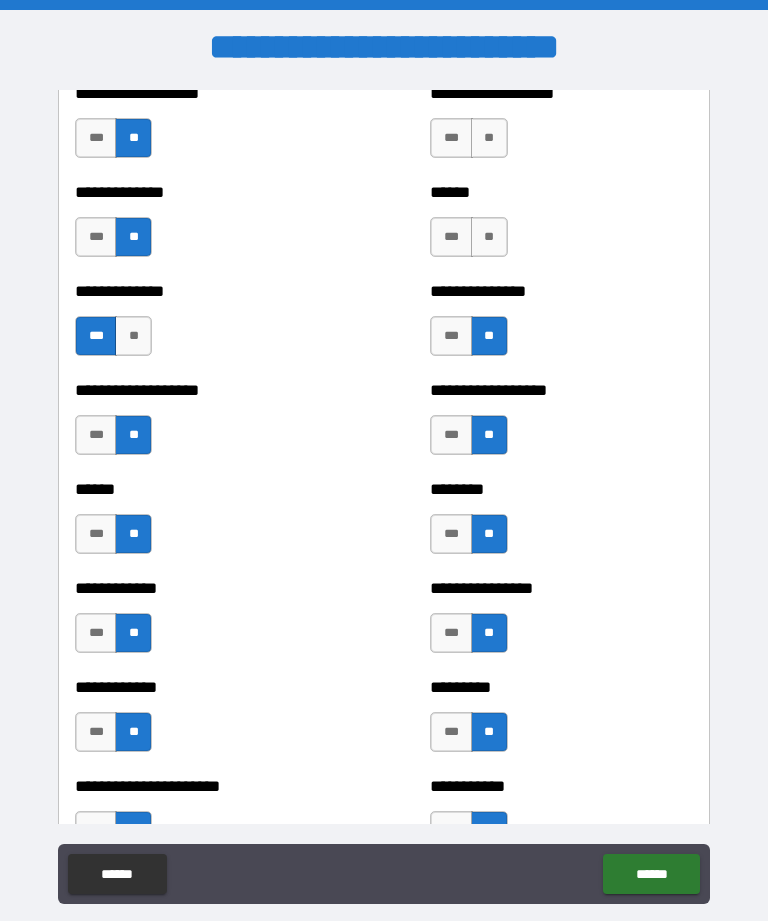 click on "**" at bounding box center (489, 237) 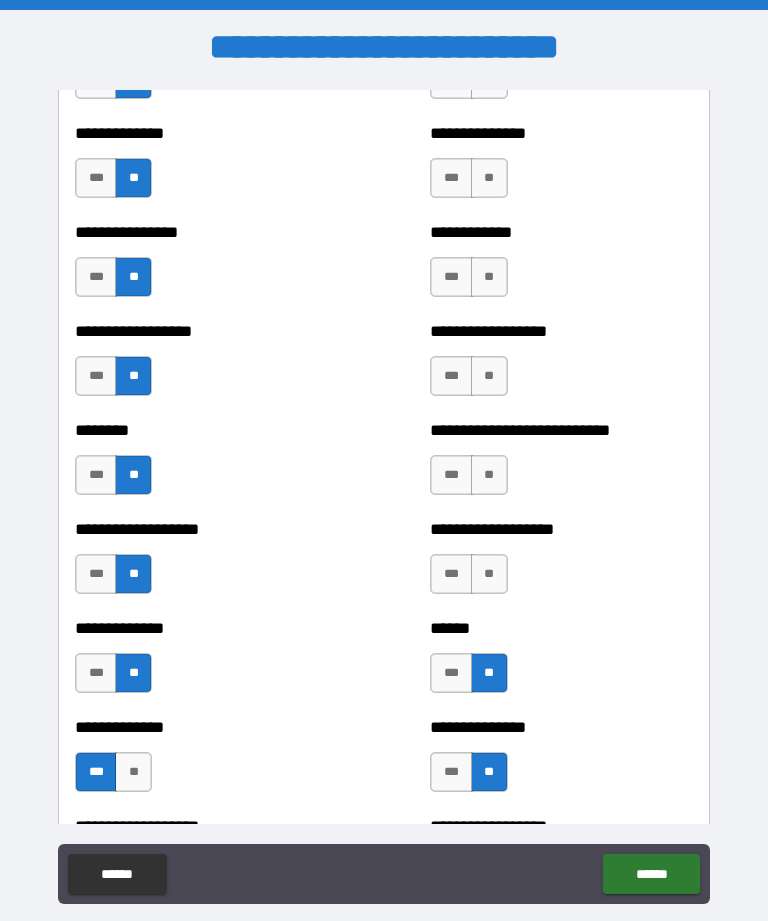 scroll, scrollTop: 4222, scrollLeft: 0, axis: vertical 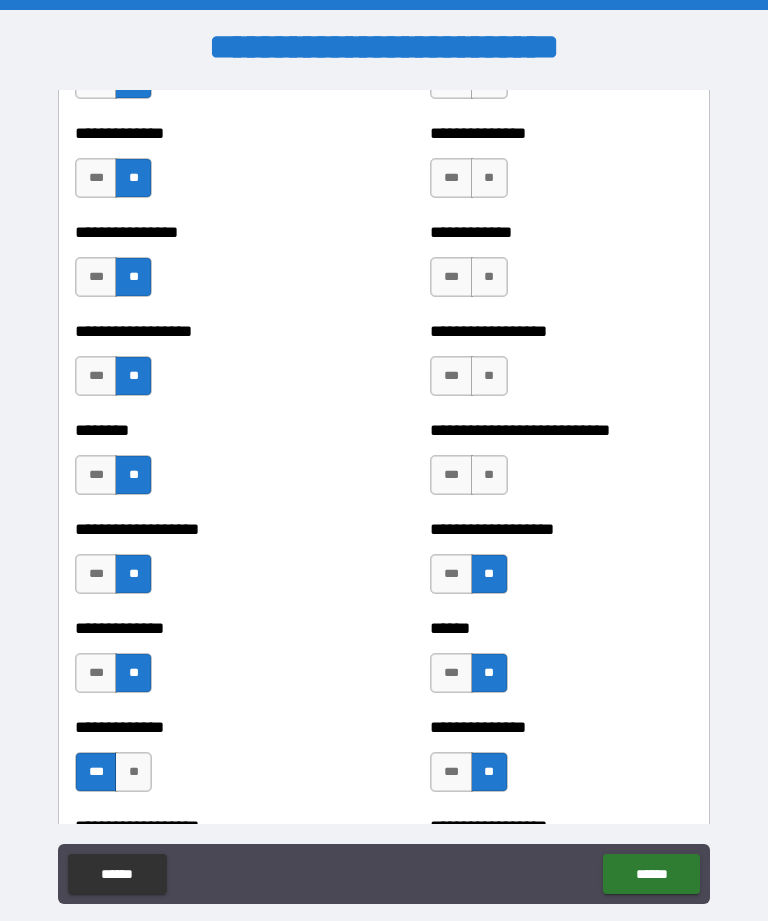 click on "**" at bounding box center (489, 475) 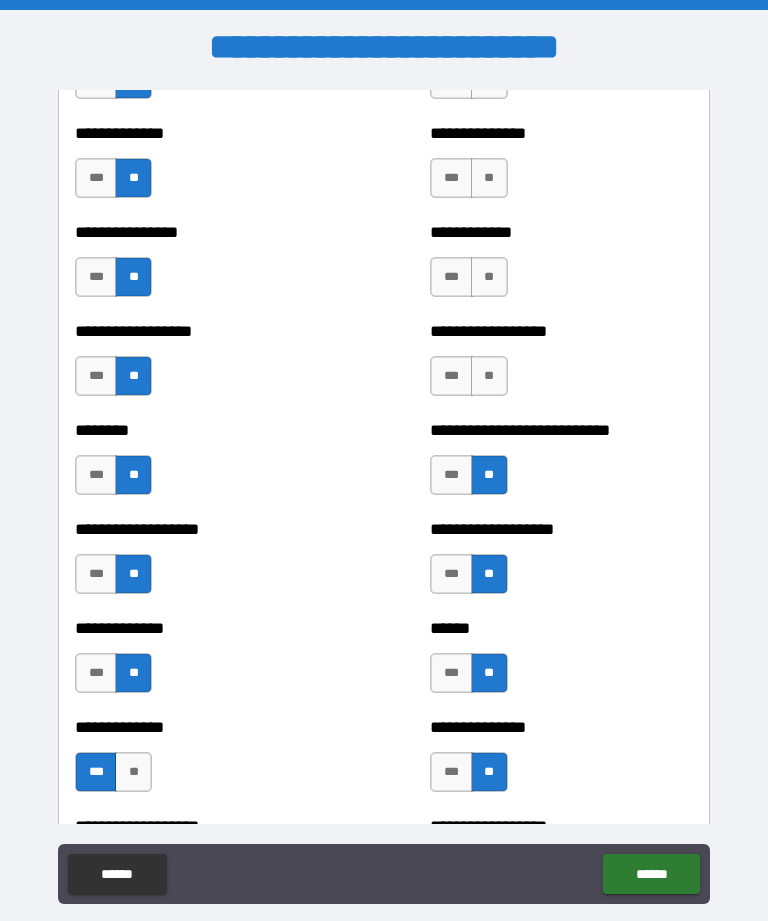 click on "**" at bounding box center [489, 376] 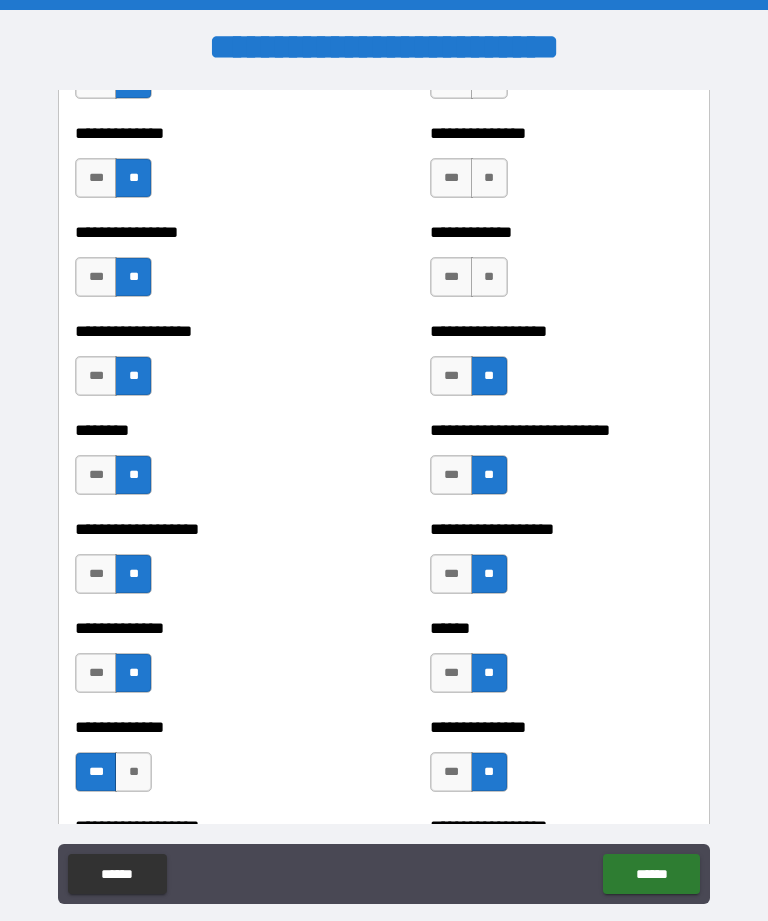 click on "**" at bounding box center (489, 277) 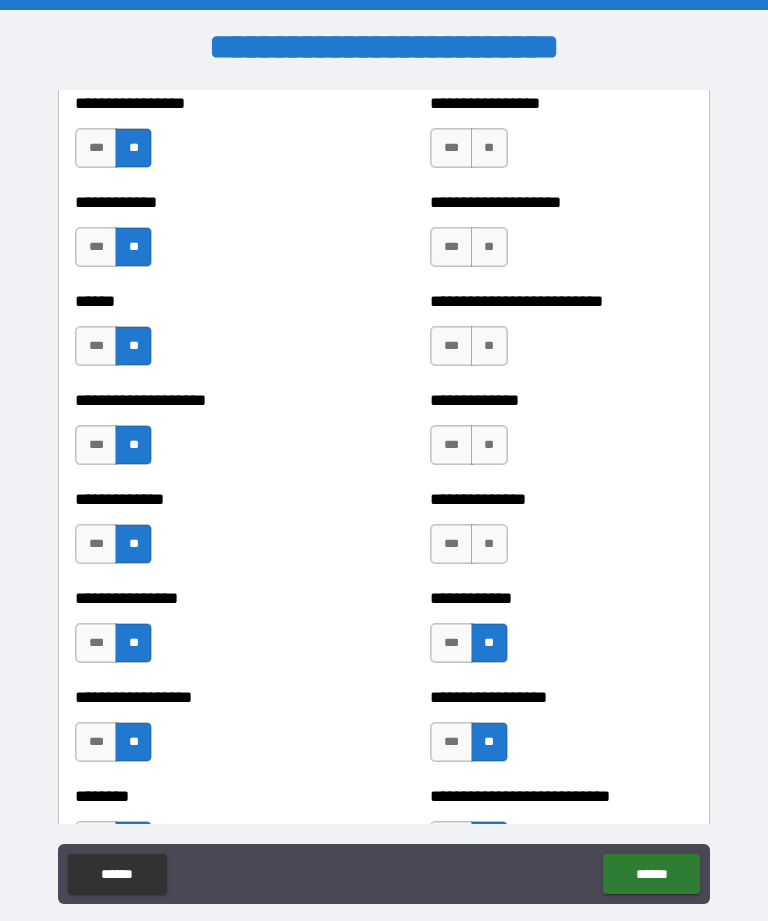 scroll, scrollTop: 3856, scrollLeft: 0, axis: vertical 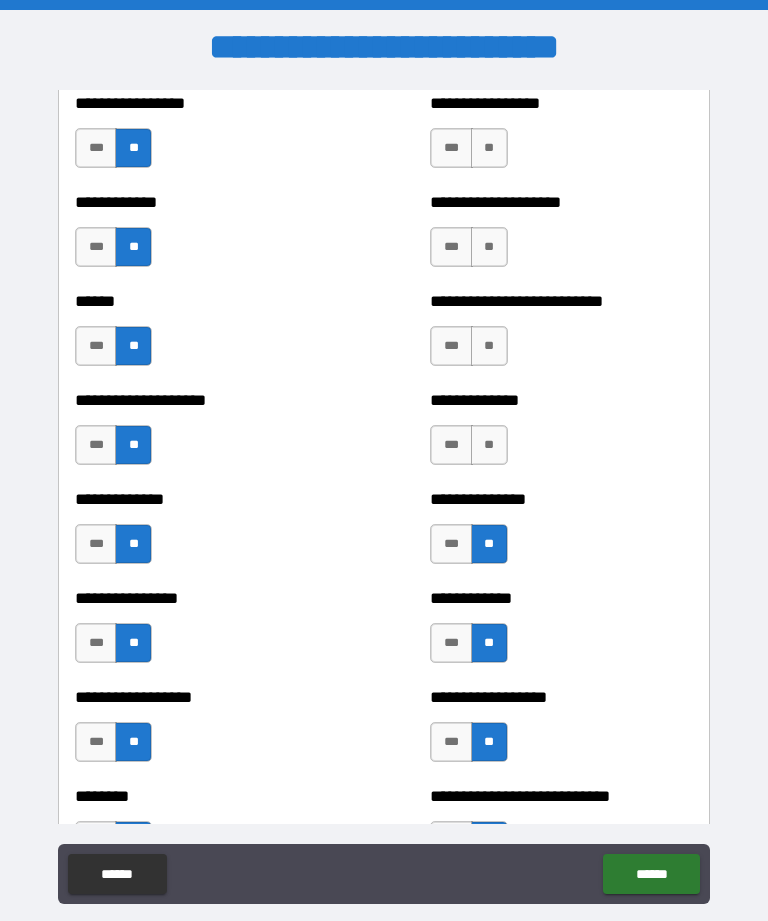 click on "**" at bounding box center [489, 445] 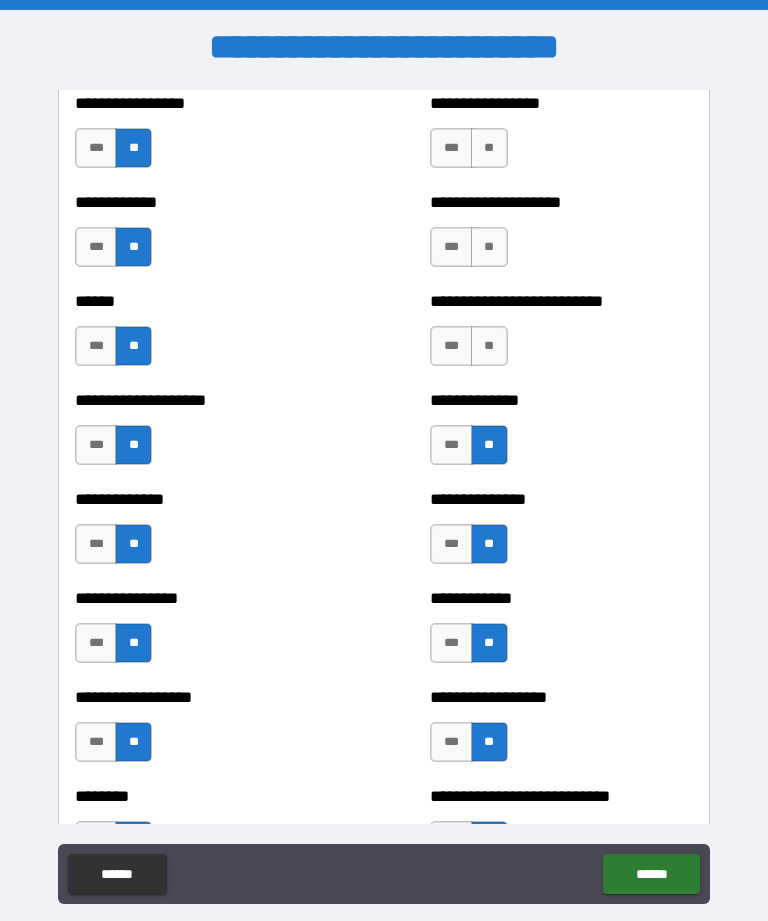 click on "**" at bounding box center [489, 346] 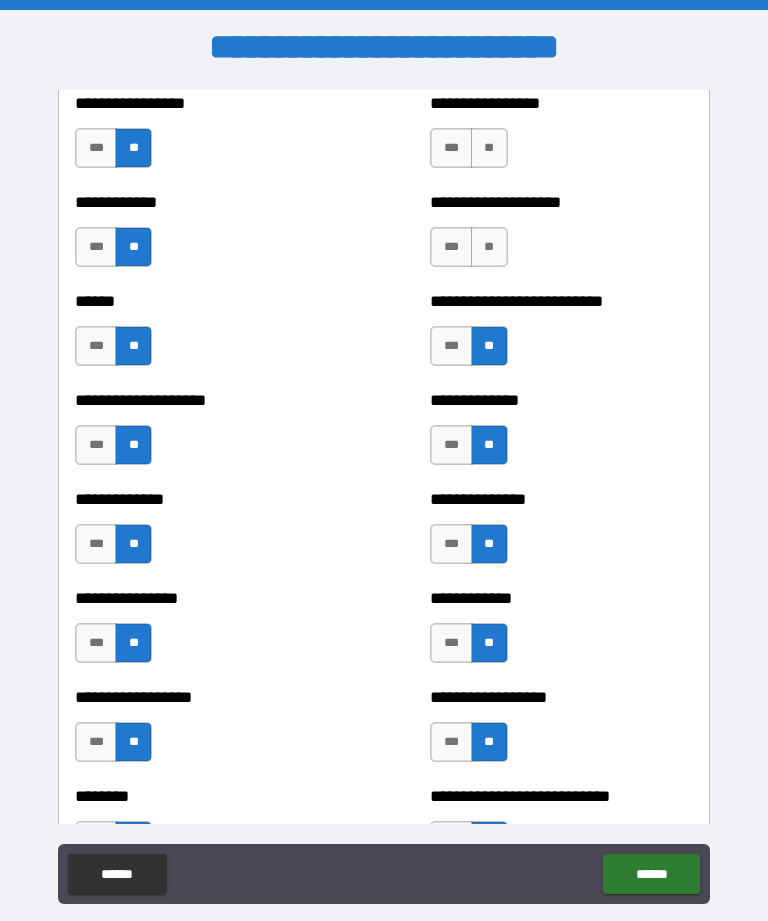 click on "**" at bounding box center (489, 247) 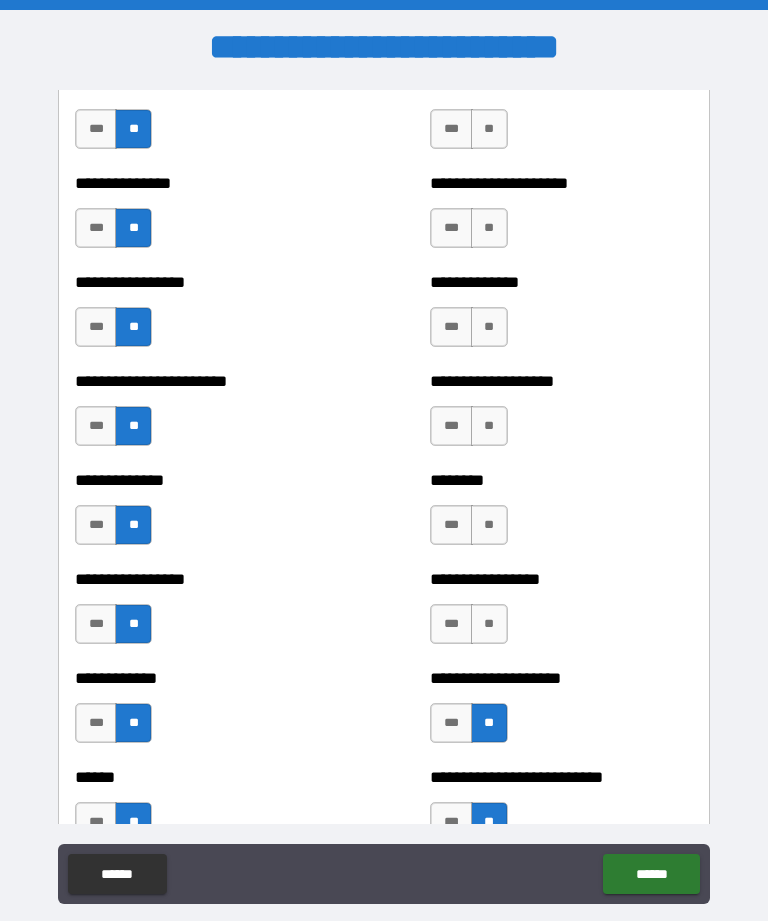 scroll, scrollTop: 3380, scrollLeft: 0, axis: vertical 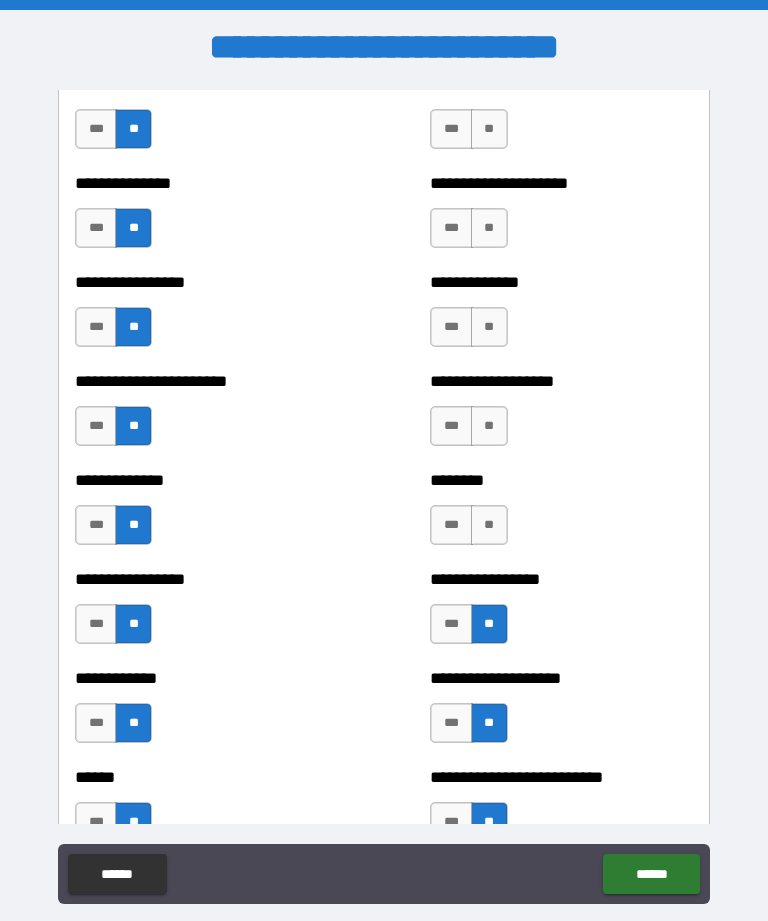 click on "**" at bounding box center (489, 525) 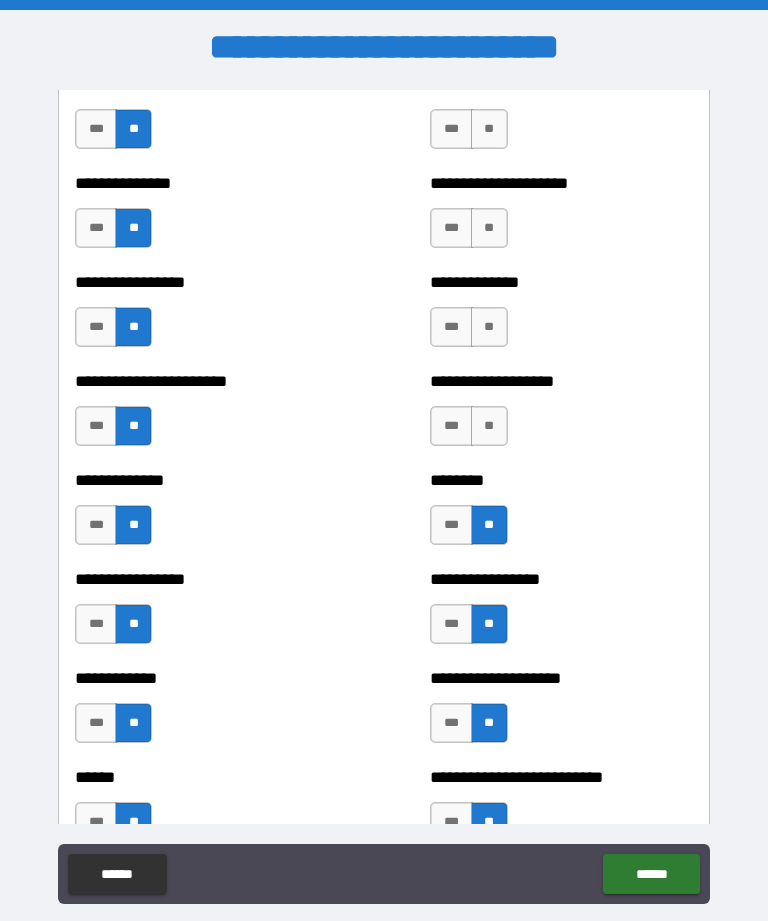 click on "**" at bounding box center [489, 426] 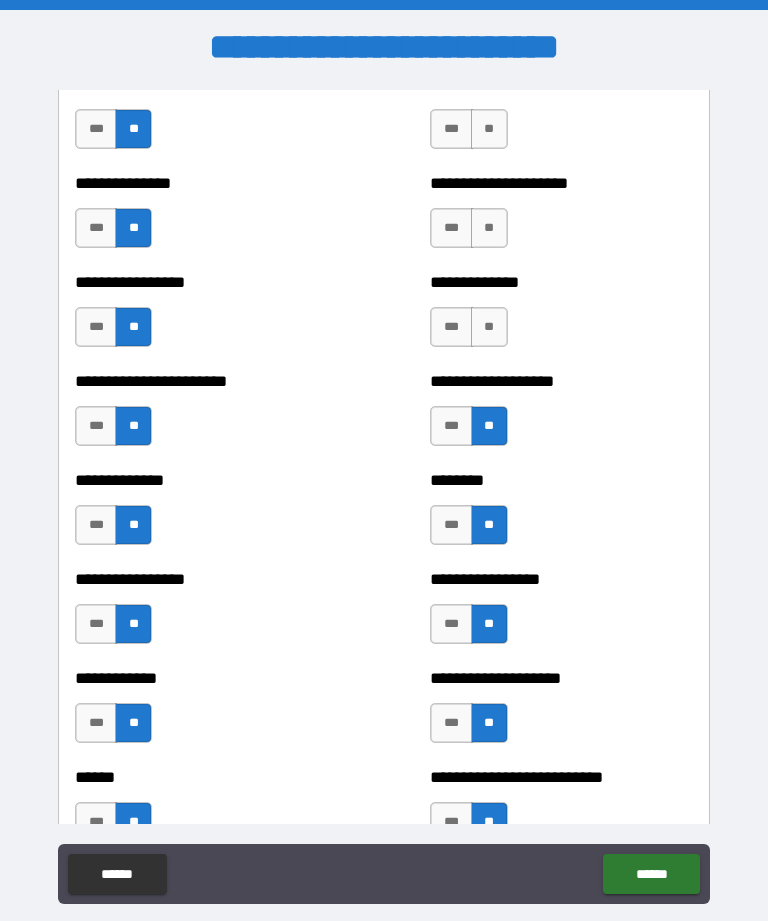 click on "**" at bounding box center [489, 327] 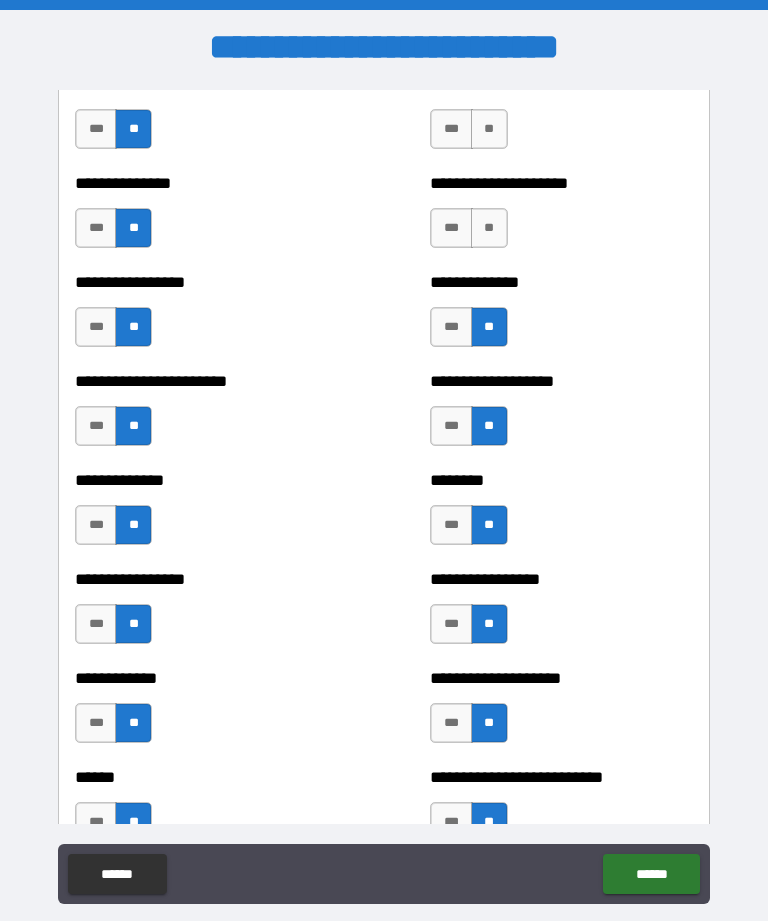 scroll, scrollTop: 2923, scrollLeft: 0, axis: vertical 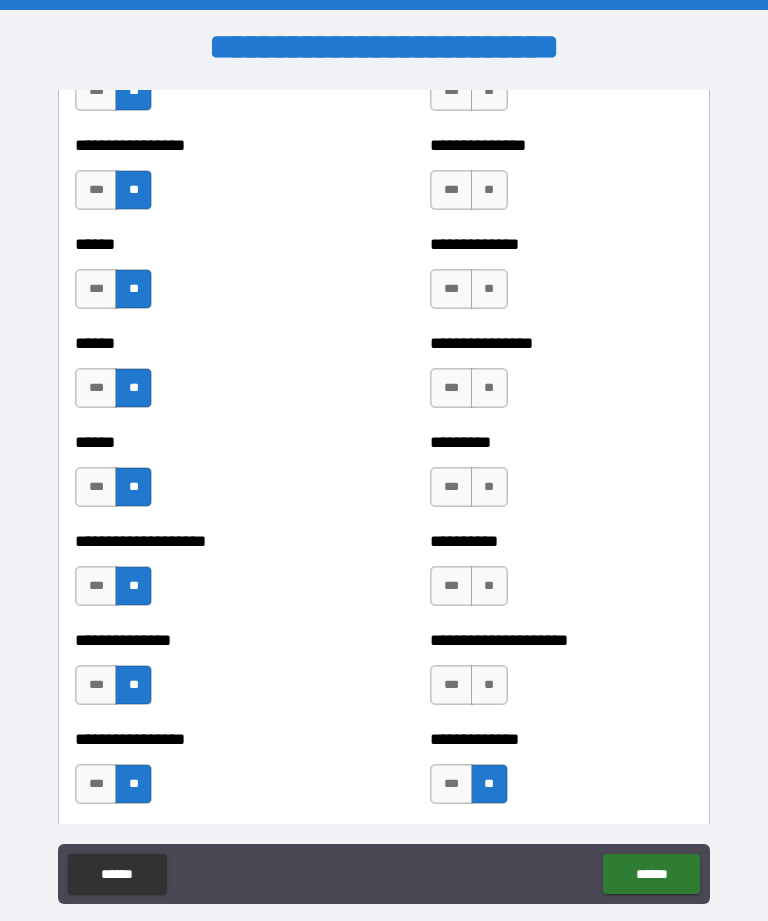 click on "**" at bounding box center [489, 487] 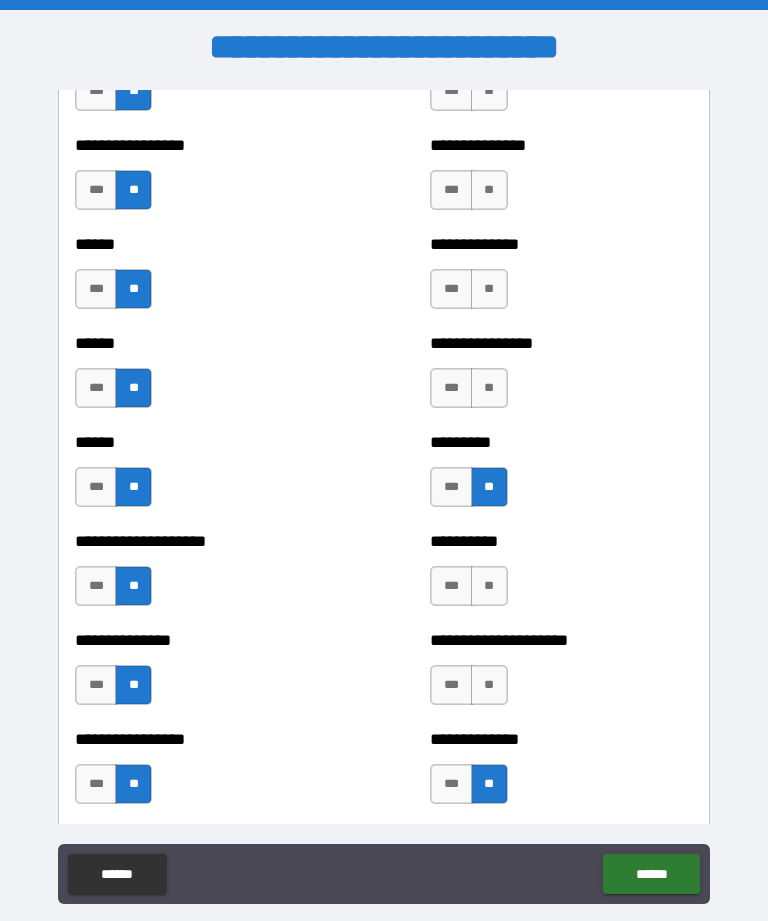 click on "**" at bounding box center (489, 586) 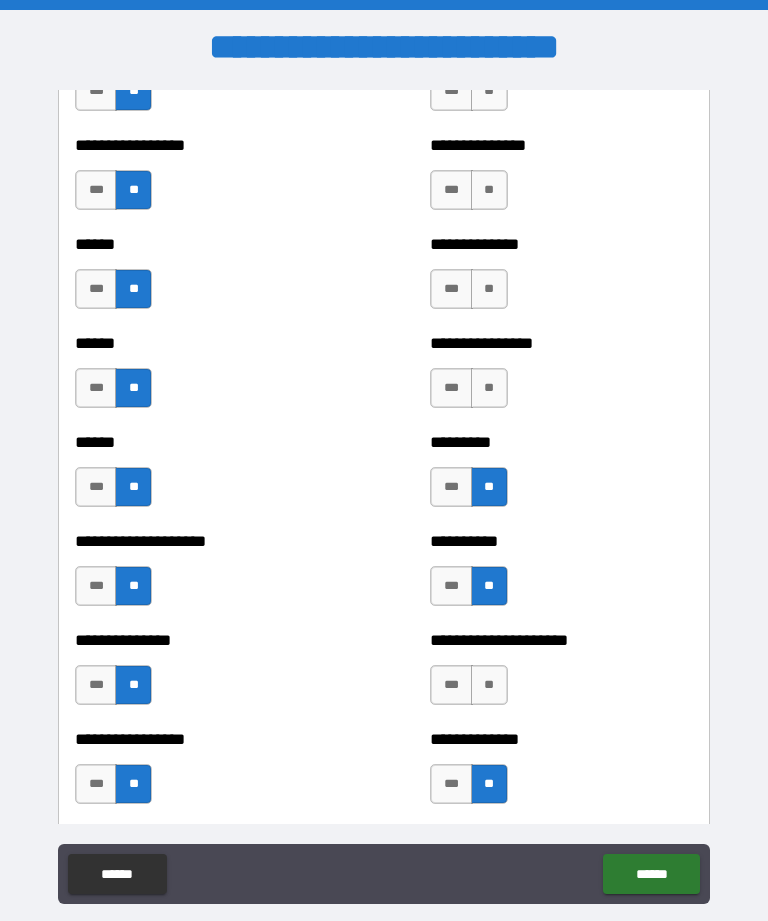 click on "**" at bounding box center [489, 685] 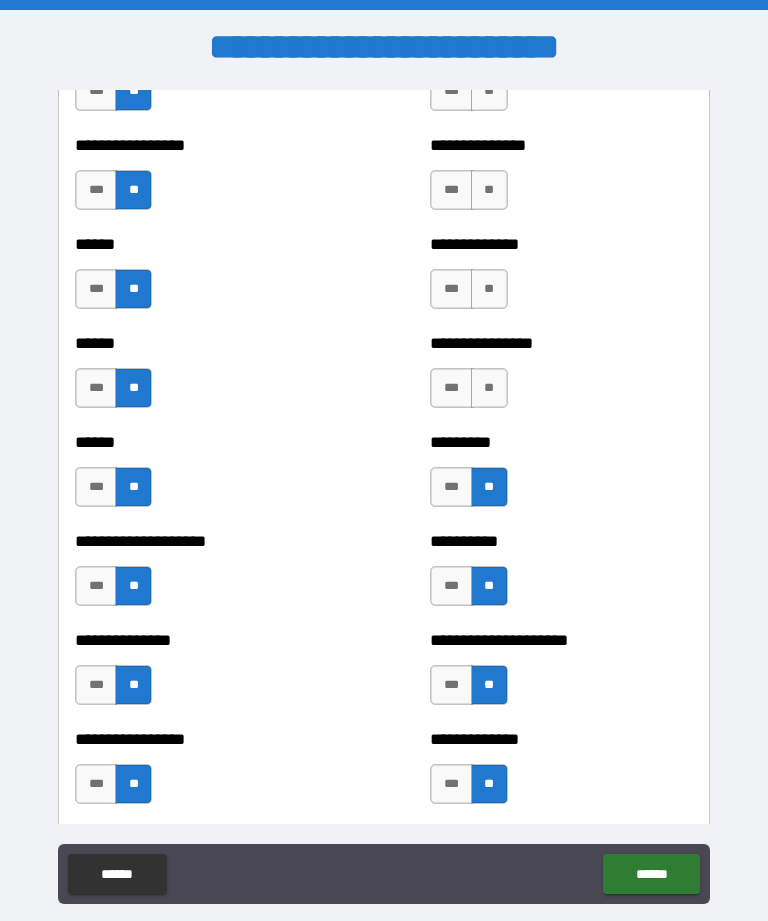 click on "**" at bounding box center [489, 190] 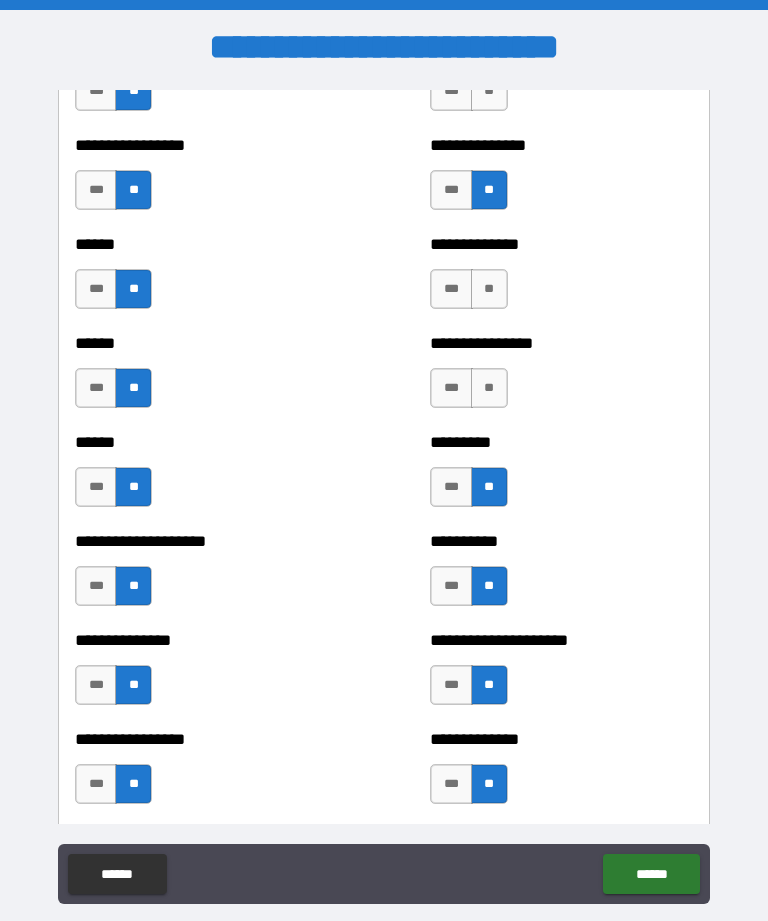 click on "**" at bounding box center (489, 289) 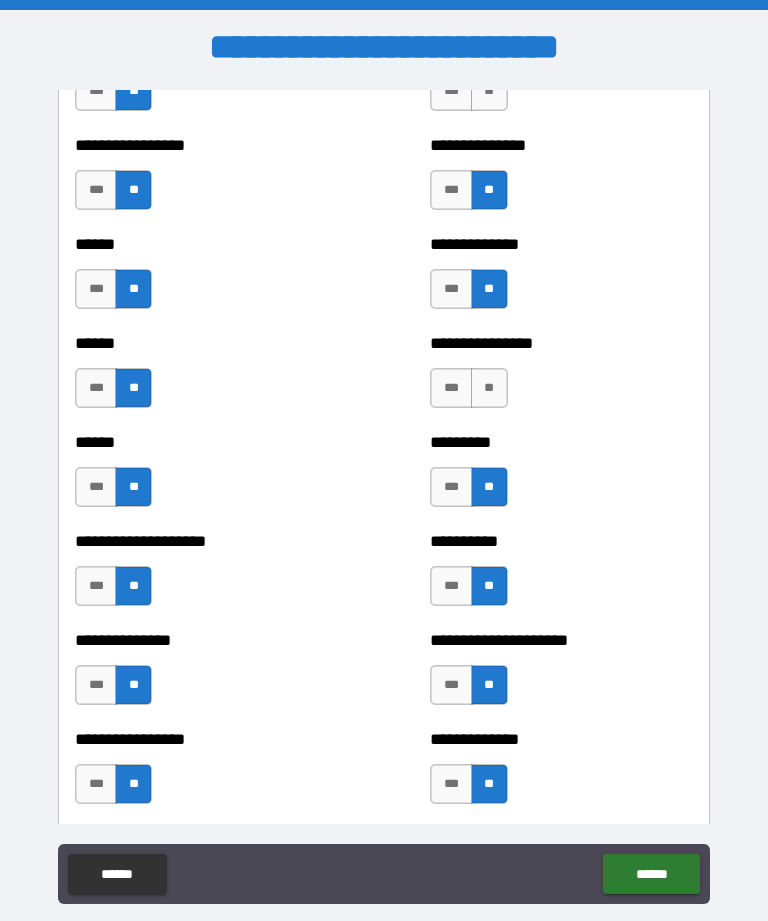 click on "**" at bounding box center [489, 388] 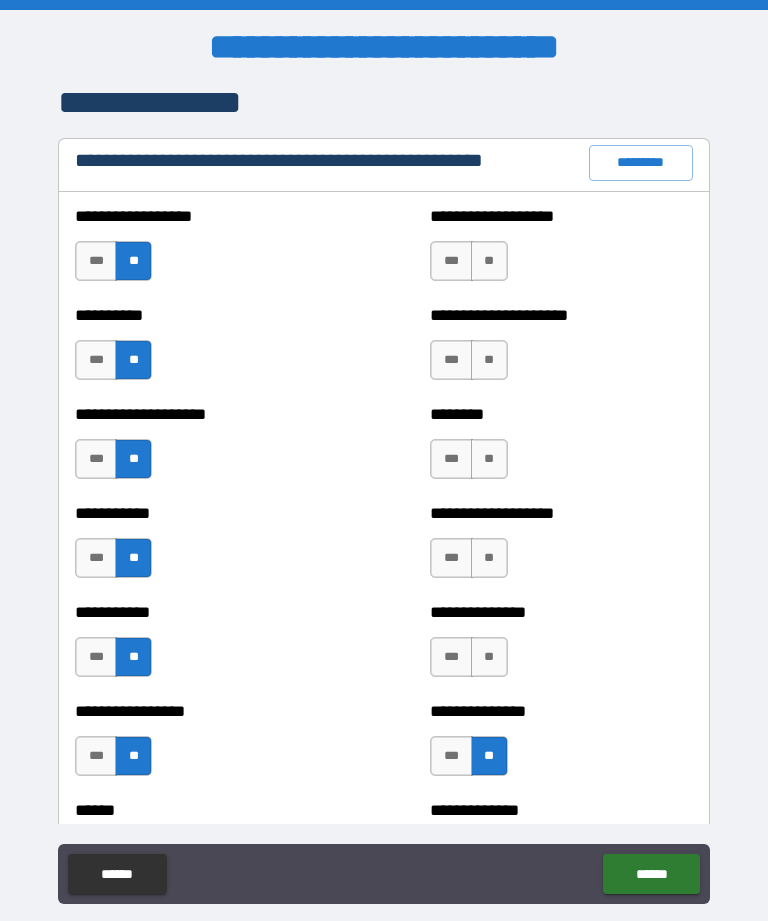 scroll, scrollTop: 2361, scrollLeft: 0, axis: vertical 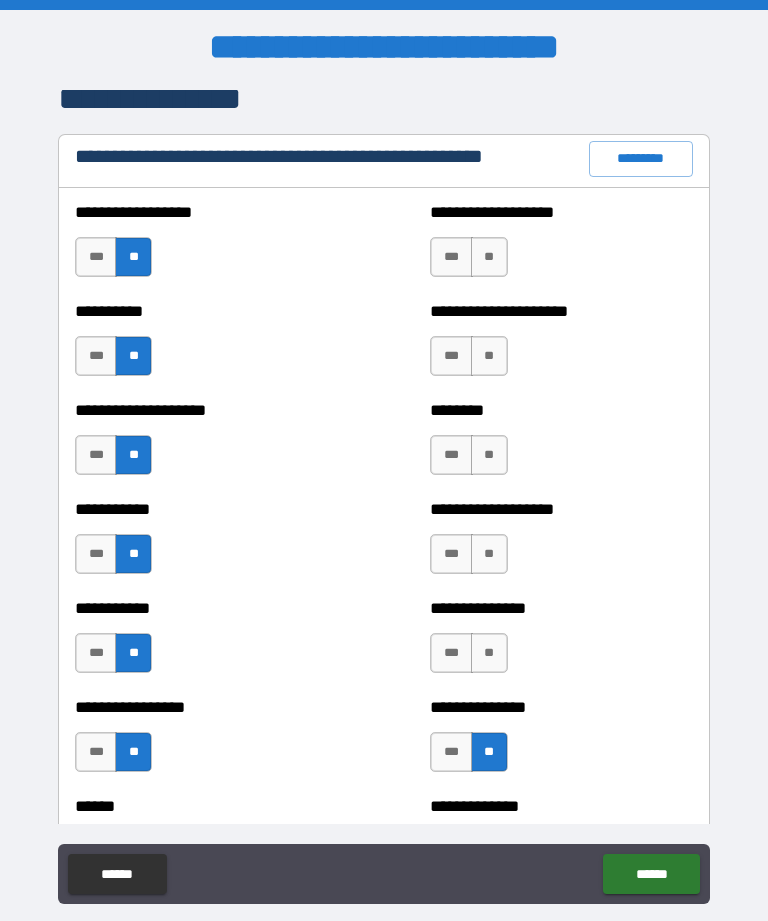 click on "**" at bounding box center (489, 257) 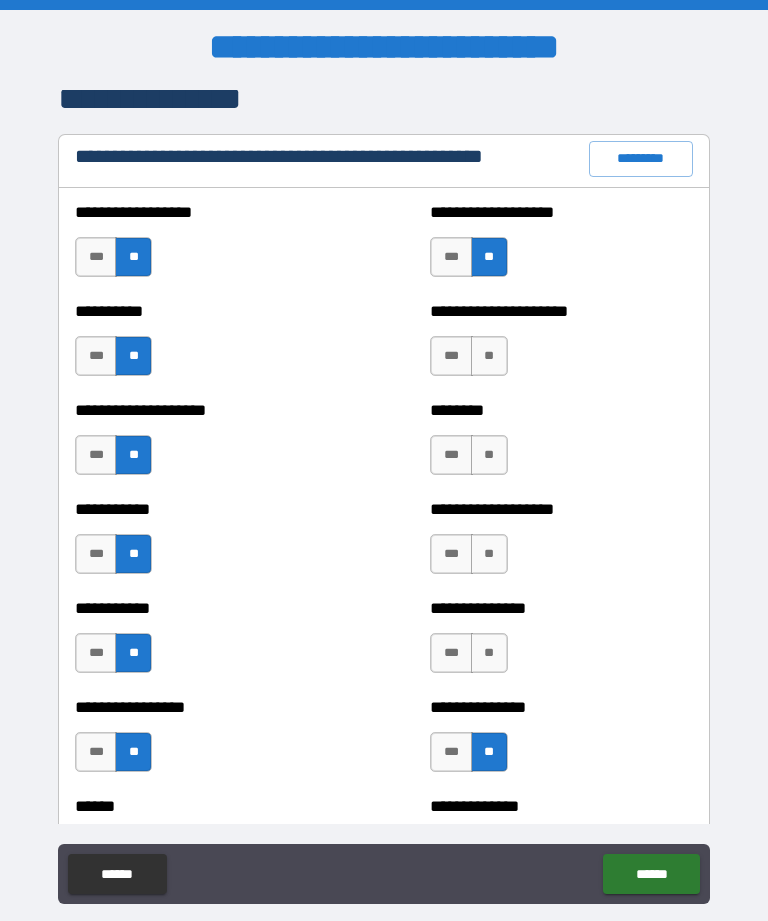 click on "**" at bounding box center (489, 356) 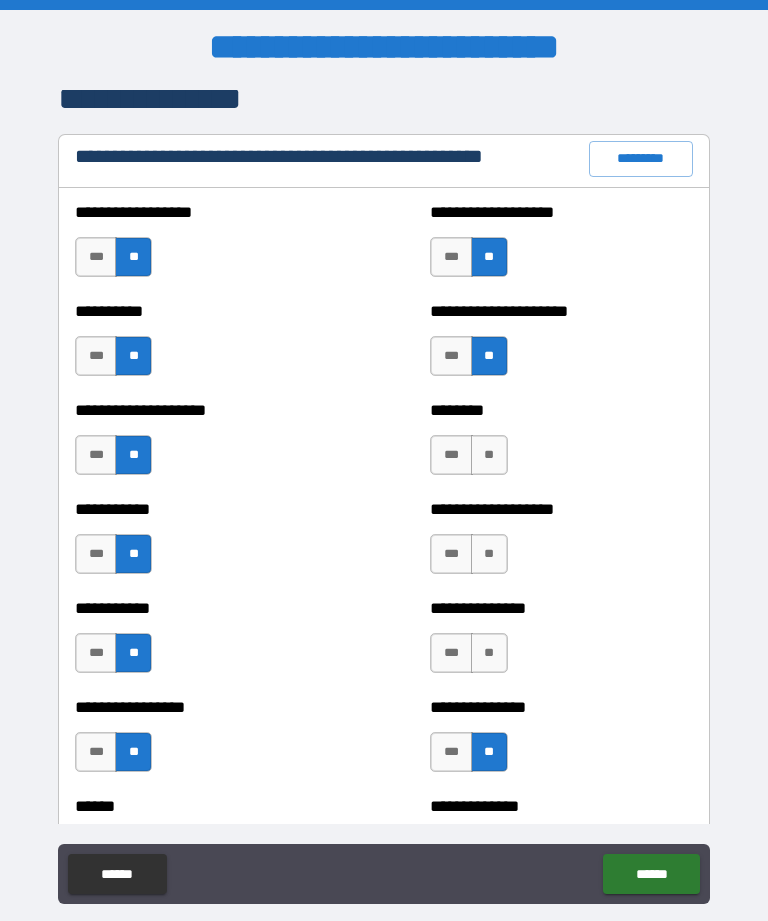 click on "**" at bounding box center [489, 455] 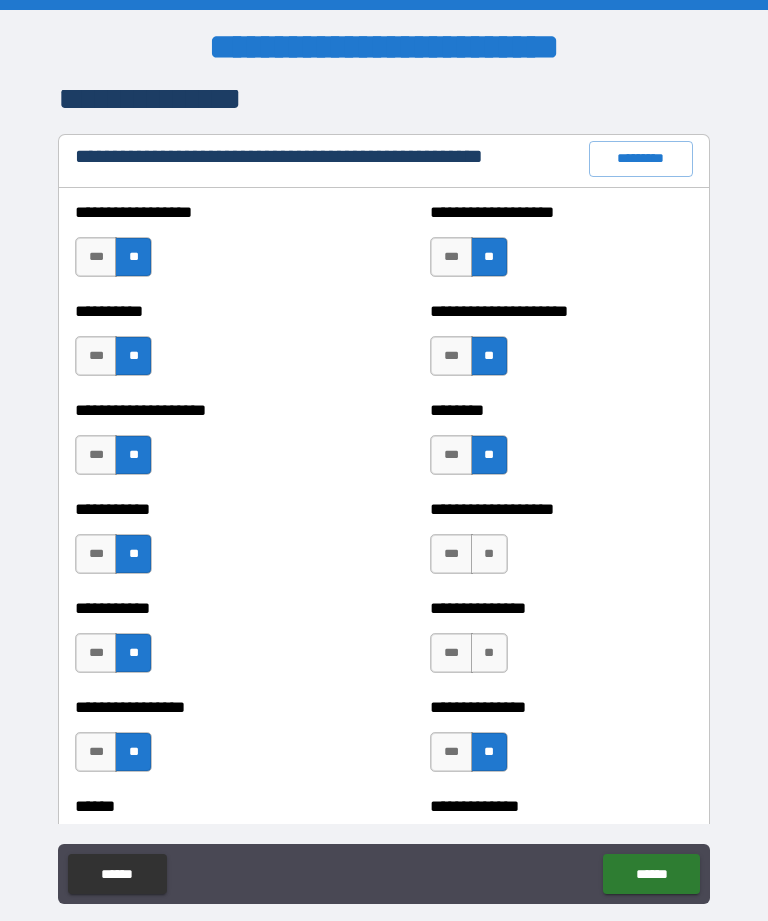 click on "**" at bounding box center [489, 554] 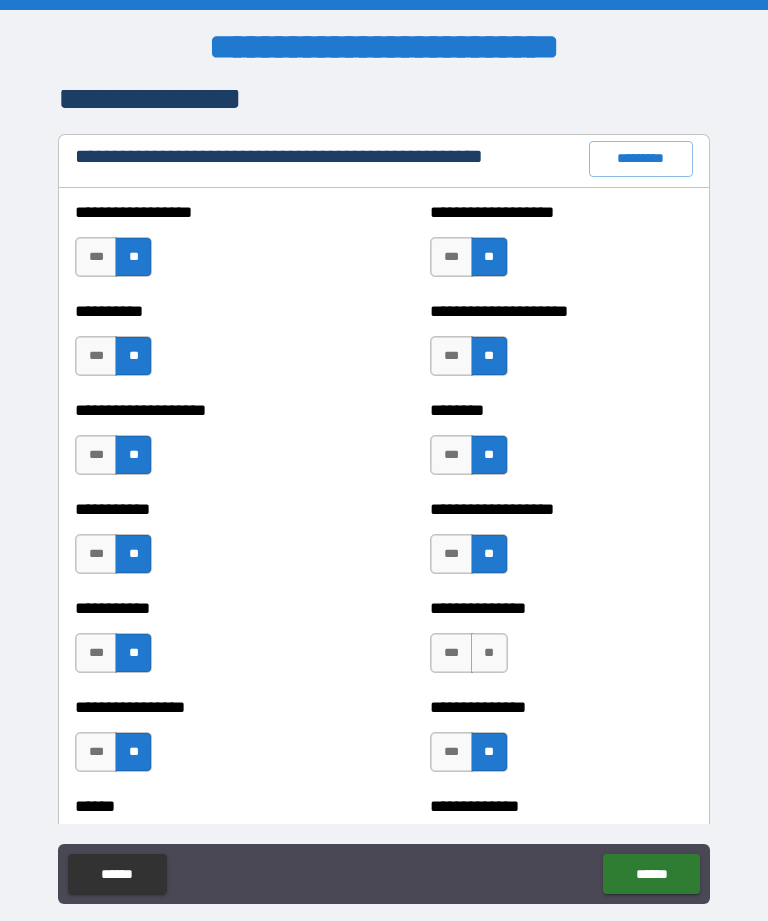 click on "**" at bounding box center [489, 653] 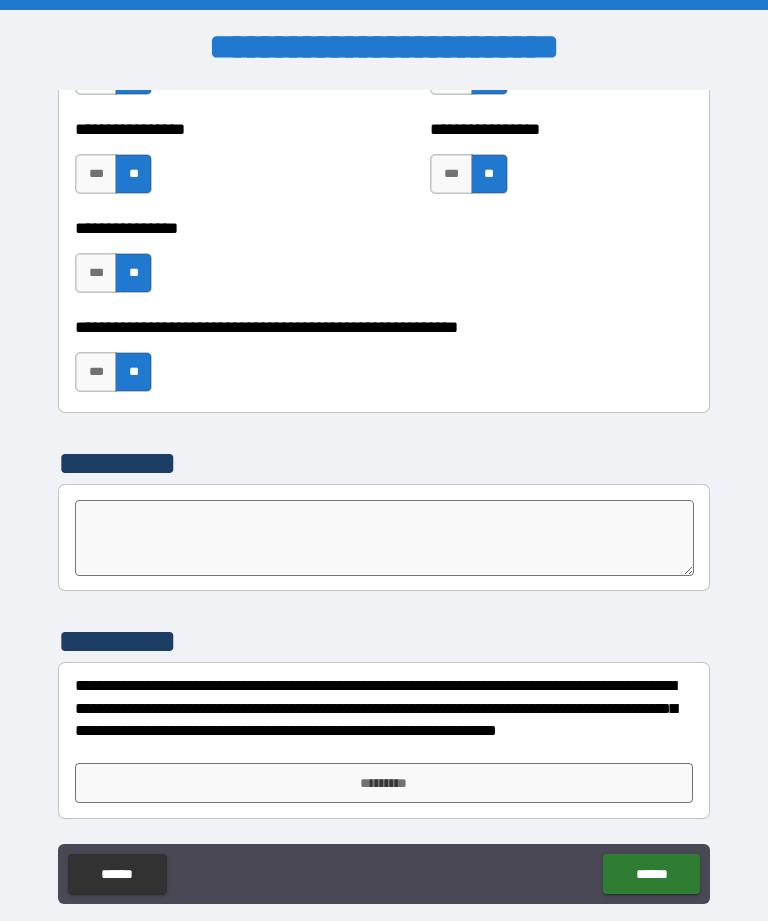 scroll, scrollTop: 6107, scrollLeft: 0, axis: vertical 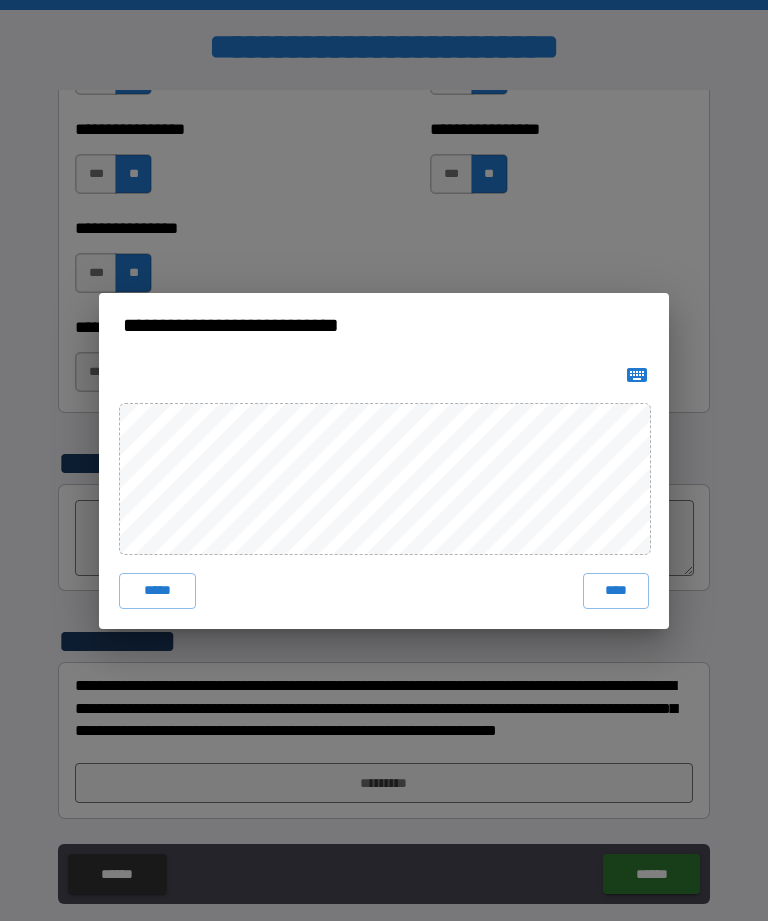 click on "****" at bounding box center [616, 591] 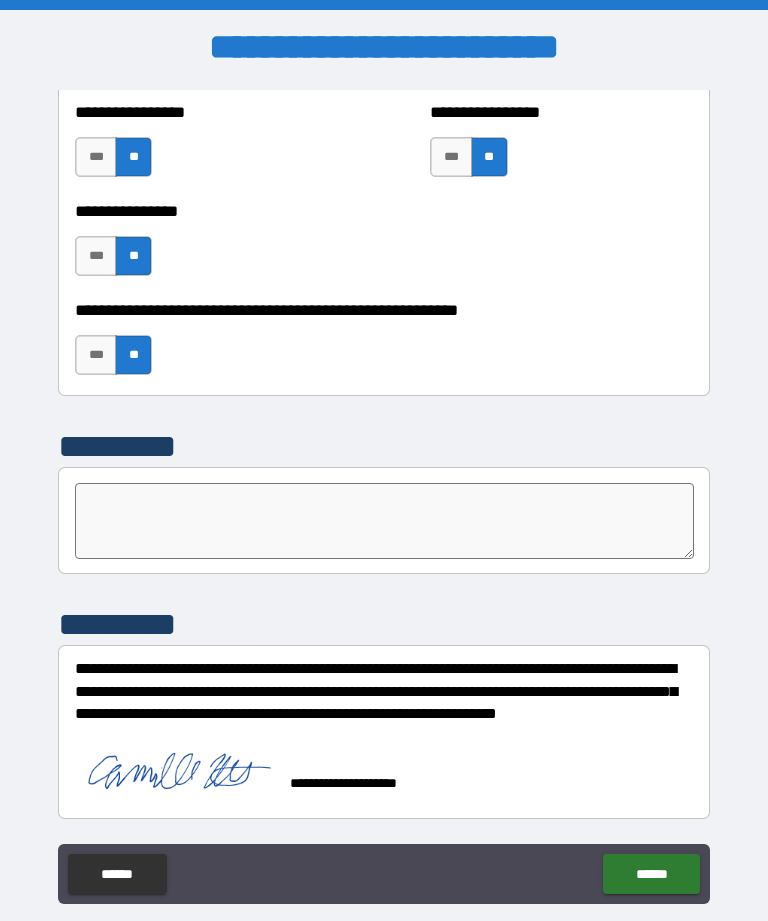 scroll, scrollTop: 6127, scrollLeft: 0, axis: vertical 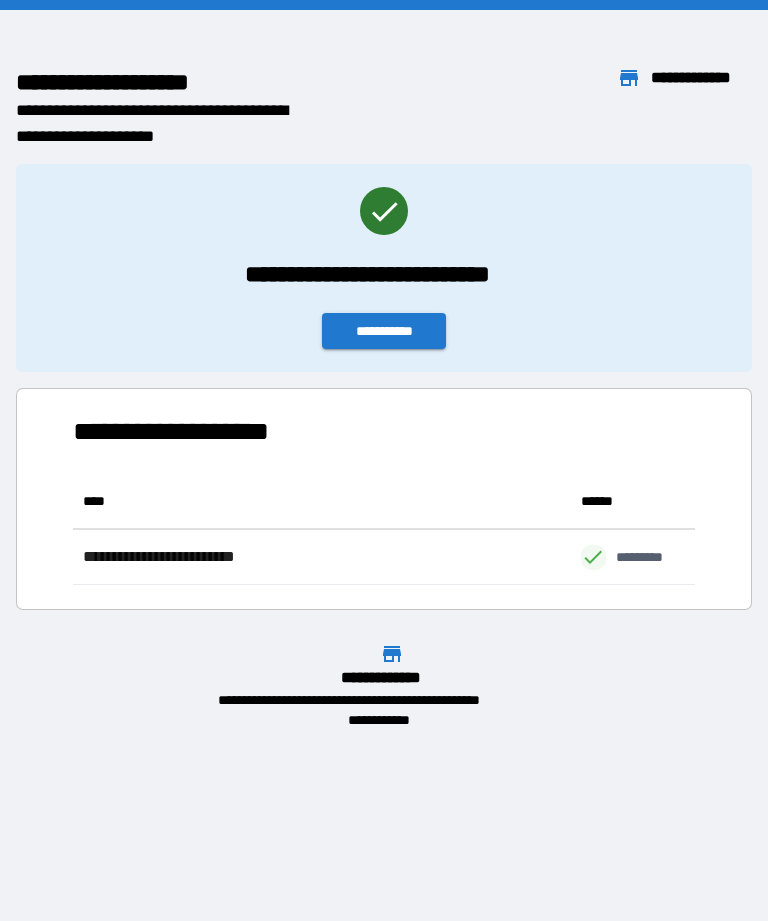 click on "**********" at bounding box center [384, 331] 